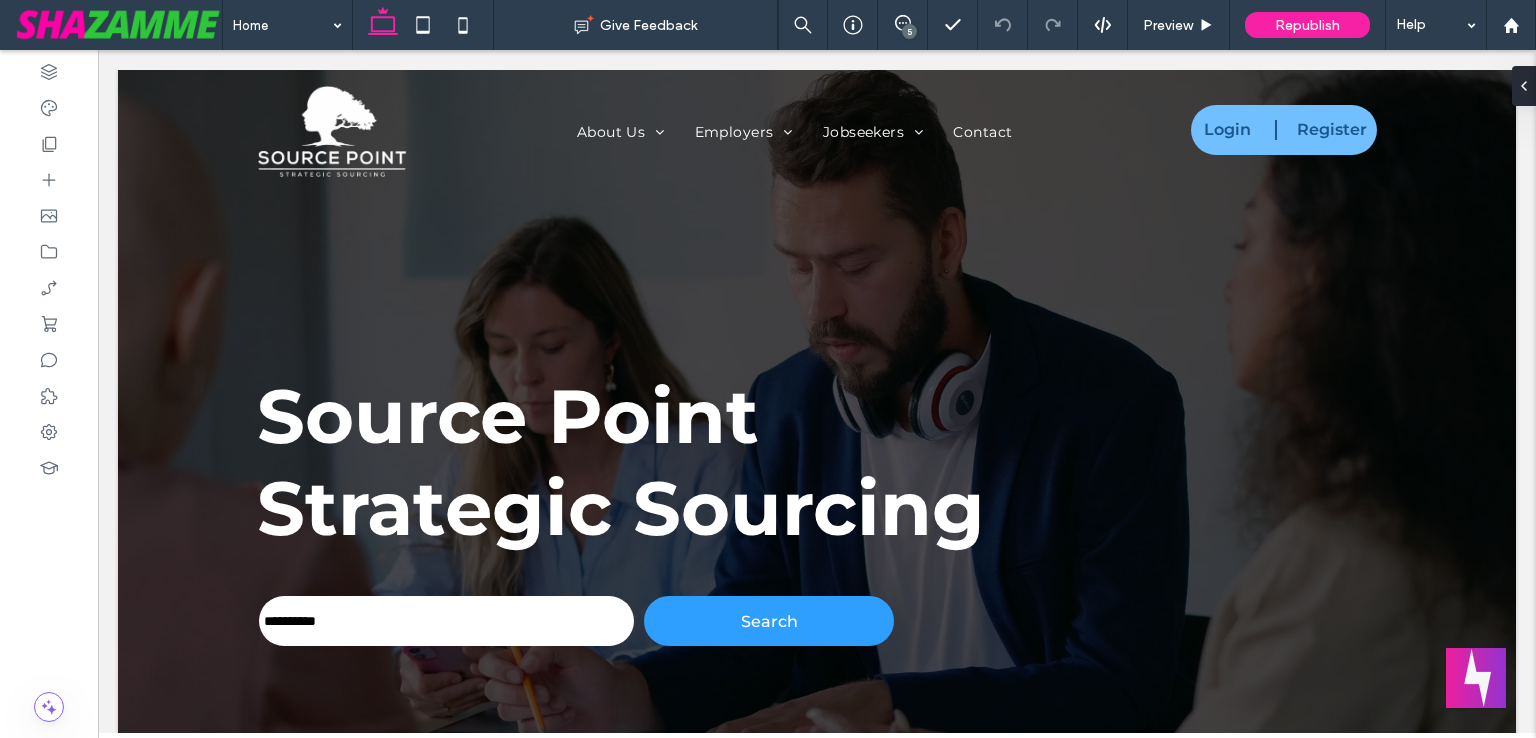 scroll, scrollTop: 0, scrollLeft: 0, axis: both 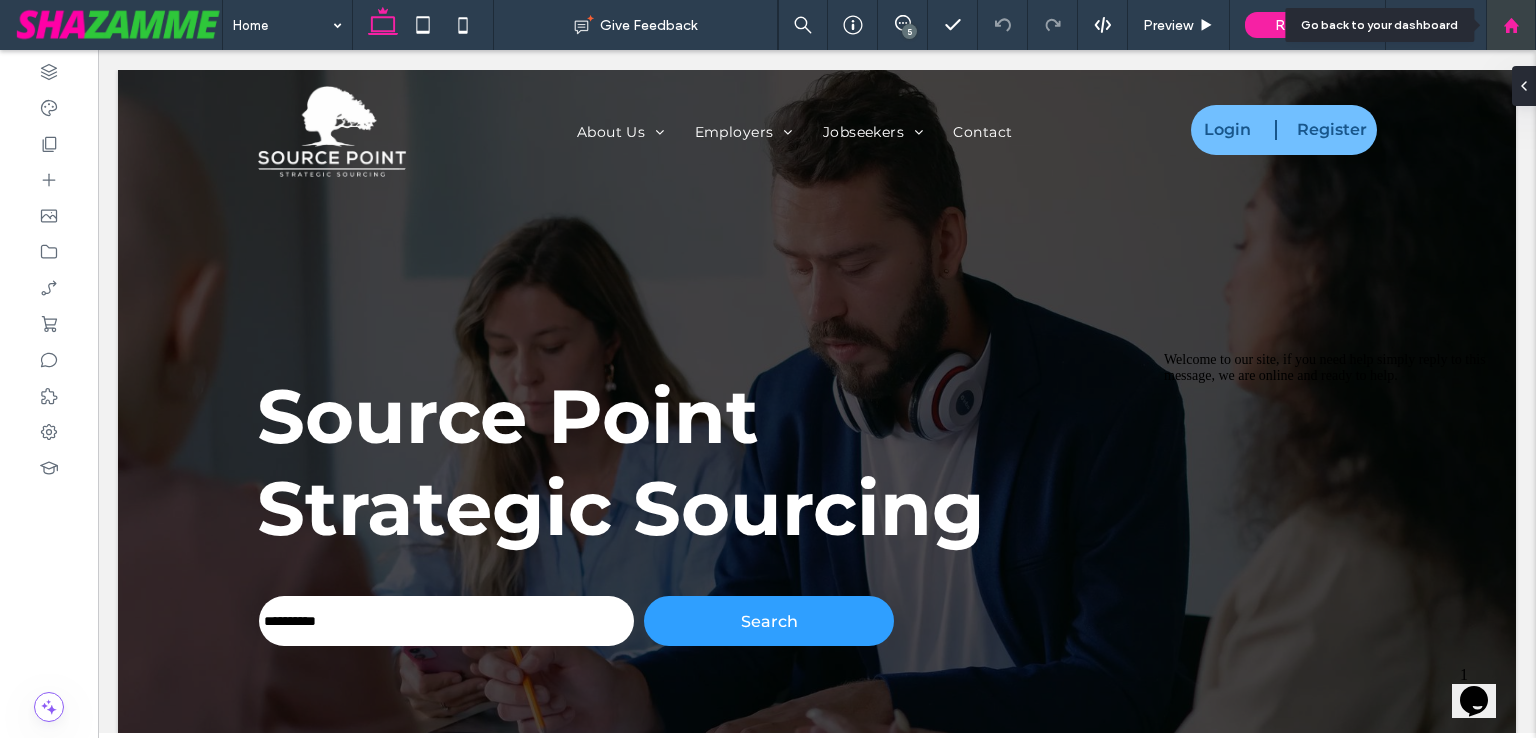 click 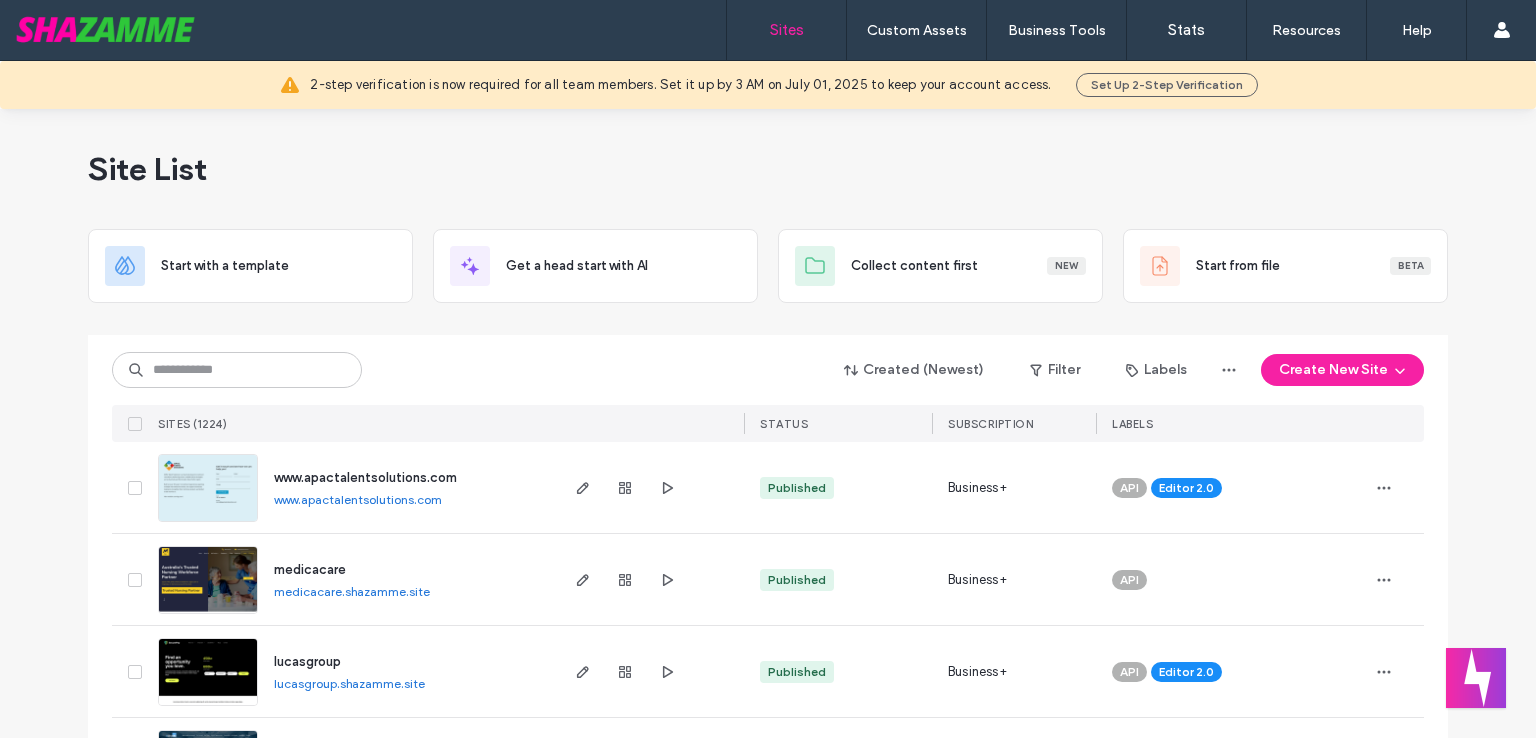 scroll, scrollTop: 0, scrollLeft: 0, axis: both 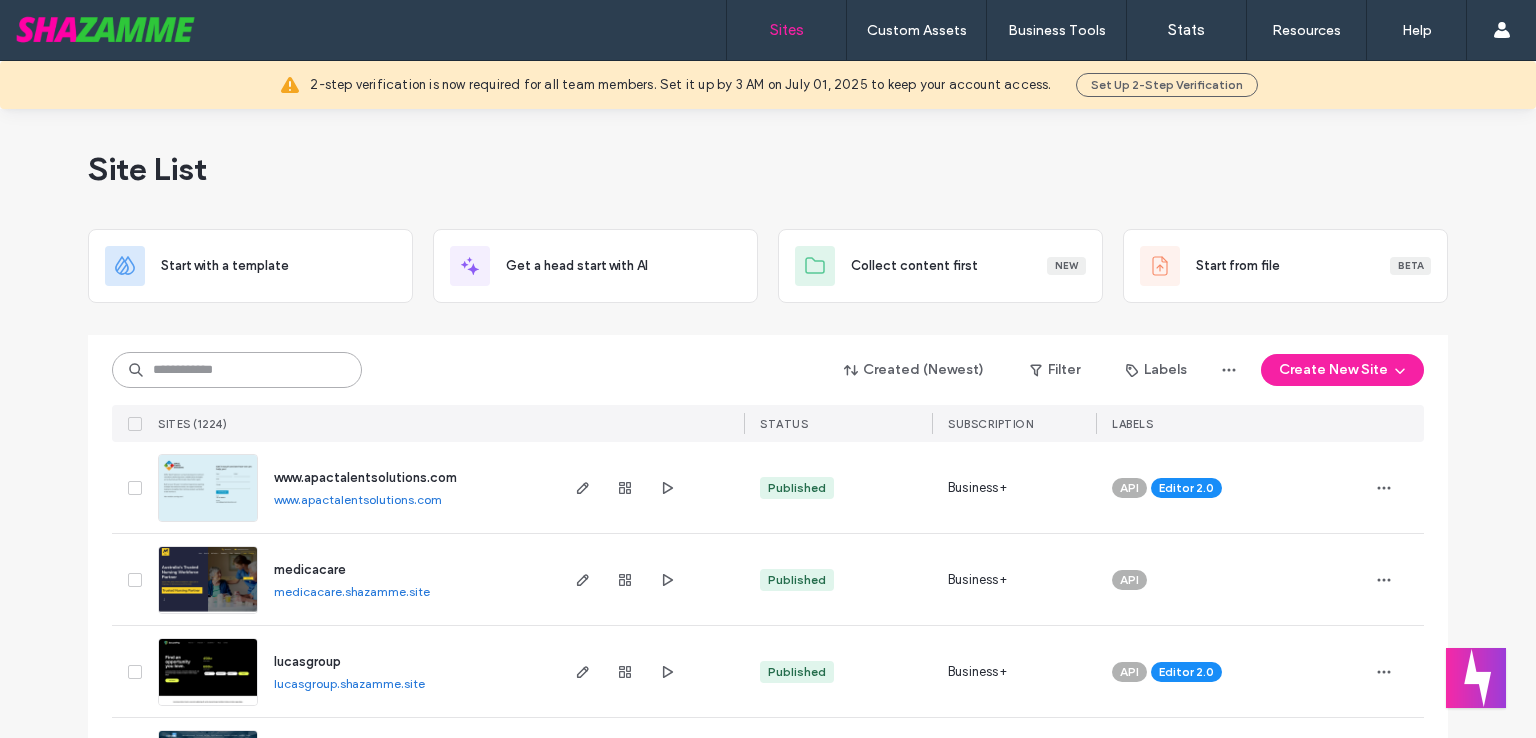 click at bounding box center (237, 370) 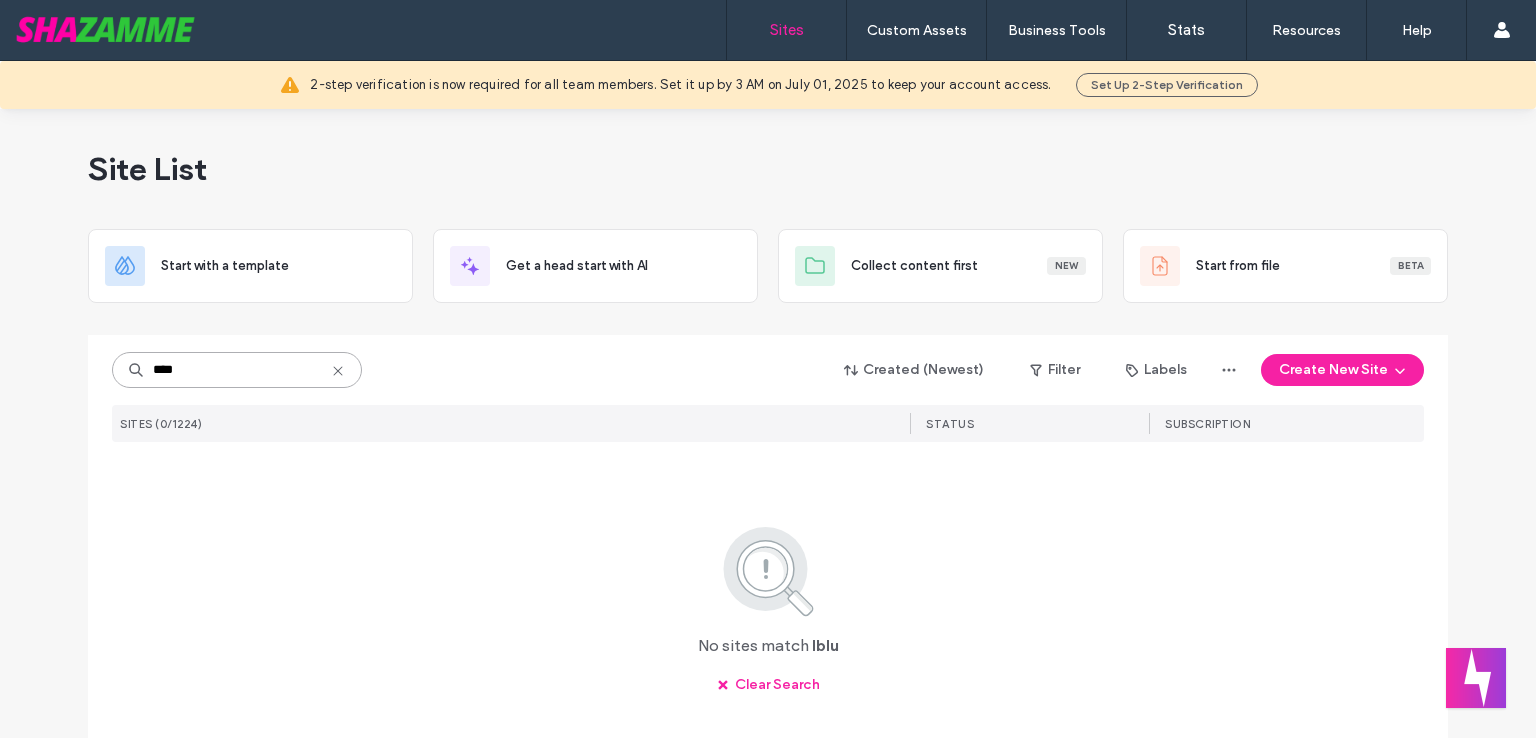 click on "****" at bounding box center [237, 370] 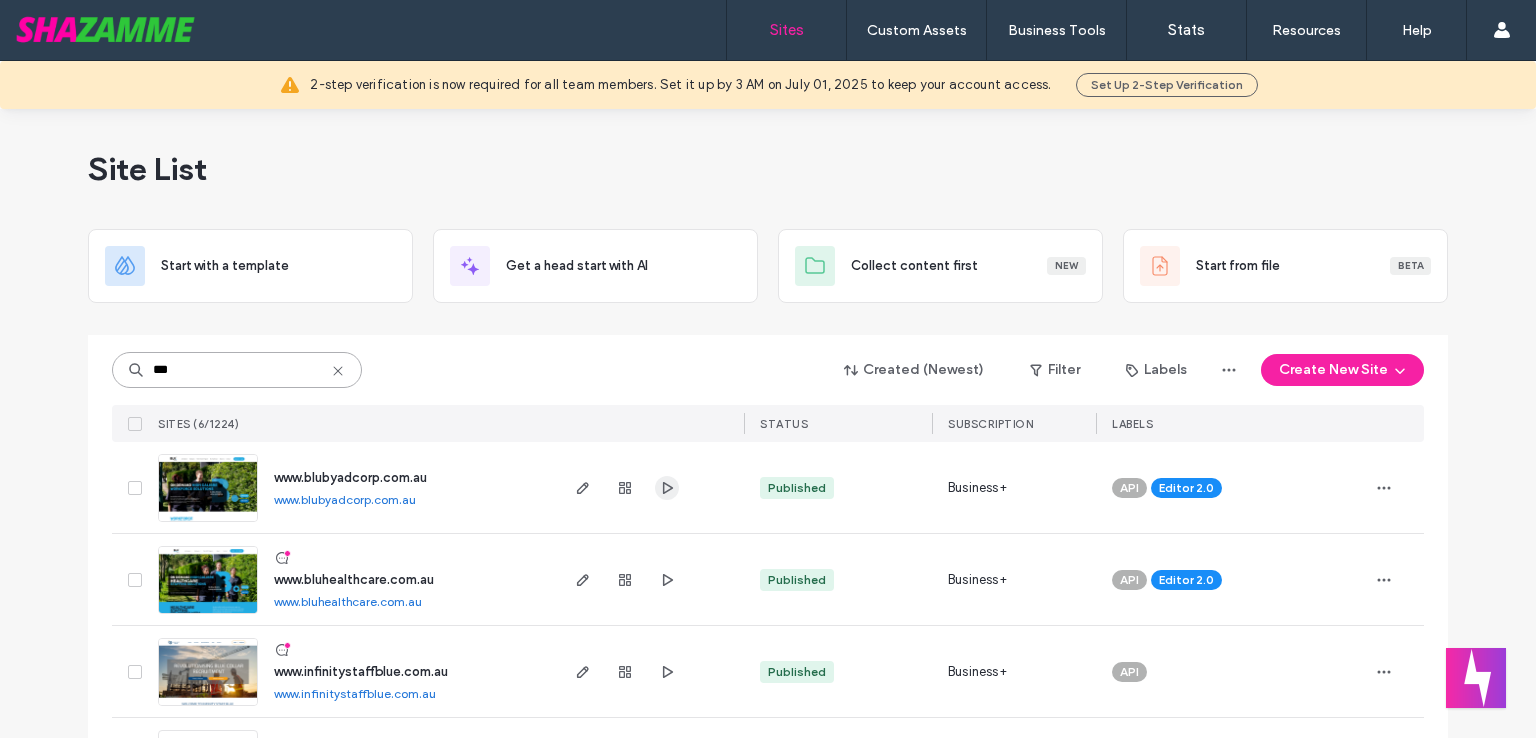 type on "***" 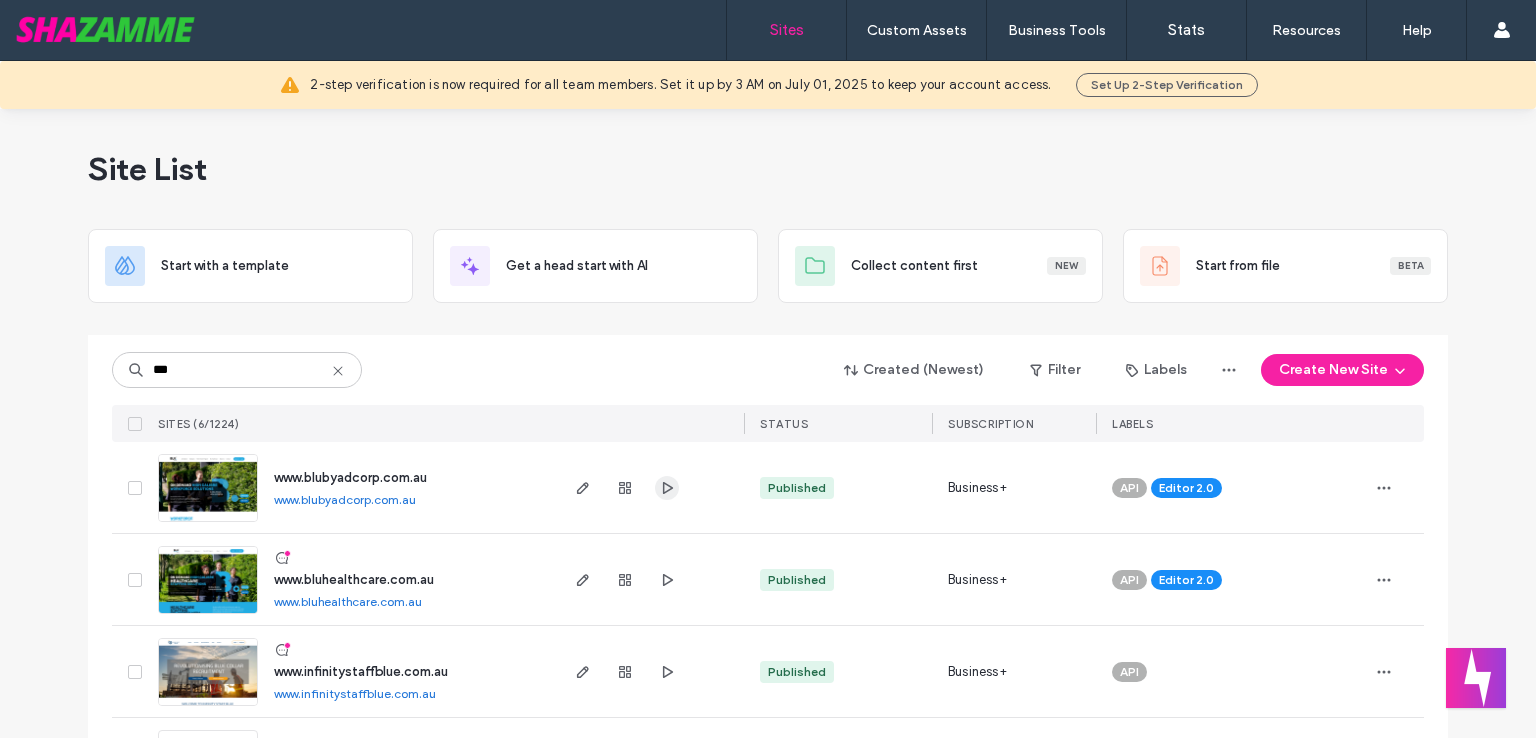 click at bounding box center (667, 488) 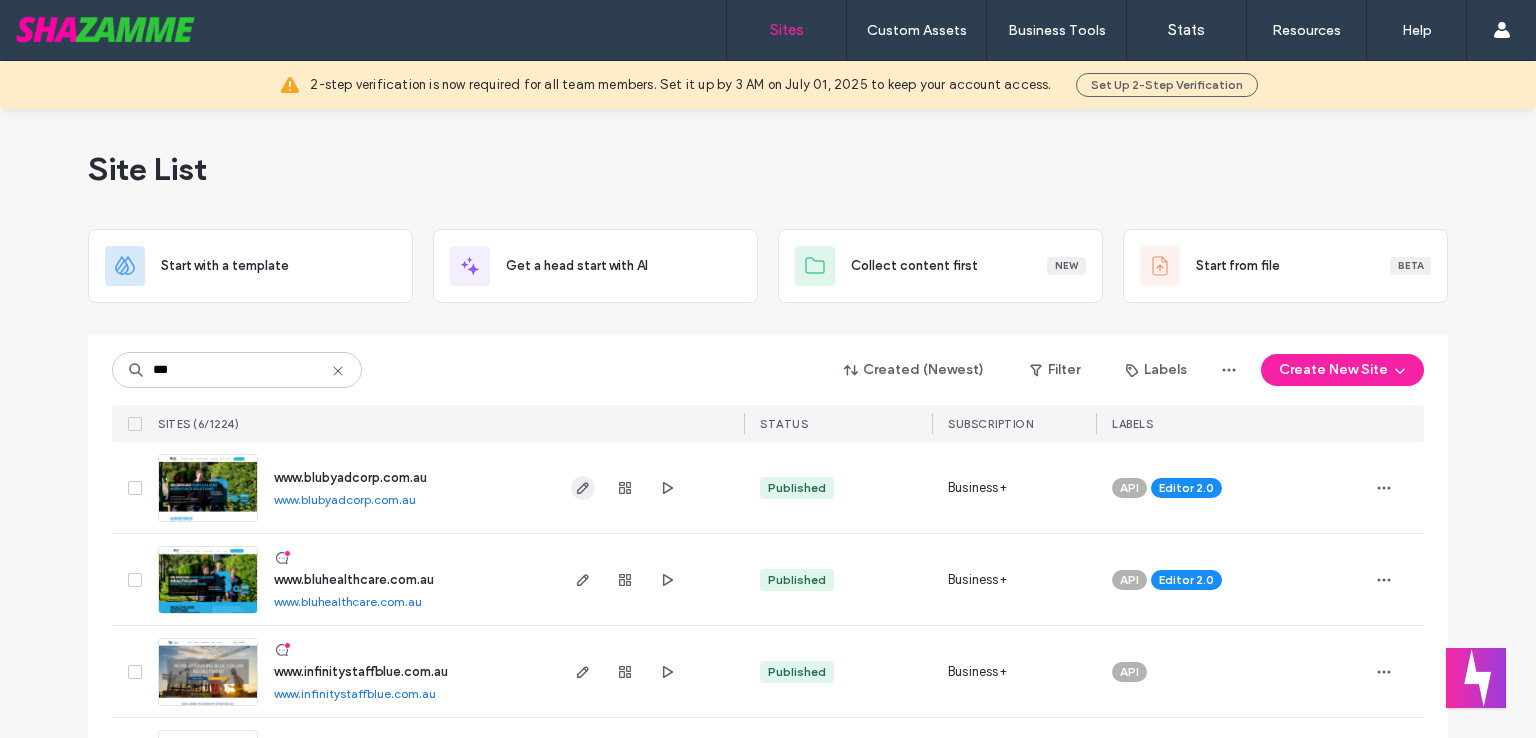 click 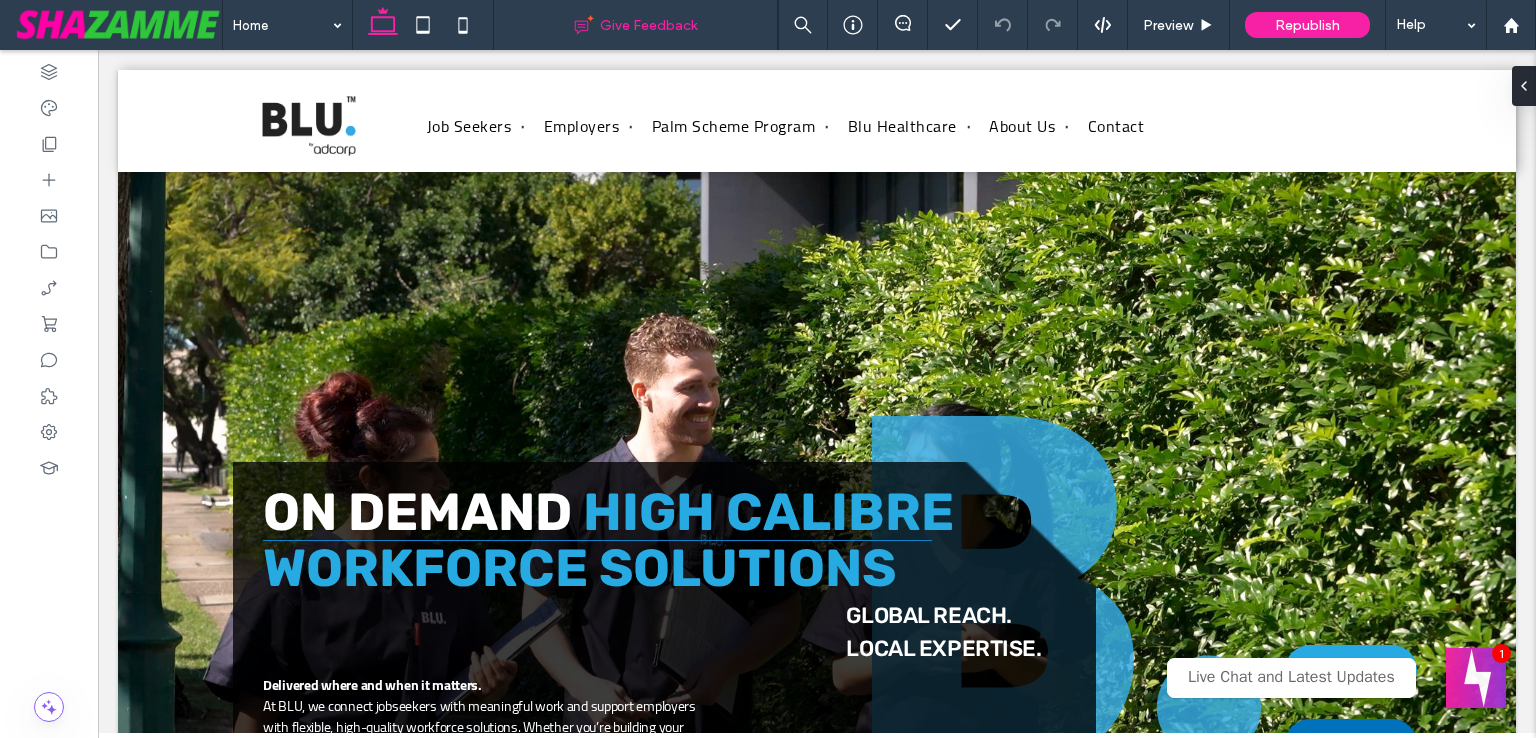 scroll, scrollTop: 0, scrollLeft: 0, axis: both 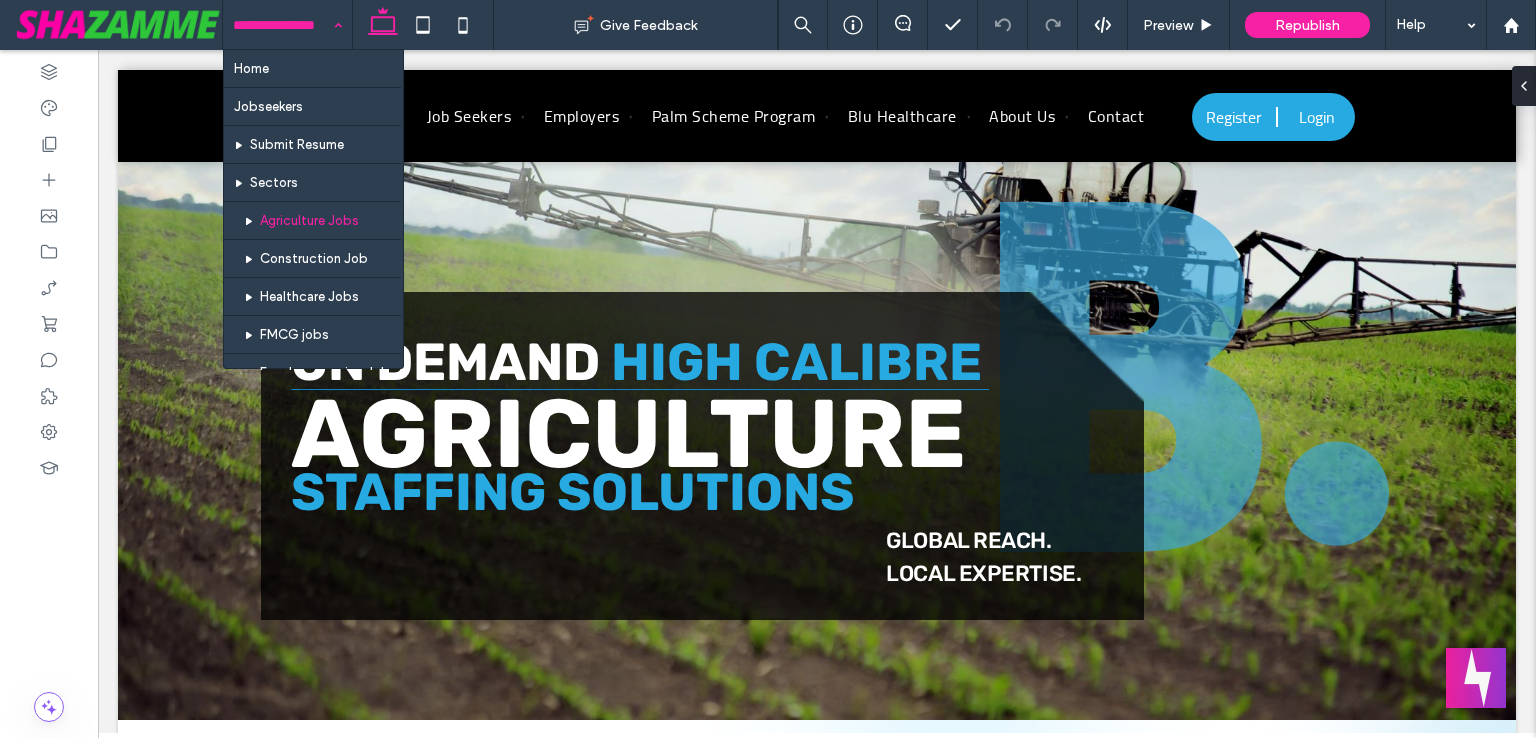 click at bounding box center (282, 25) 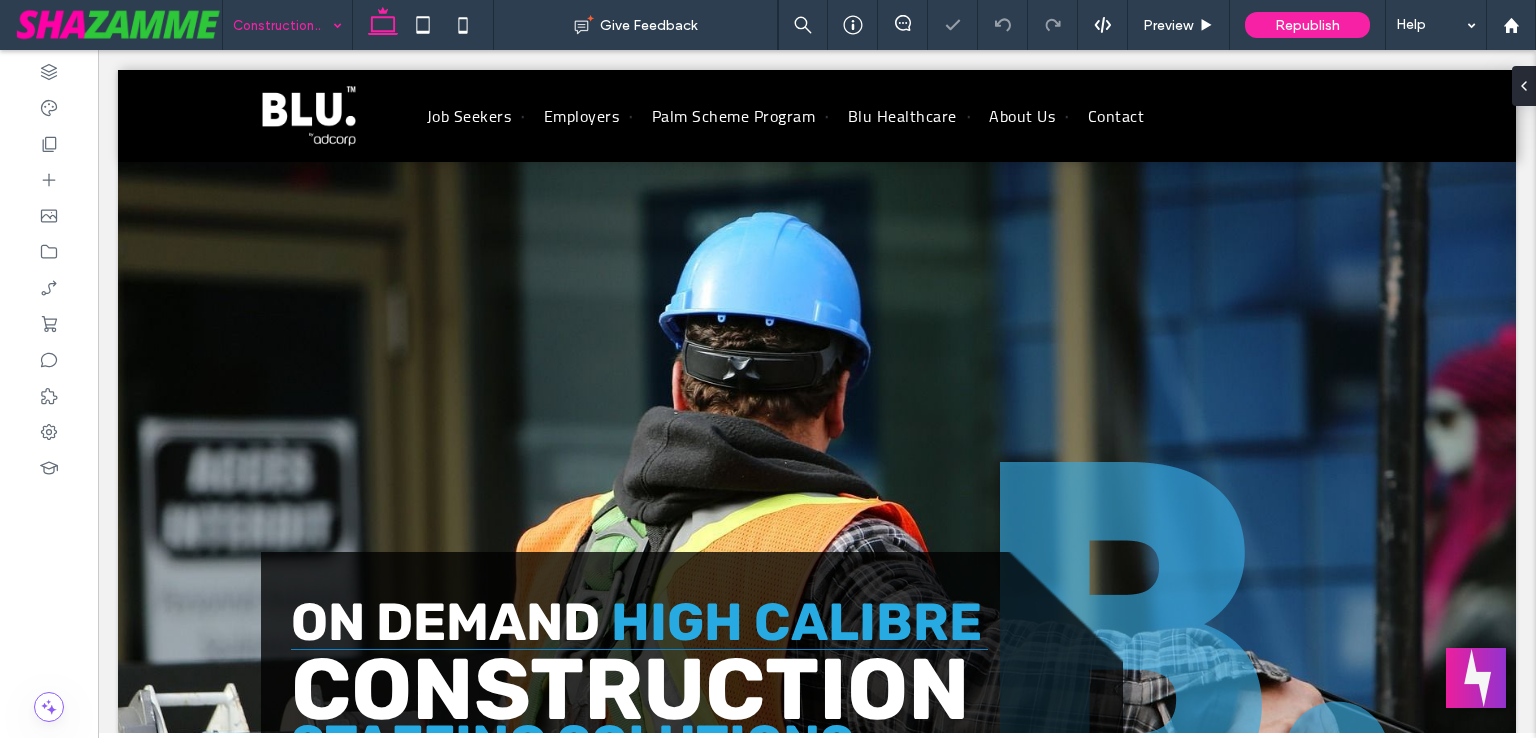 scroll, scrollTop: 490, scrollLeft: 0, axis: vertical 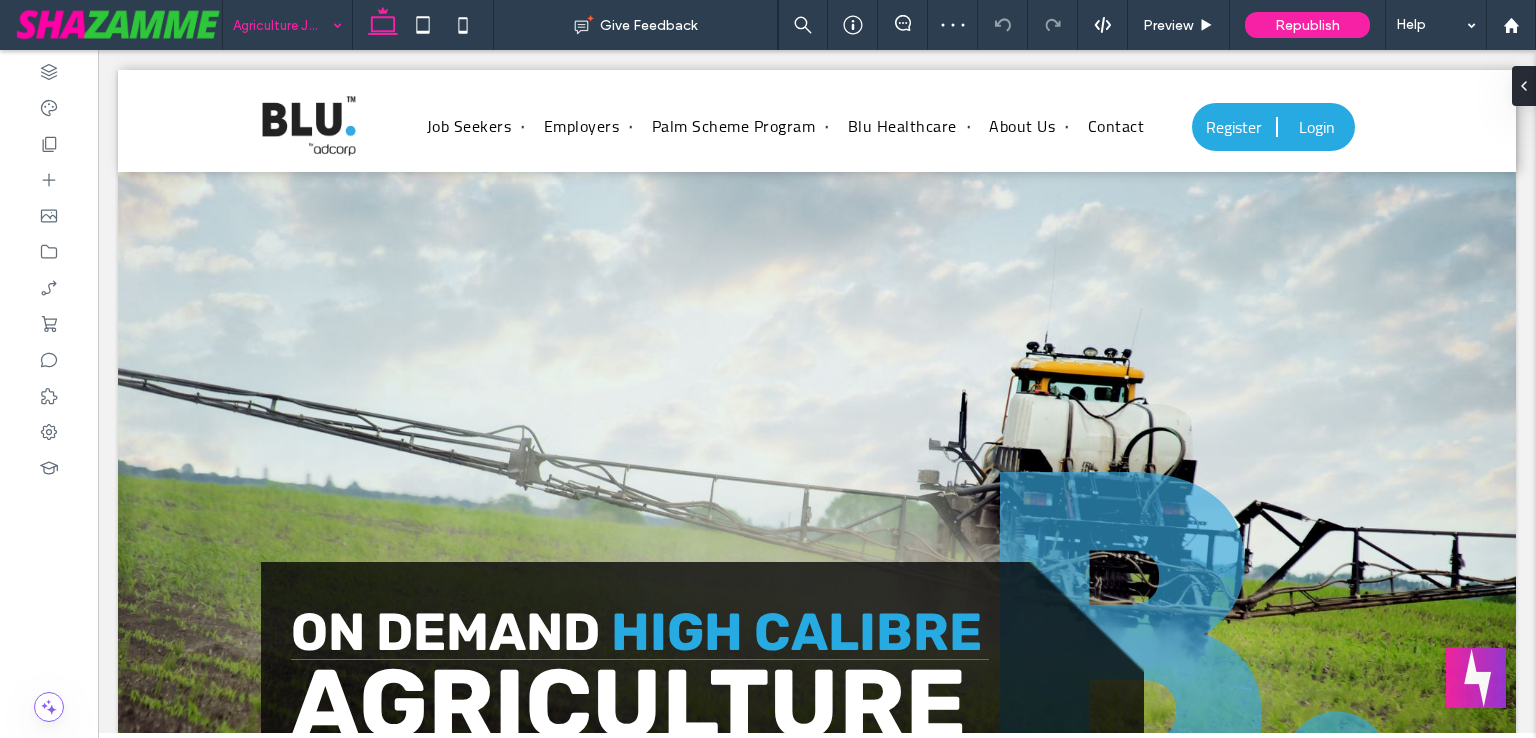 click at bounding box center [282, 25] 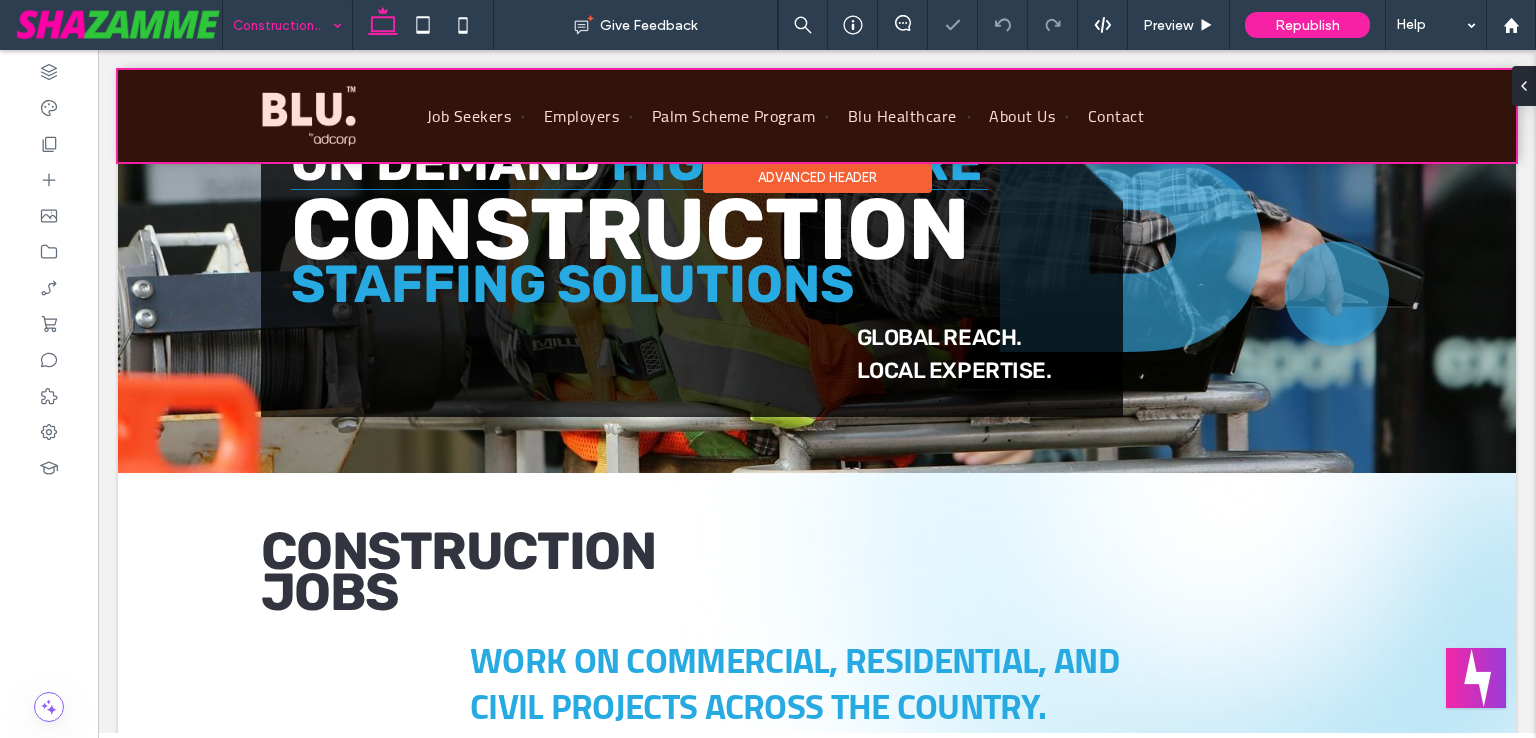 scroll, scrollTop: 460, scrollLeft: 0, axis: vertical 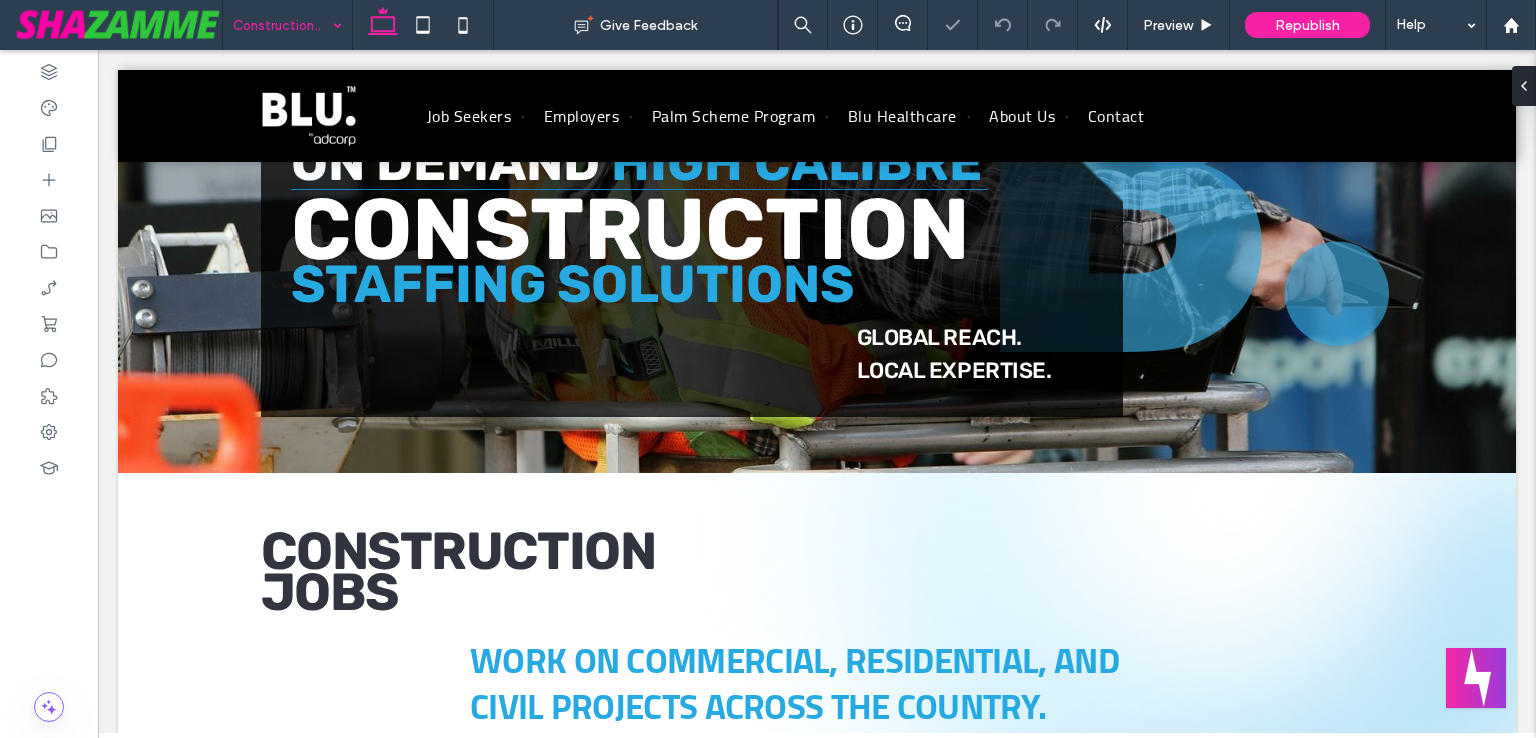 click at bounding box center [282, 25] 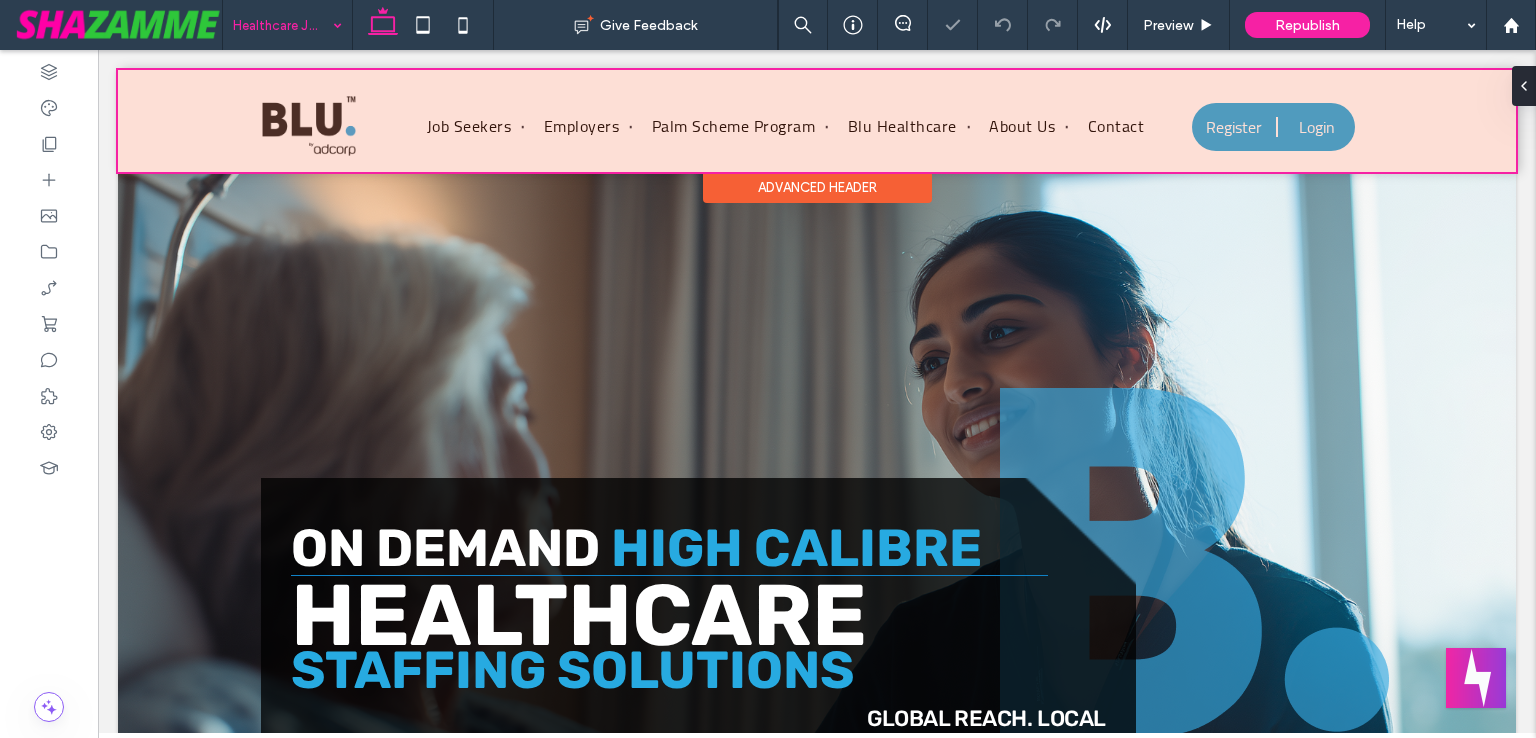 scroll, scrollTop: 0, scrollLeft: 0, axis: both 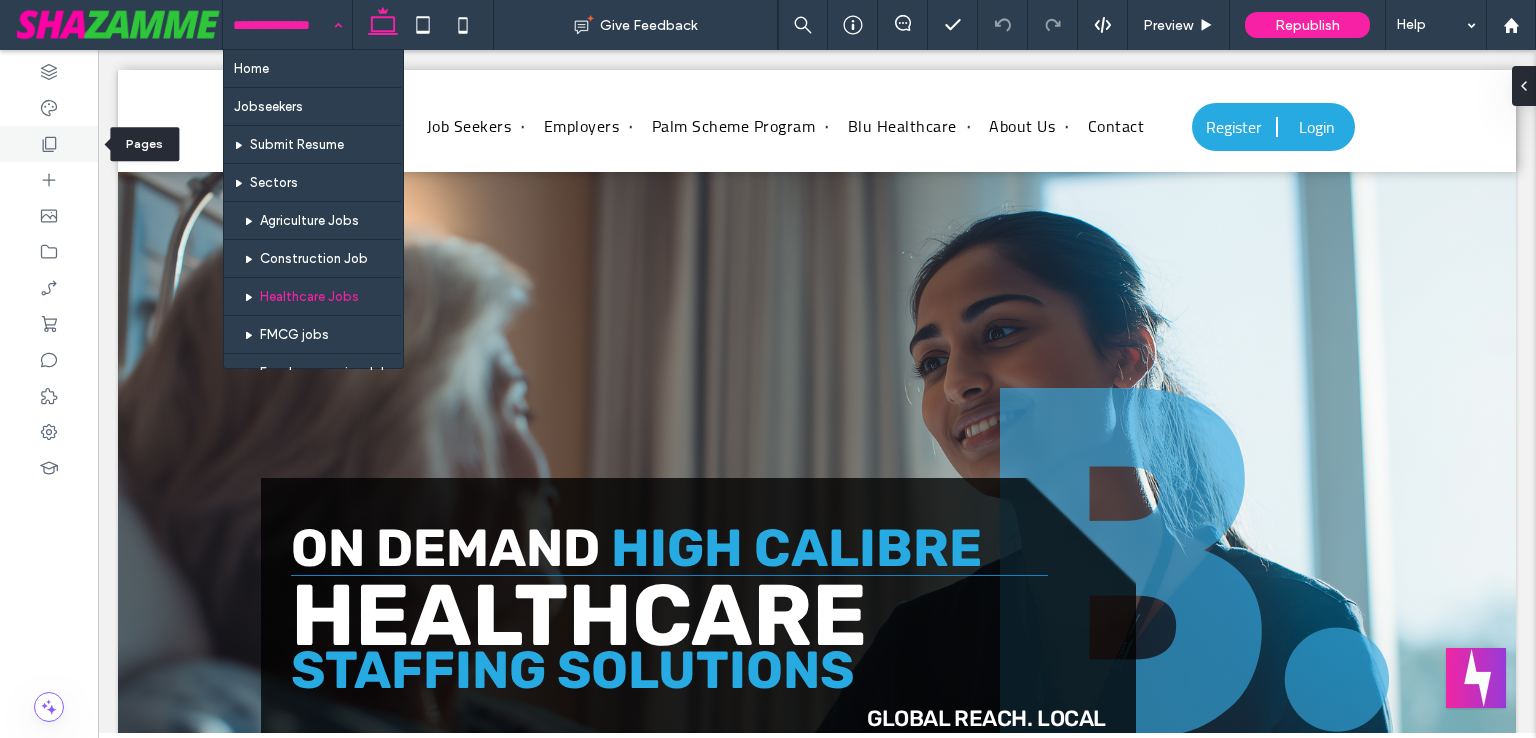 click 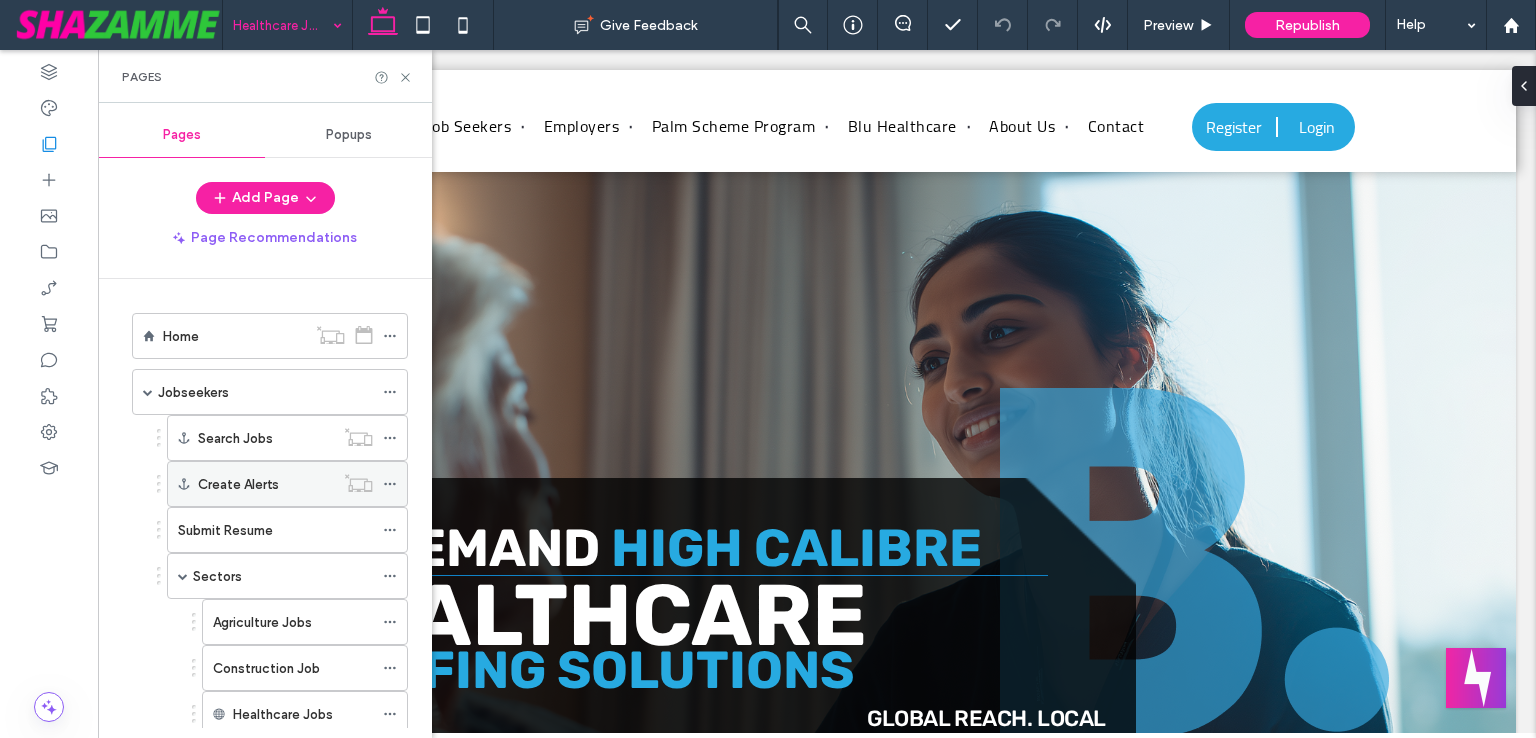 scroll, scrollTop: 500, scrollLeft: 0, axis: vertical 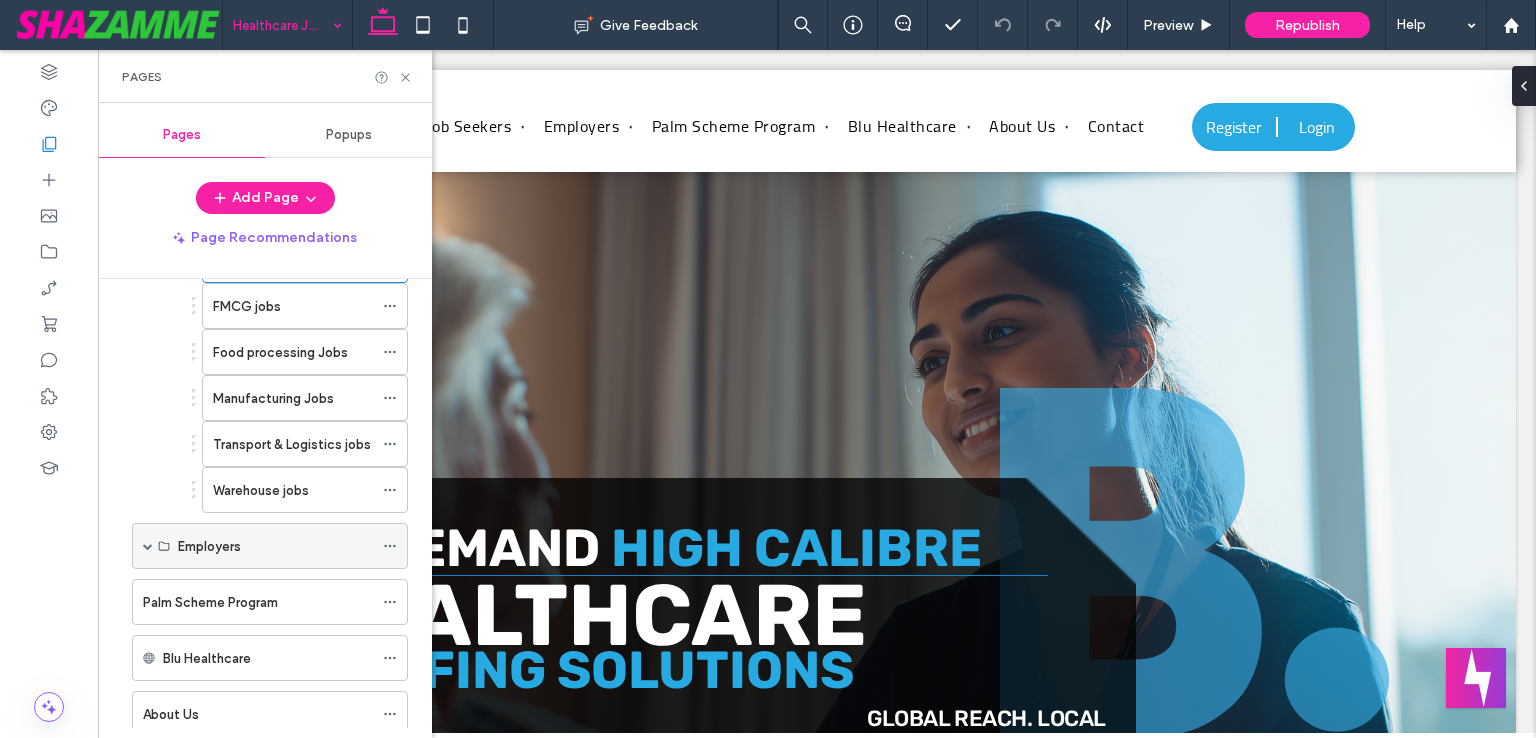 click at bounding box center (148, 546) 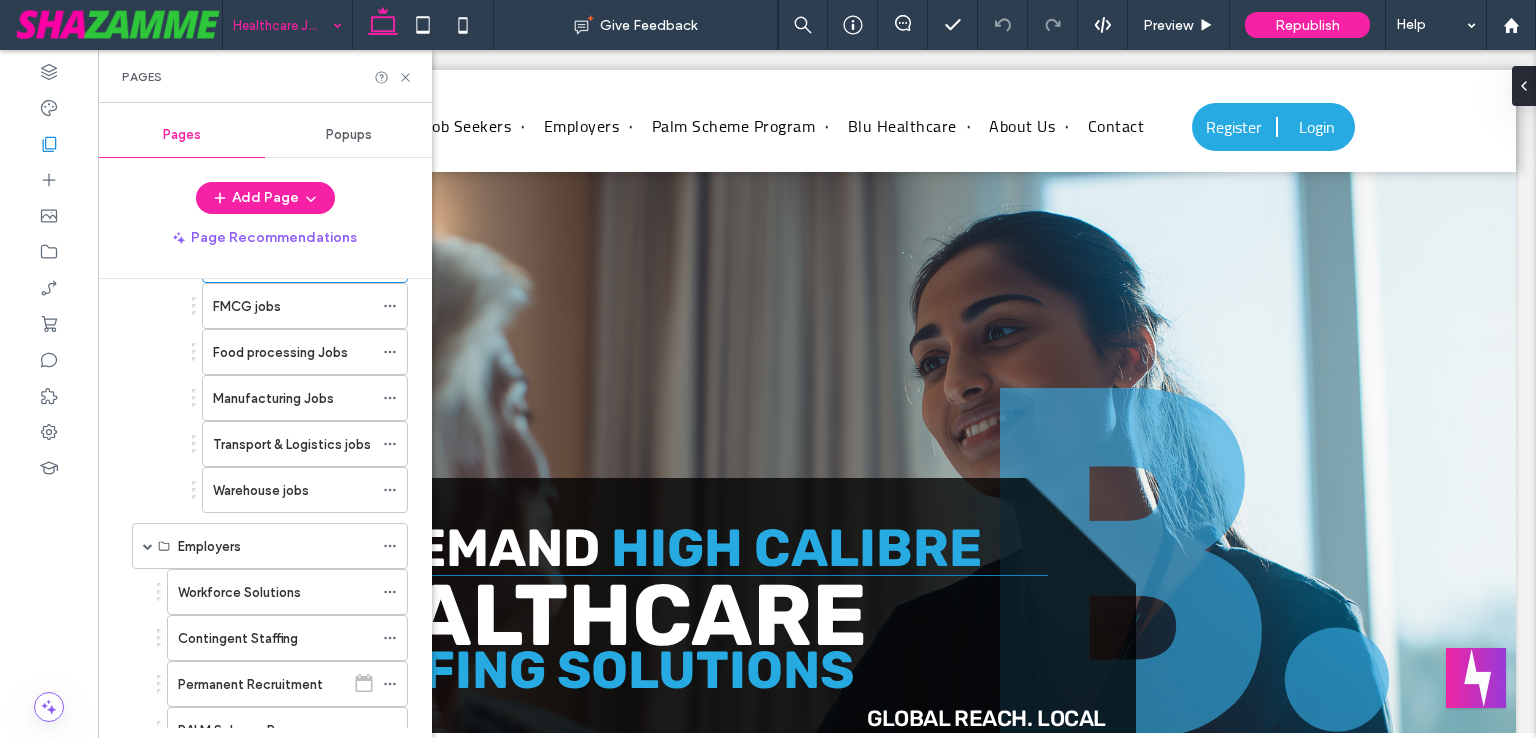 scroll, scrollTop: 1000, scrollLeft: 0, axis: vertical 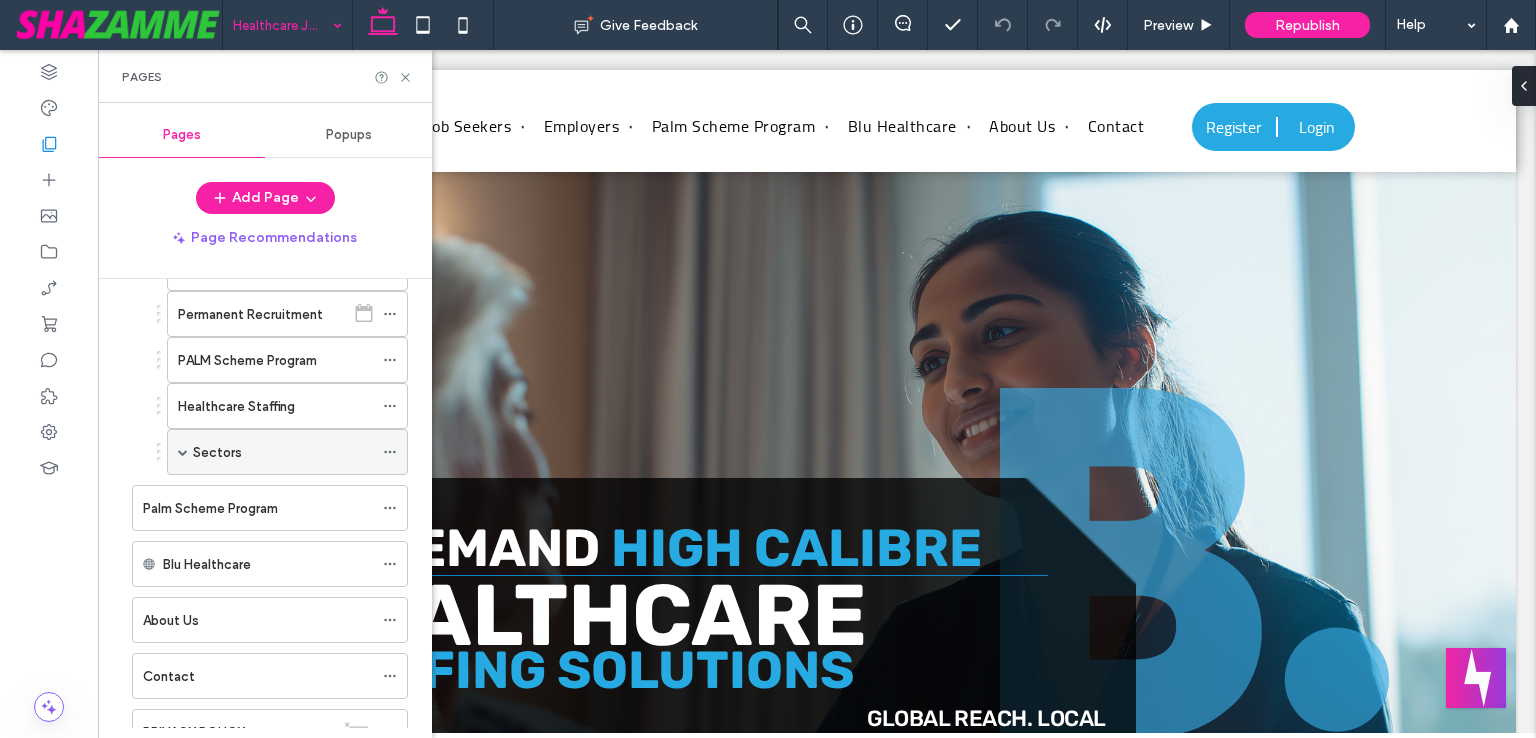 click at bounding box center (183, 452) 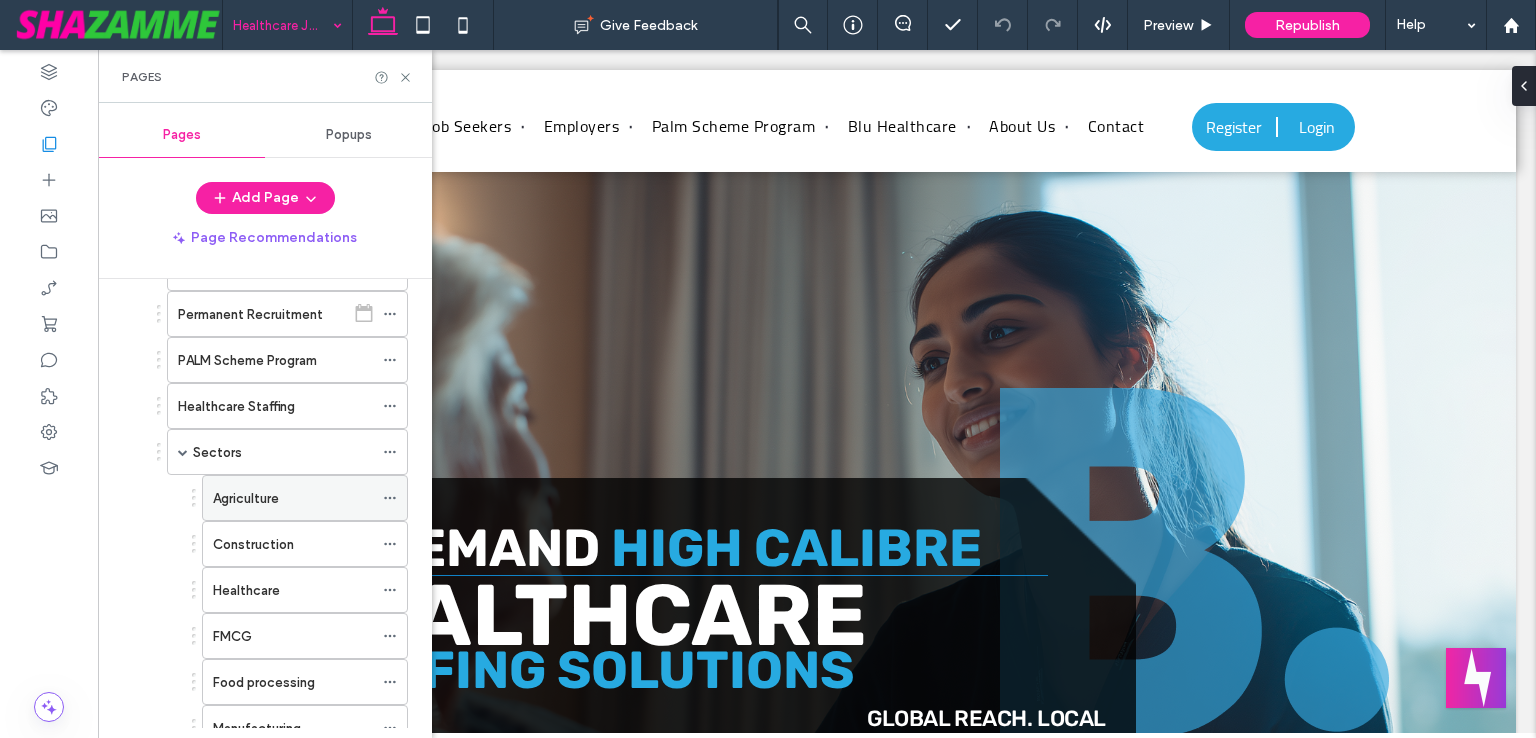 click on "Agriculture" at bounding box center [246, 498] 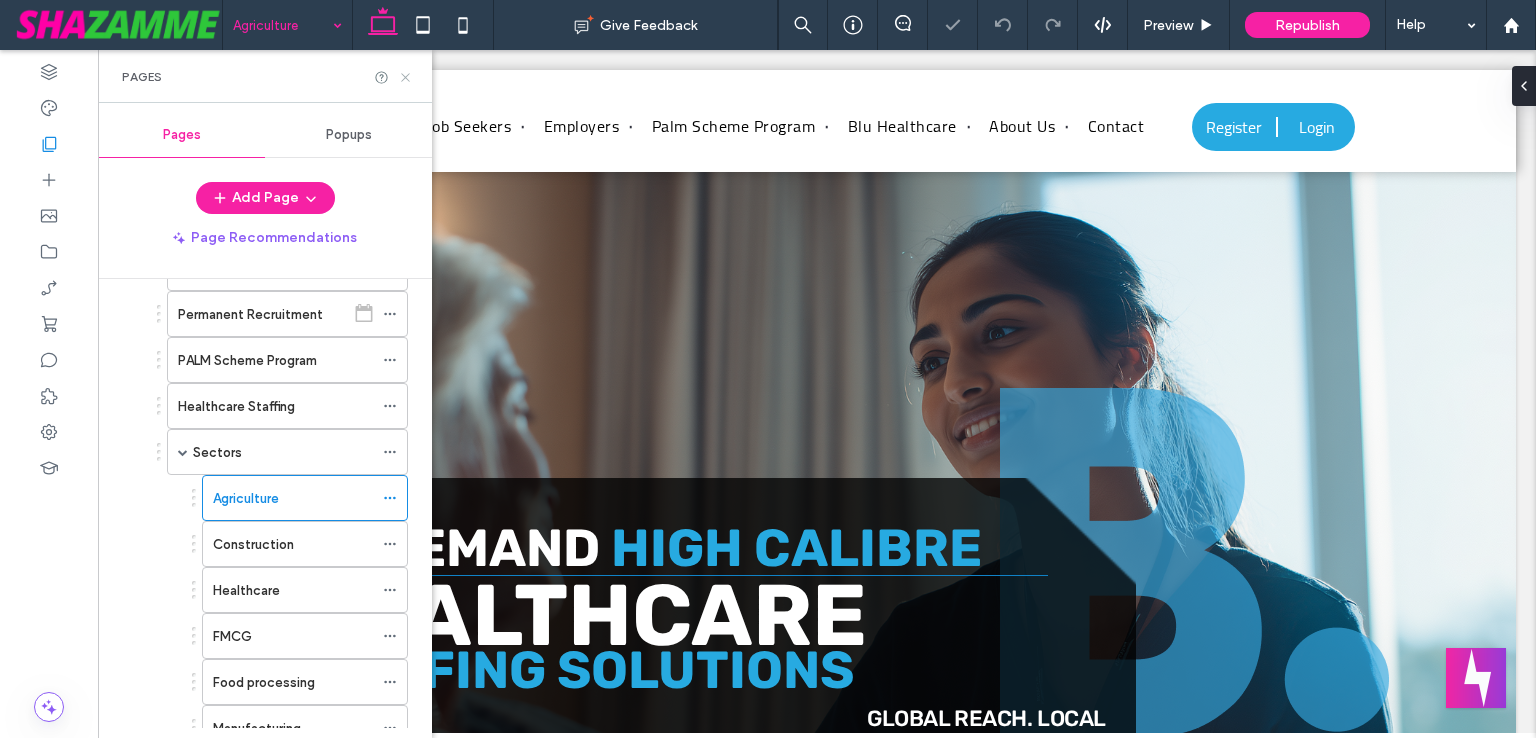 click 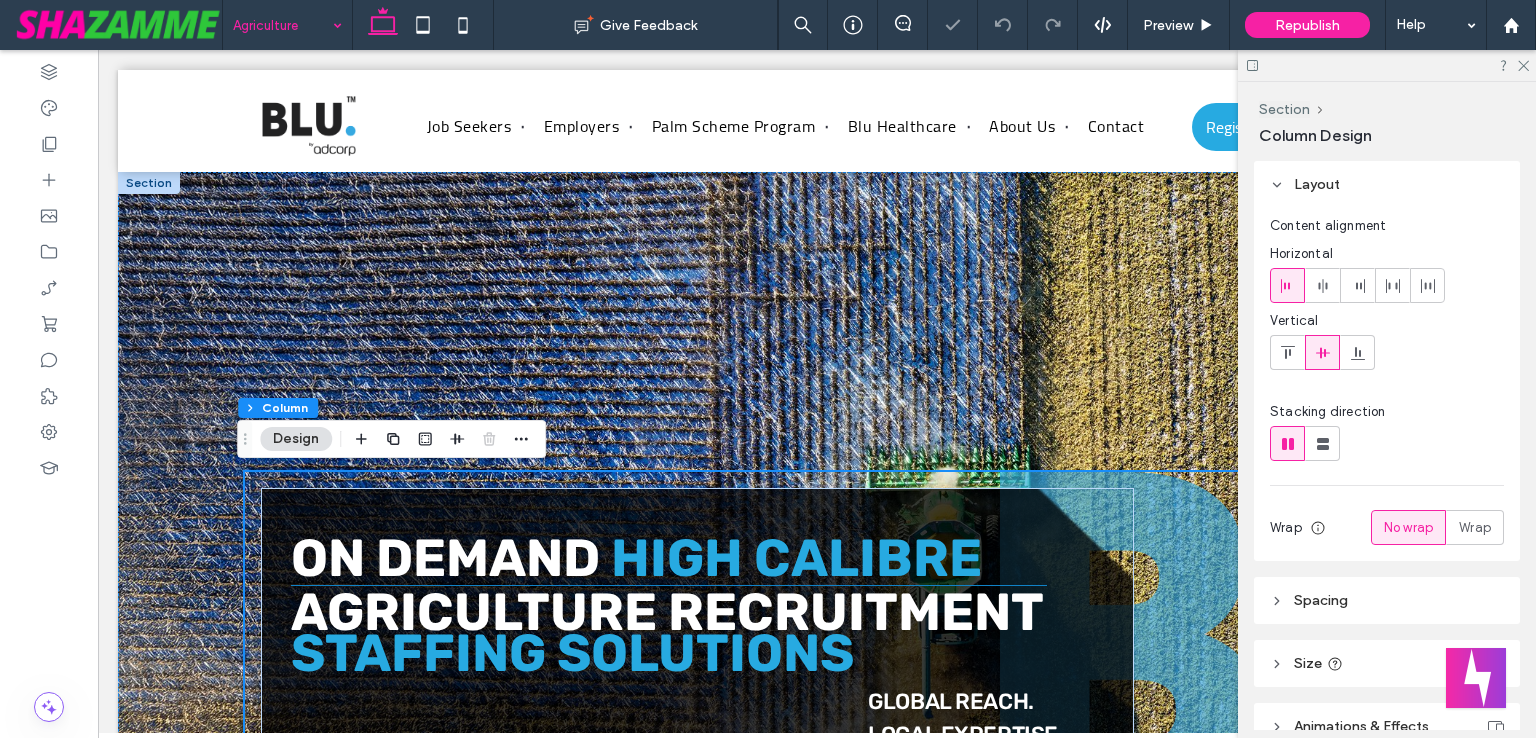 scroll, scrollTop: 0, scrollLeft: 0, axis: both 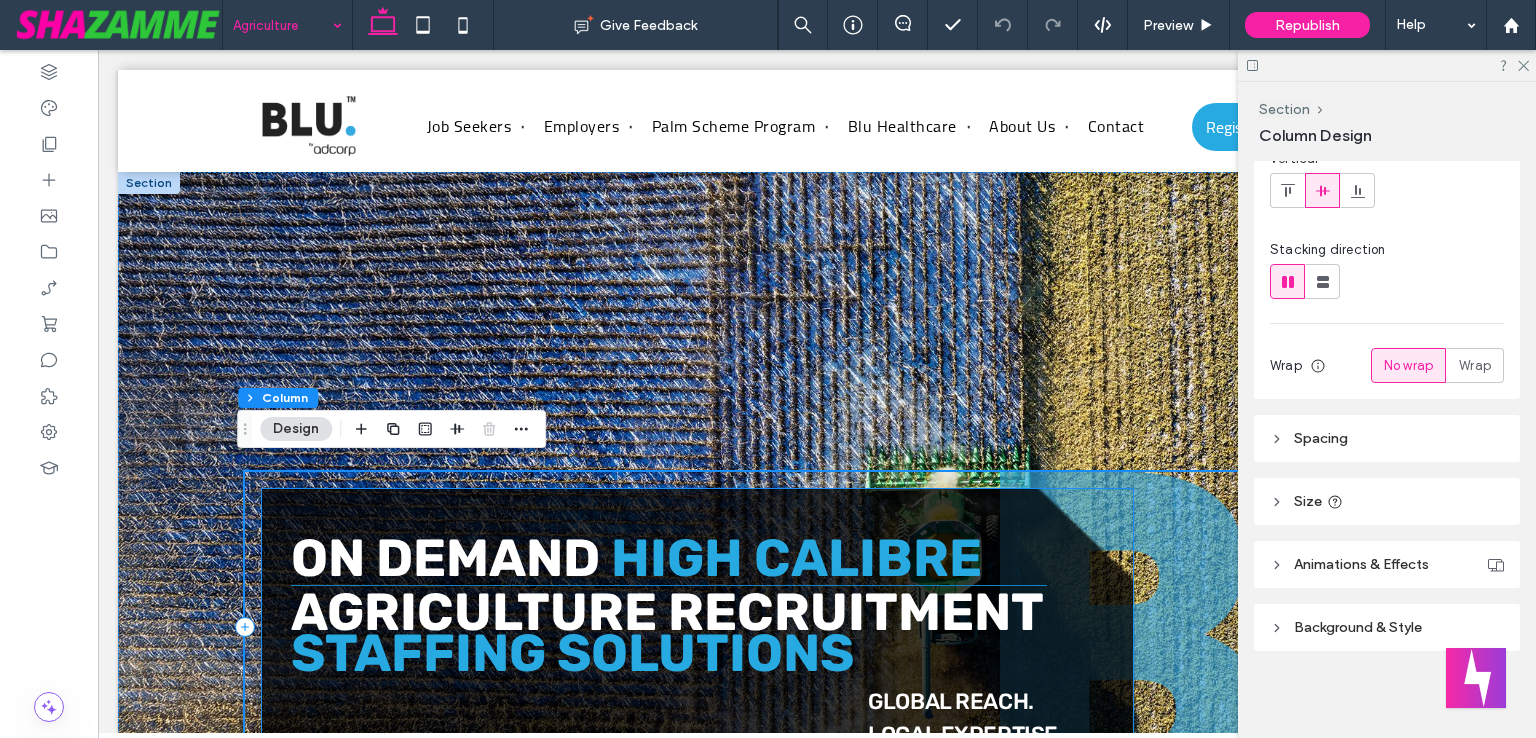 click on "ON DEMAND
HIGH CALIBRE
AGRICULTURE RECRUITMENT
STAFFING SOLUTIONs
Global reach. Local expertise." at bounding box center [697, 634] 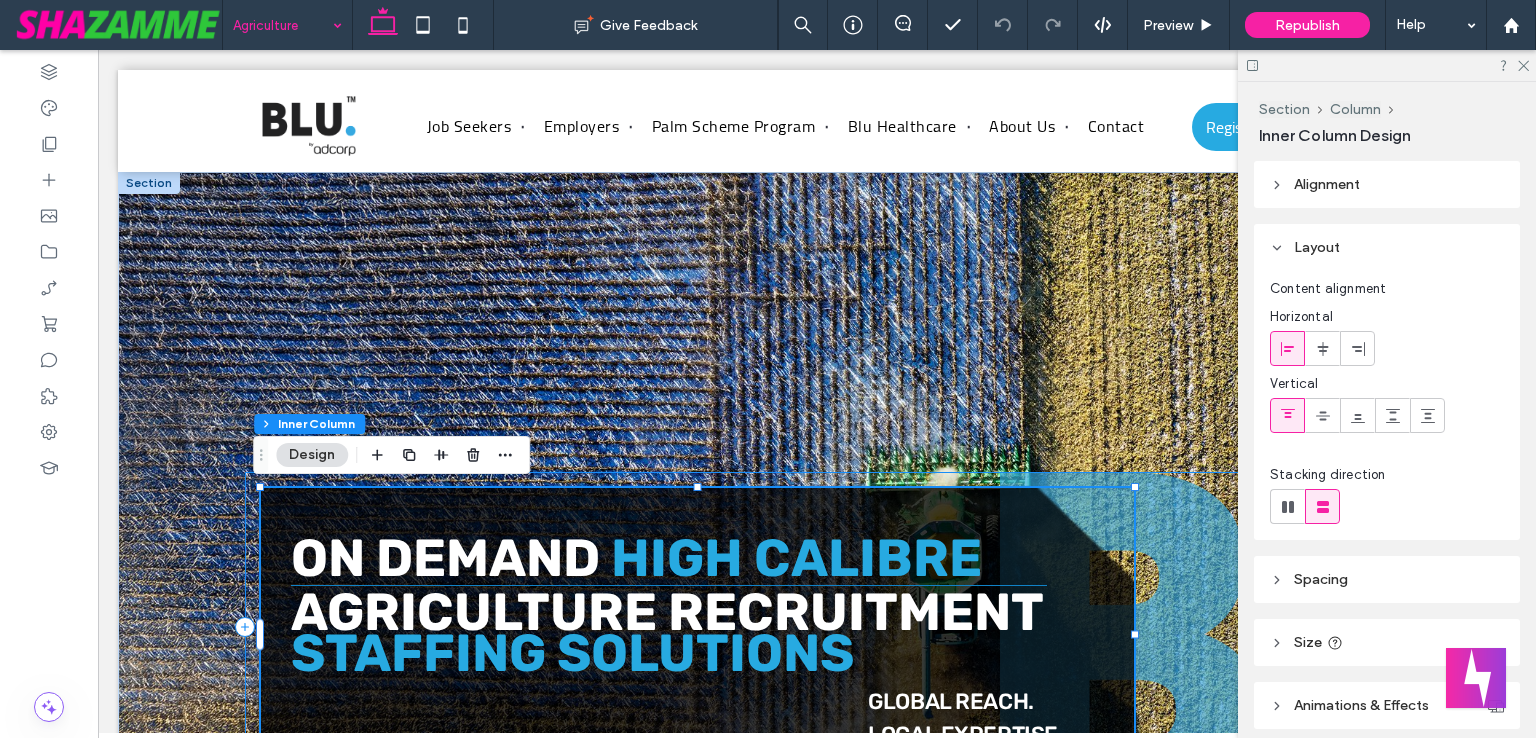 click on "ON DEMAND
HIGH CALIBRE
AGRICULTURE RECRUITMENT
STAFFING SOLUTIONs
Global reach. Local expertise." at bounding box center (817, 626) 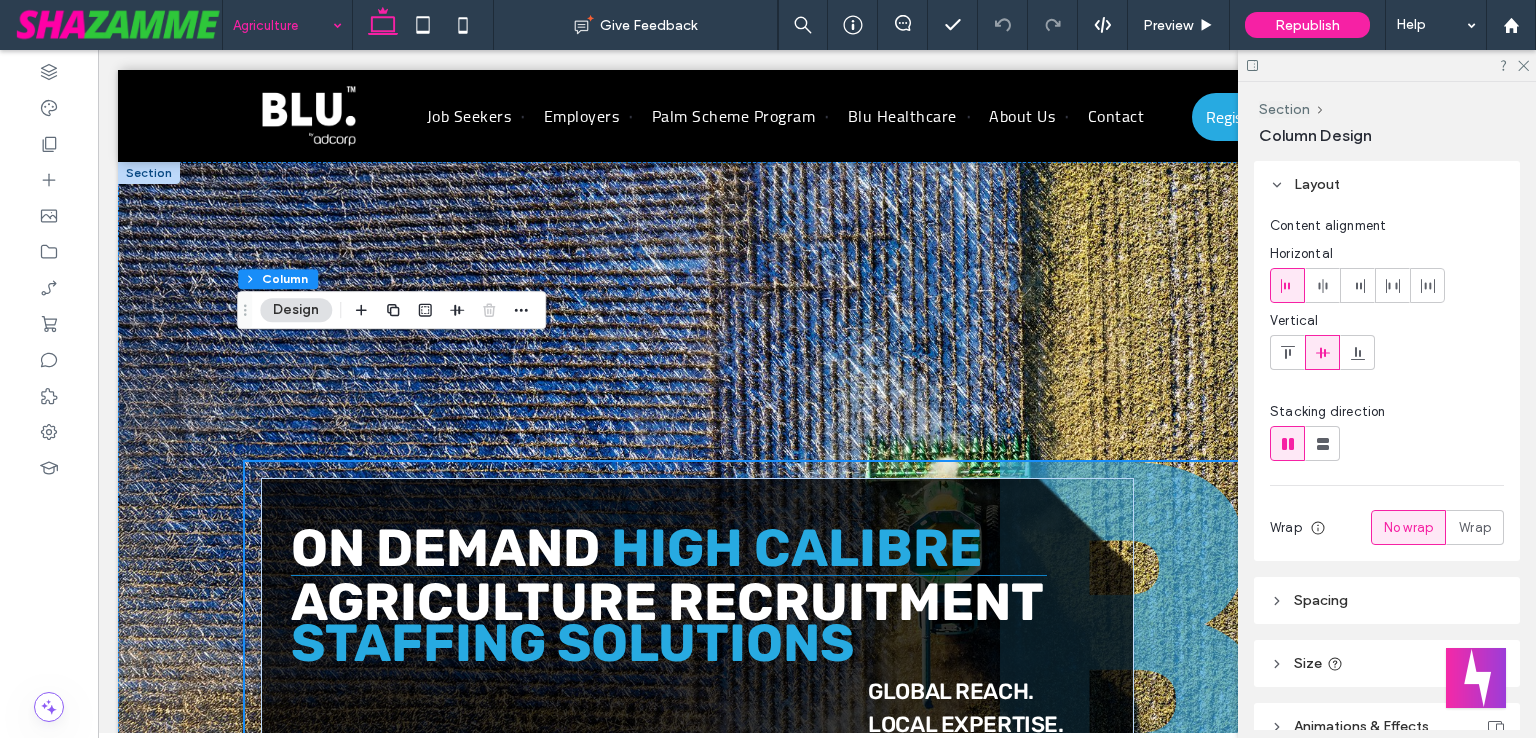 scroll, scrollTop: 489, scrollLeft: 0, axis: vertical 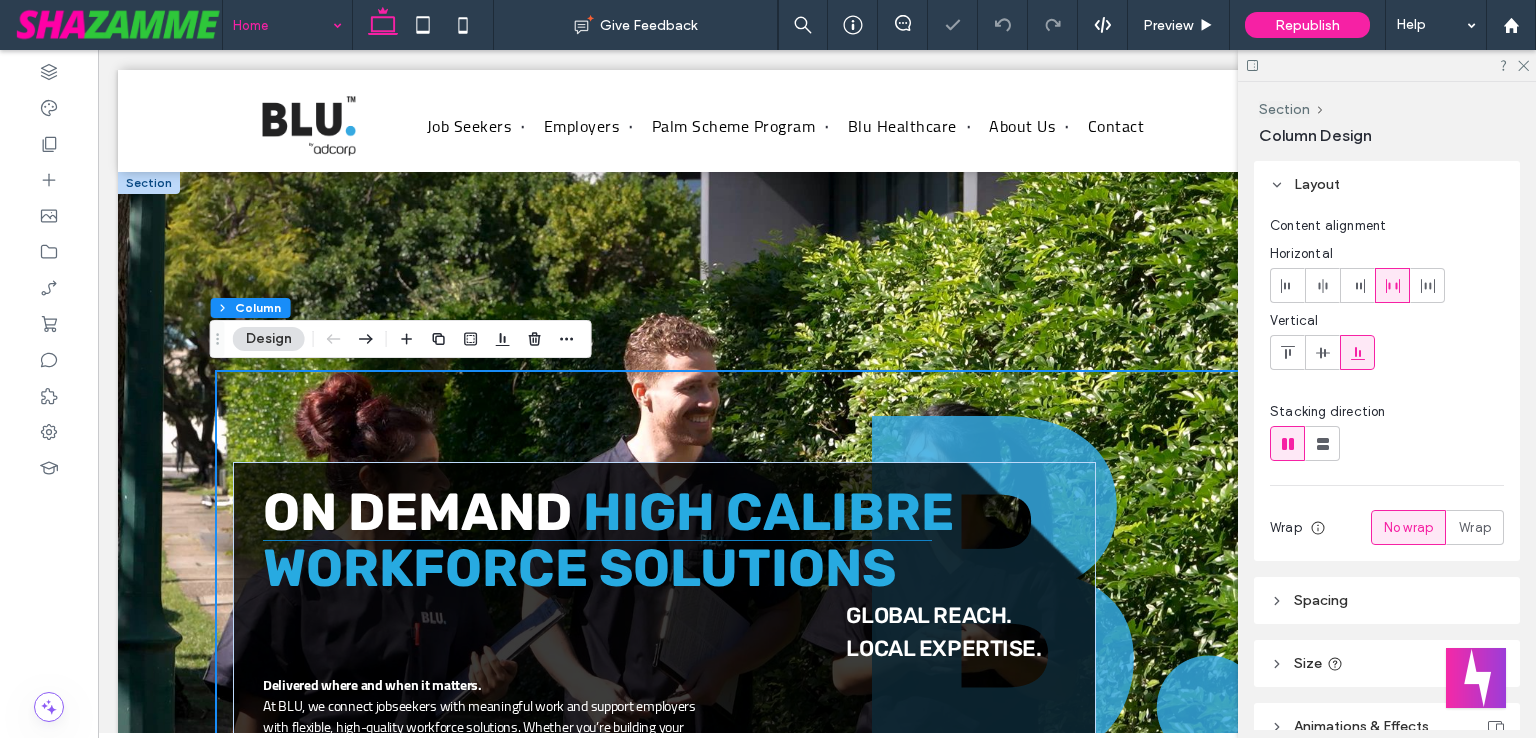 click on "ON DEMAND
HIGH CALIBRE
WORKFORCE SOLUTIONS
Global reach. Local expertise.
Delivered where and when it matters. At BLU, we connect jobseekers with meaningful work and support employers with flexible, high-quality workforce solutions. Whether you’re building your team or shaping your future, we’re here to help with national reach, deep sector experience, and care that doesn’t clock out." at bounding box center [739, 591] 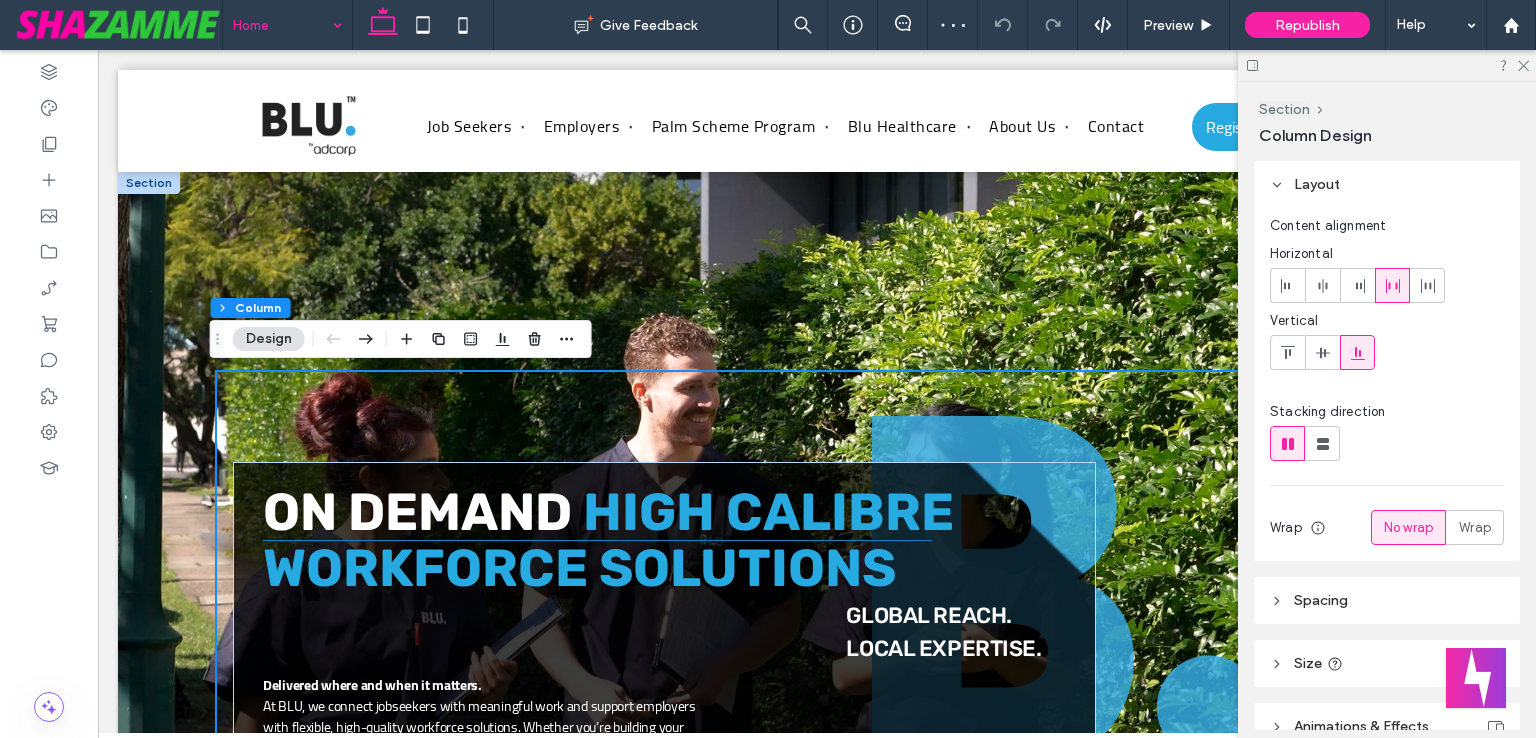click on "ON DEMAND
HIGH CALIBRE
WORKFORCE SOLUTIONS
Global reach. Local expertise.
Delivered where and when it matters. At BLU, we connect jobseekers with meaningful work and support employers with flexible, high-quality workforce solutions. Whether you’re building your team or shaping your future, we’re here to help with national reach, deep sector experience, and care that doesn’t clock out." at bounding box center [739, 591] 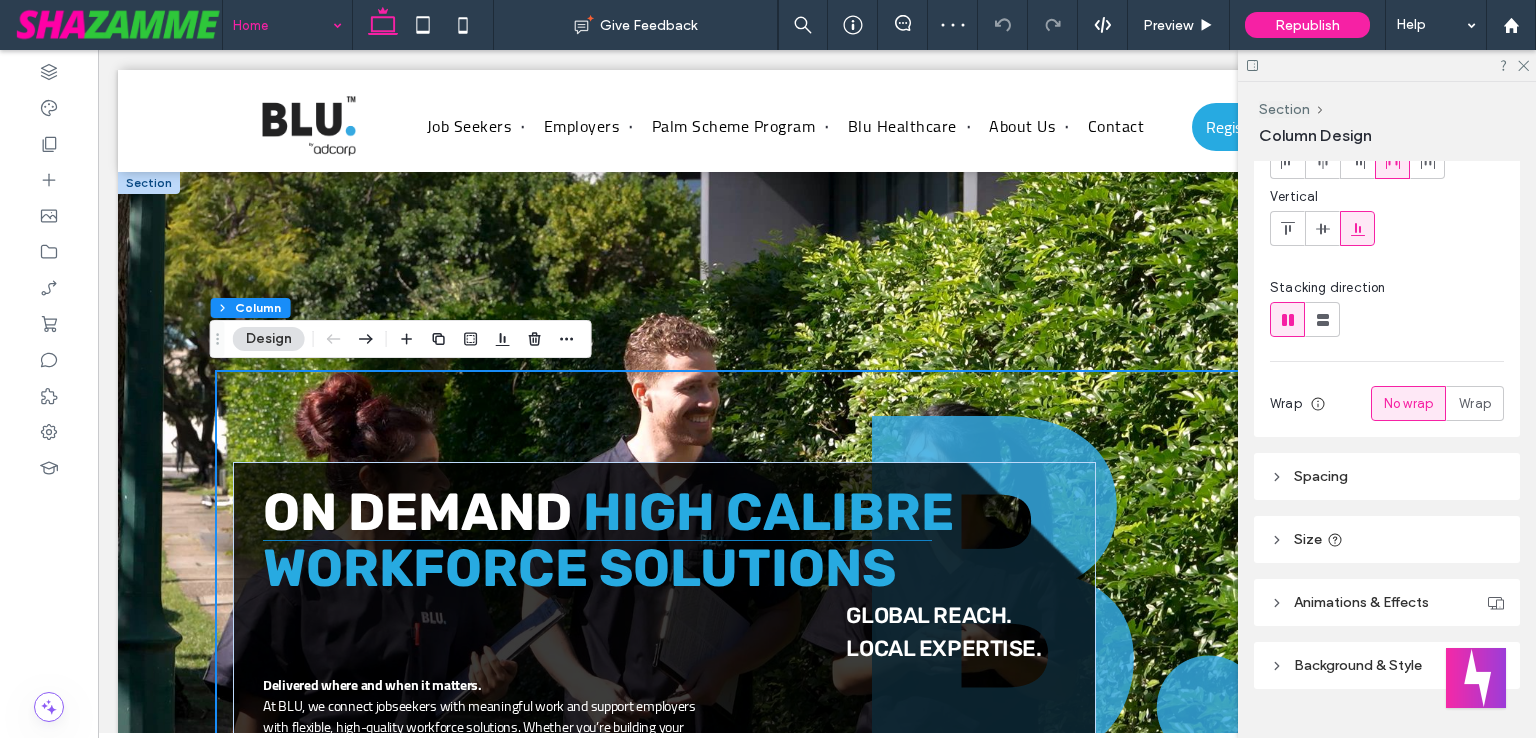 scroll, scrollTop: 162, scrollLeft: 0, axis: vertical 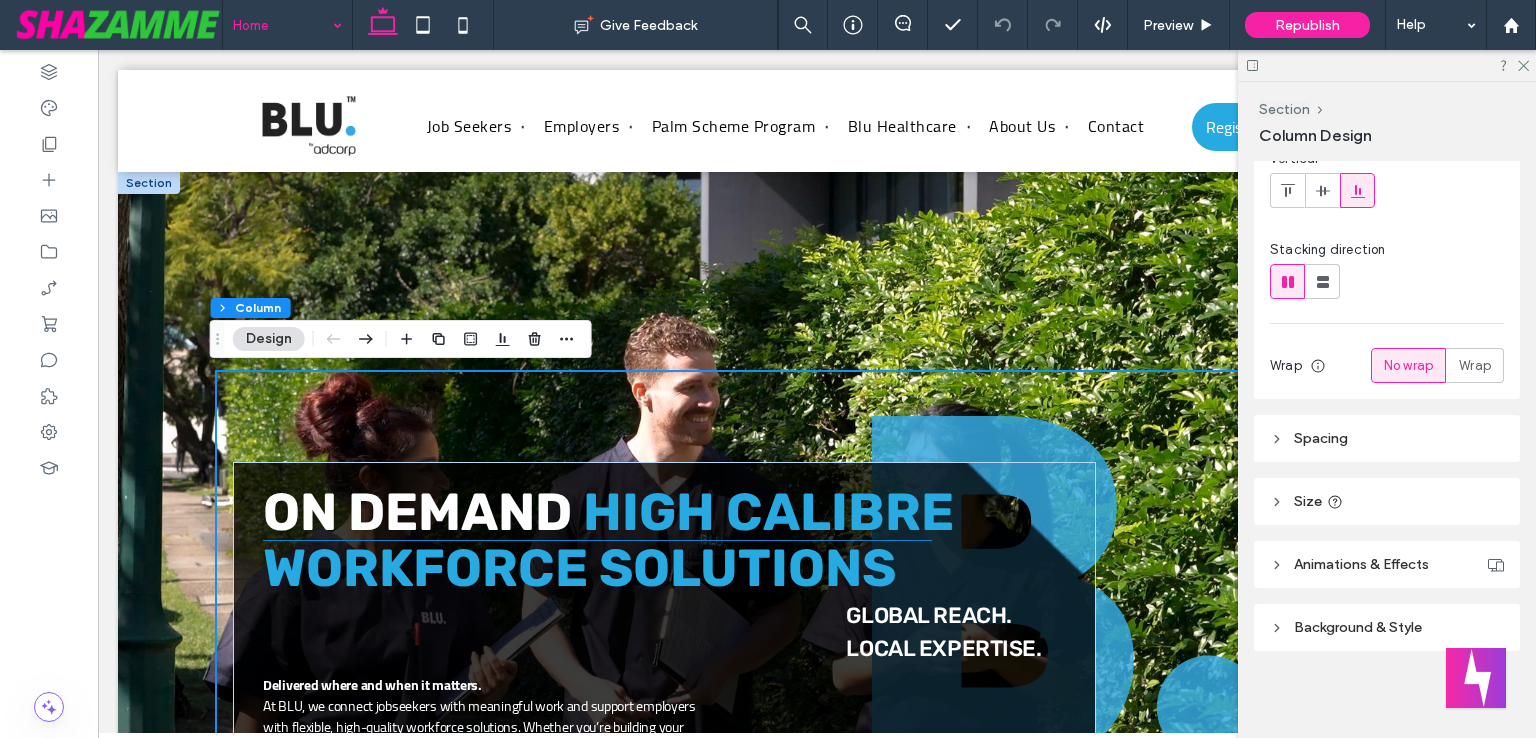 click on "Background & Style" at bounding box center [1358, 627] 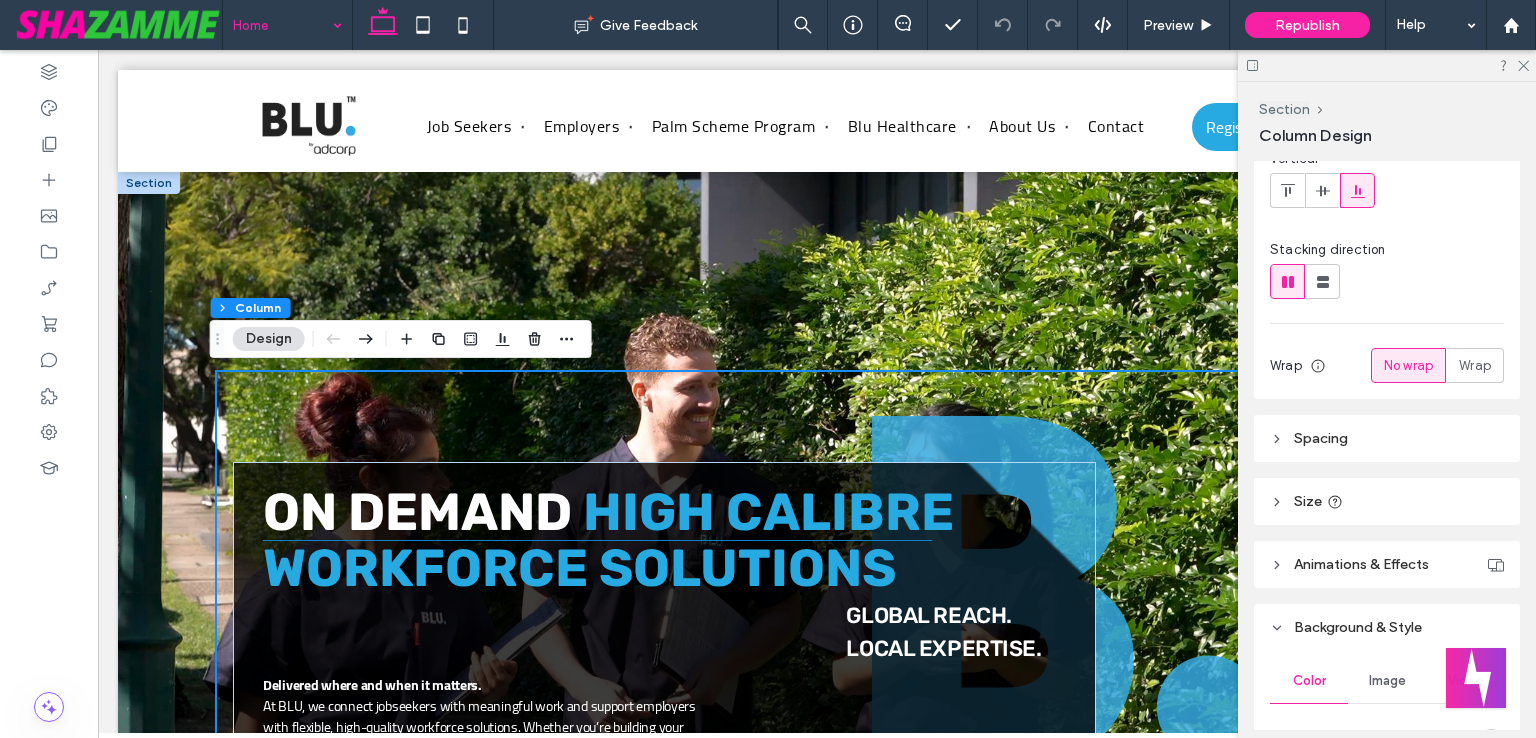 scroll, scrollTop: 551, scrollLeft: 0, axis: vertical 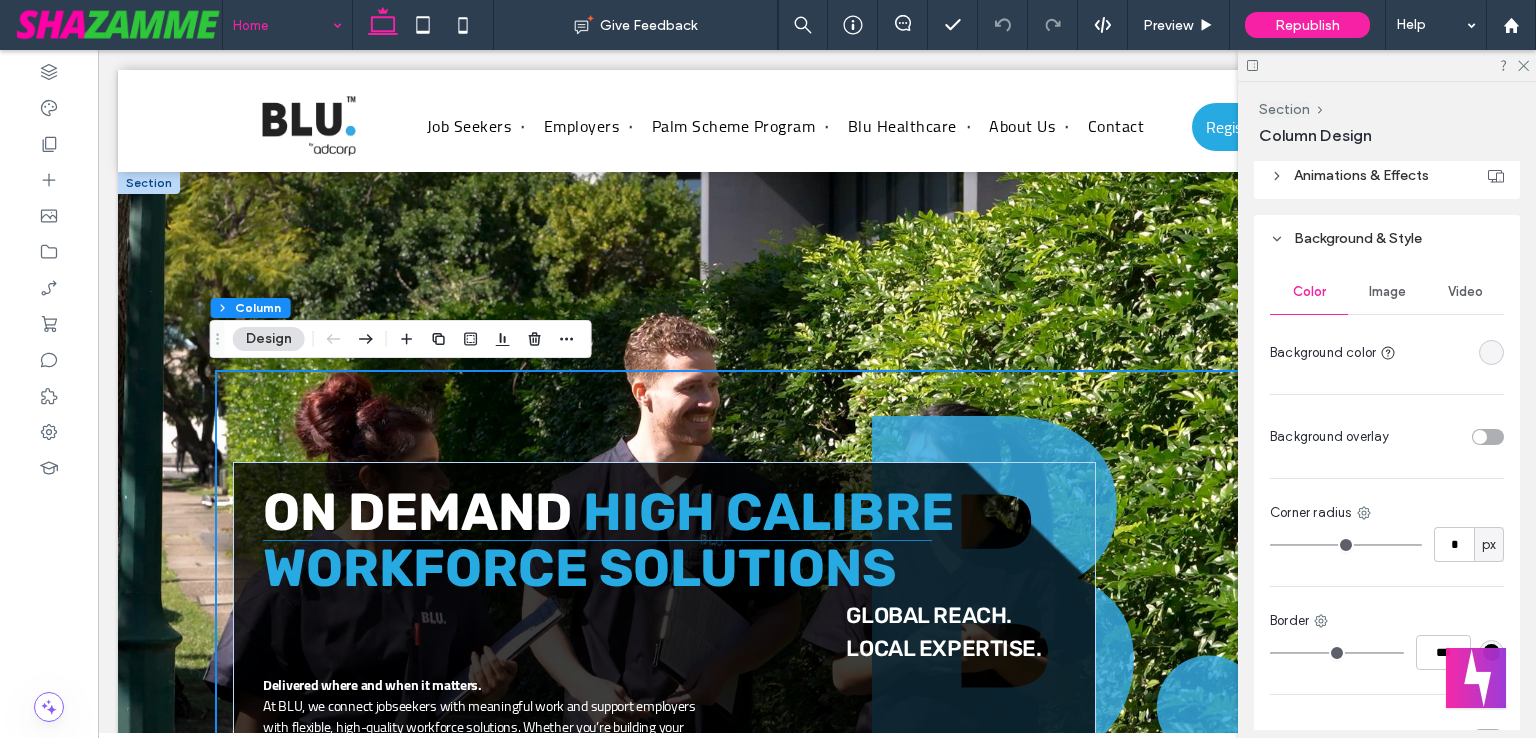click on "Image" at bounding box center [1387, 292] 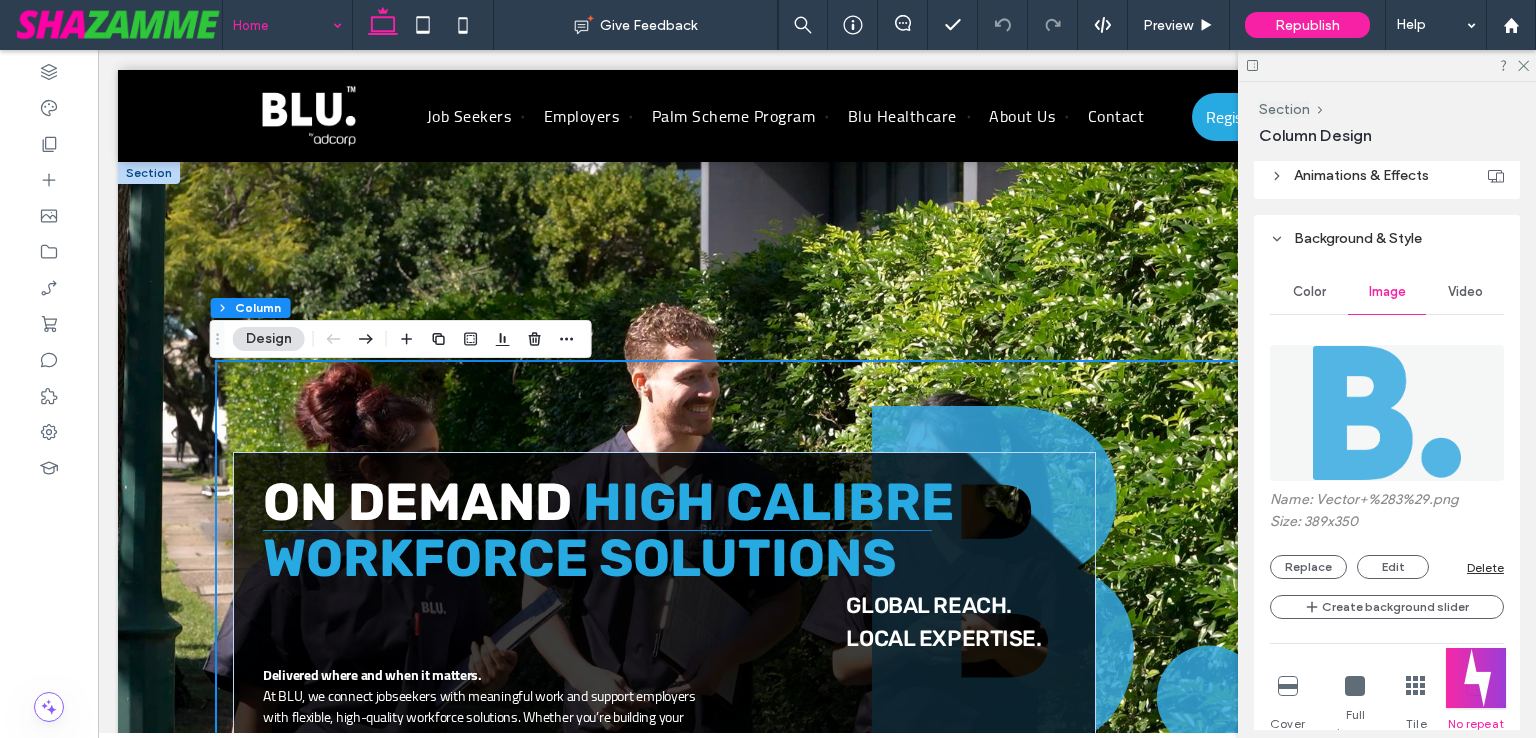 scroll, scrollTop: 489, scrollLeft: 0, axis: vertical 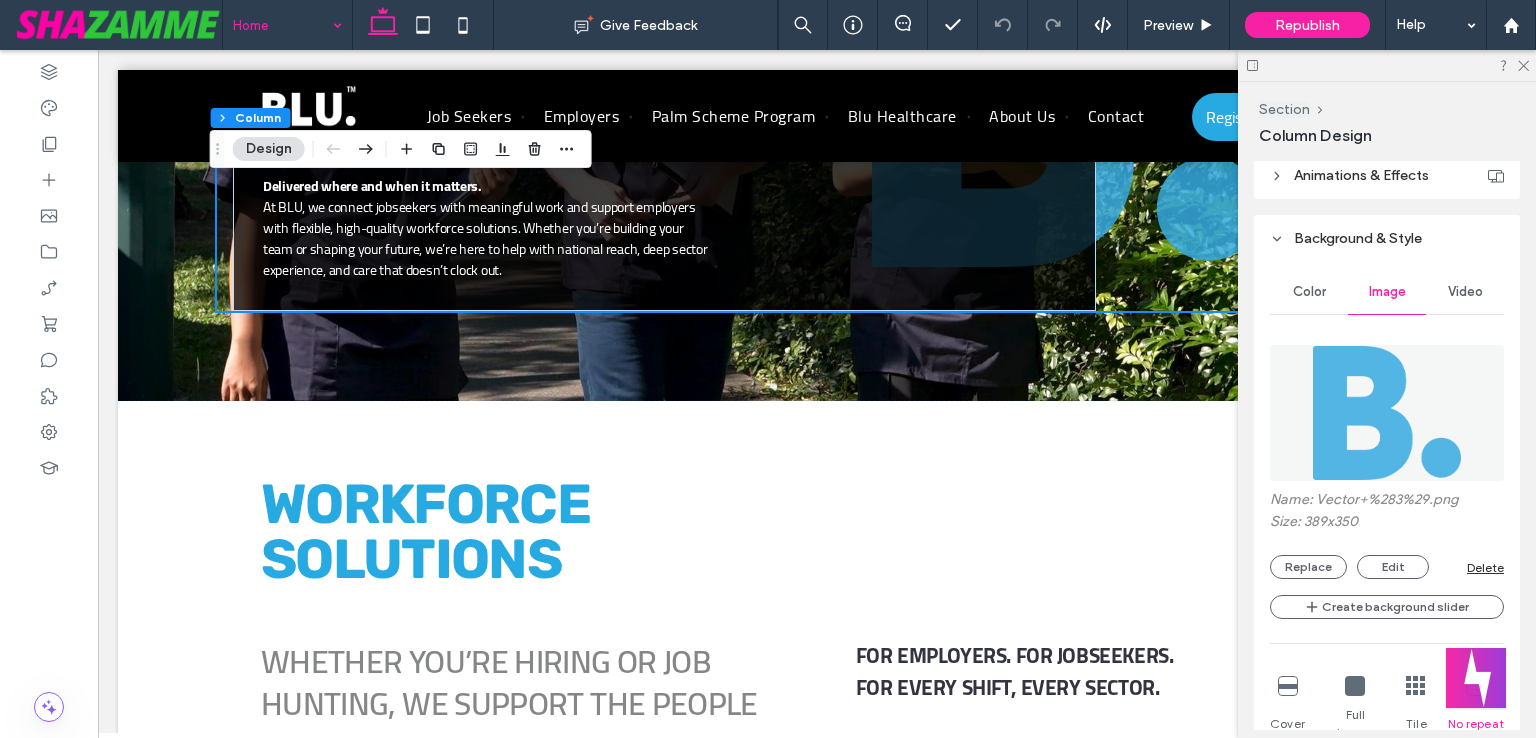 click 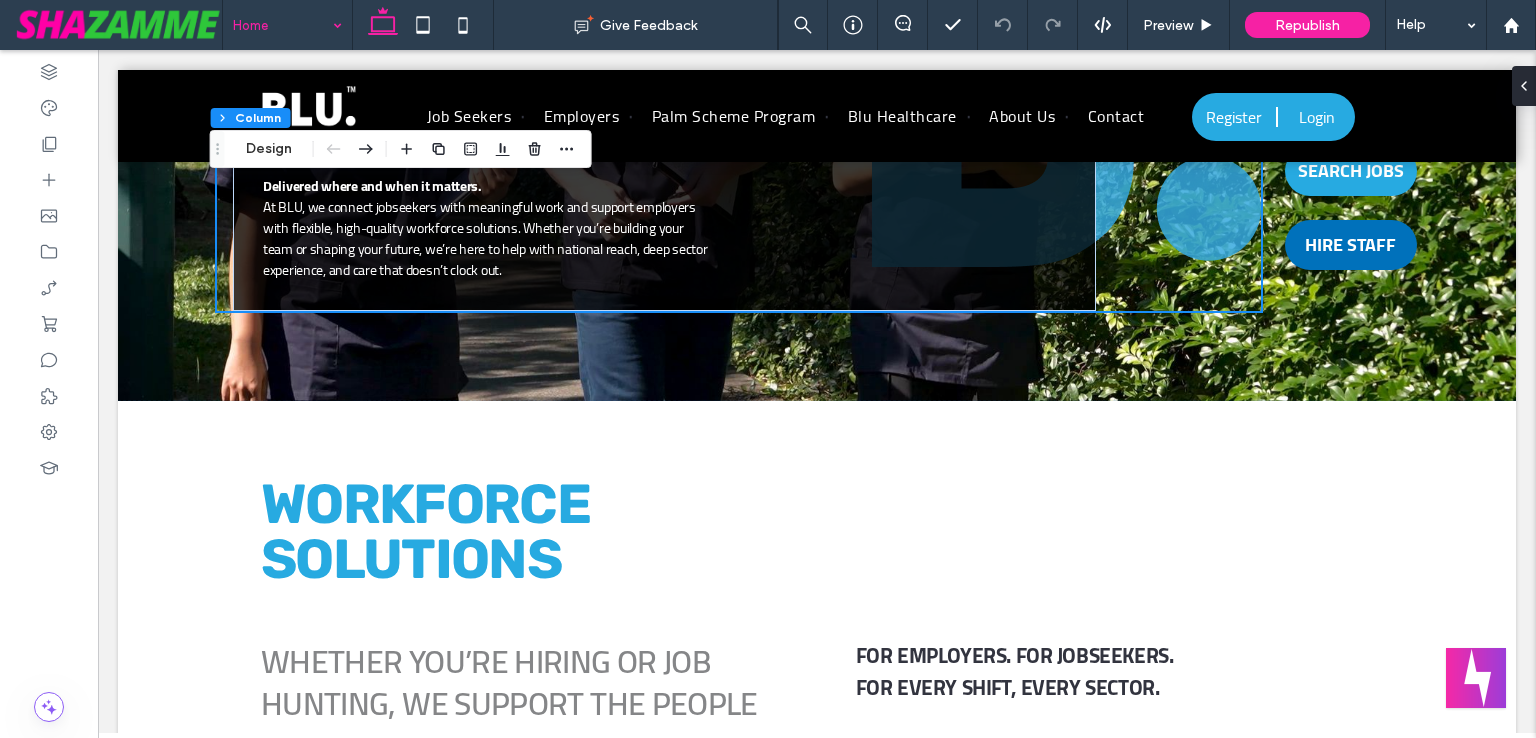 scroll, scrollTop: 0, scrollLeft: 0, axis: both 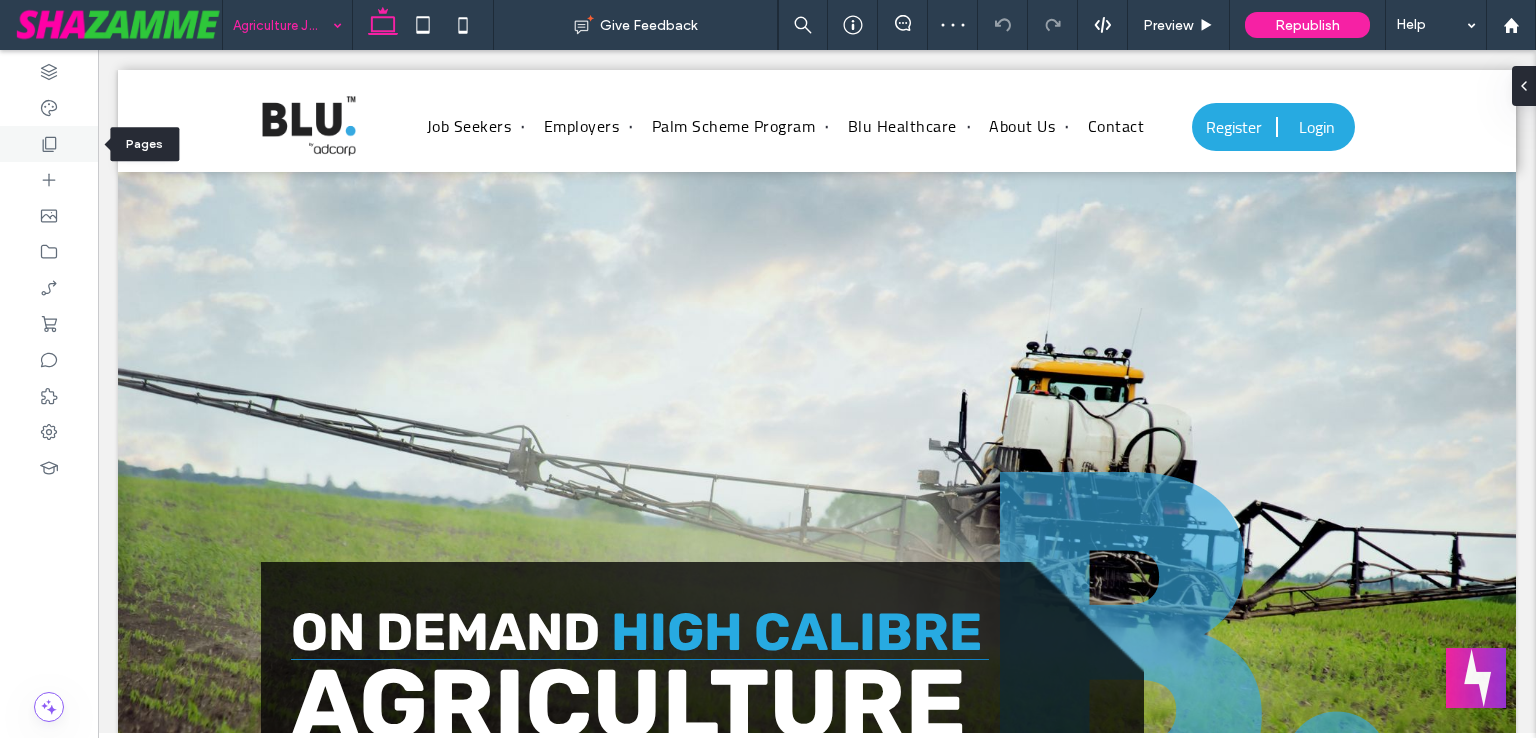 click at bounding box center (49, 144) 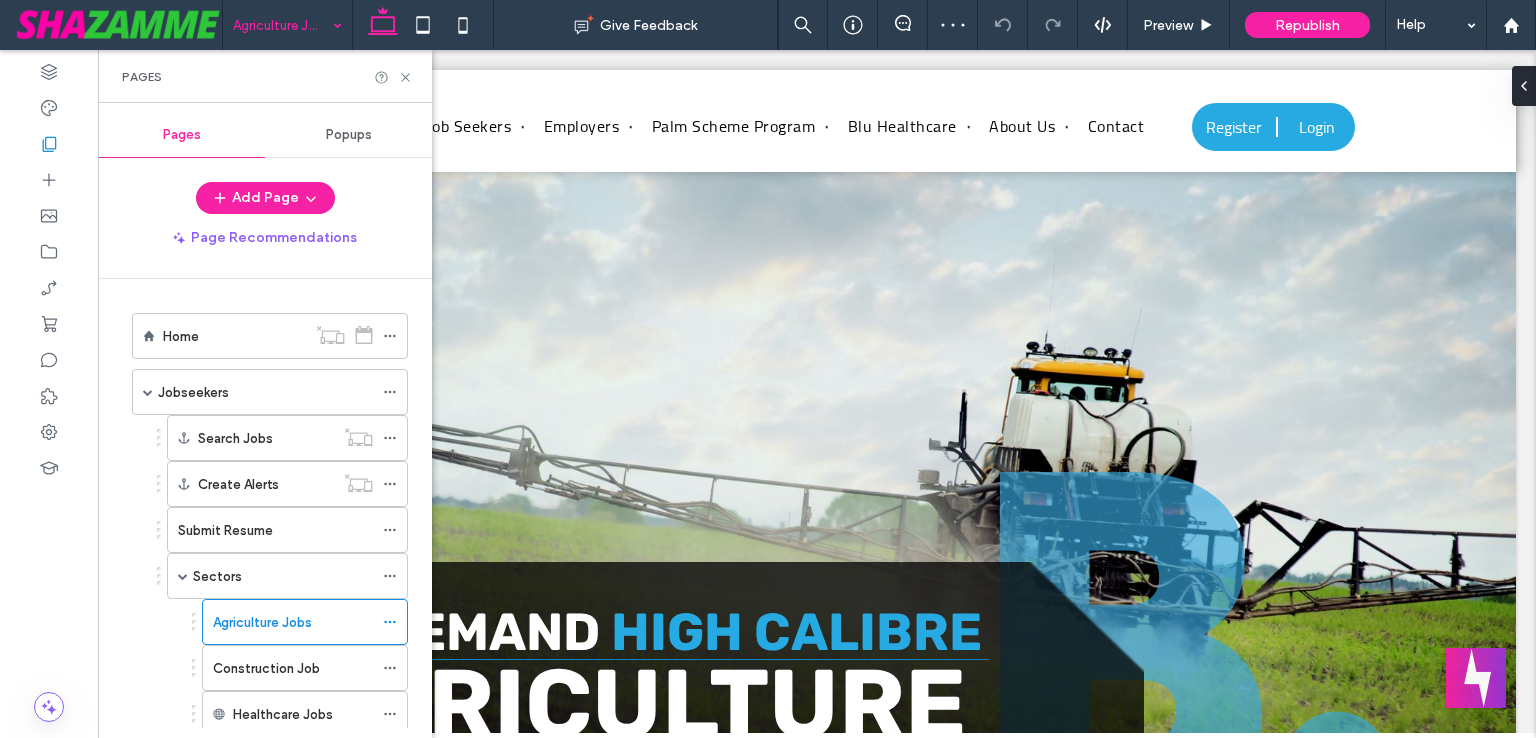 scroll, scrollTop: 500, scrollLeft: 0, axis: vertical 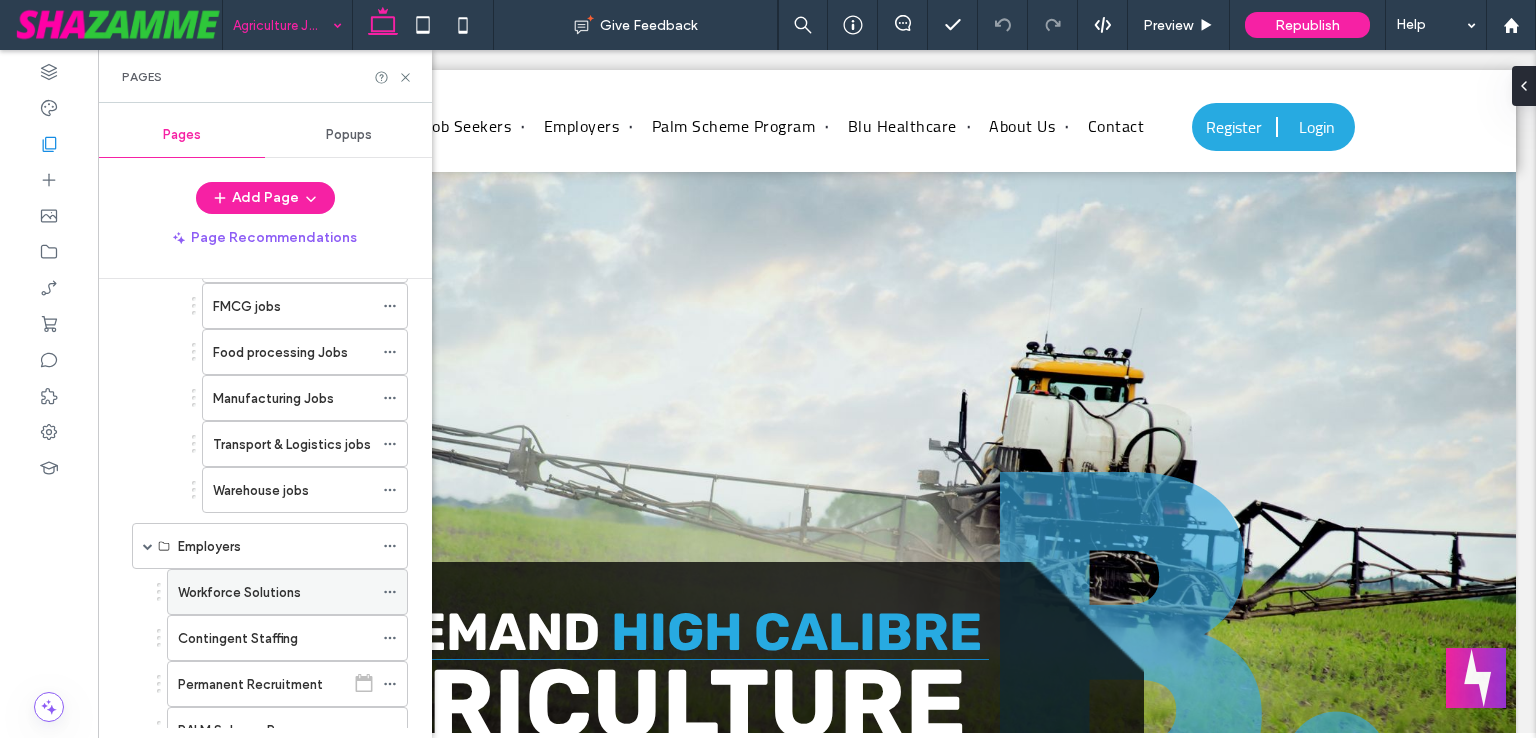 click on "Workforce Solutions" at bounding box center [239, 592] 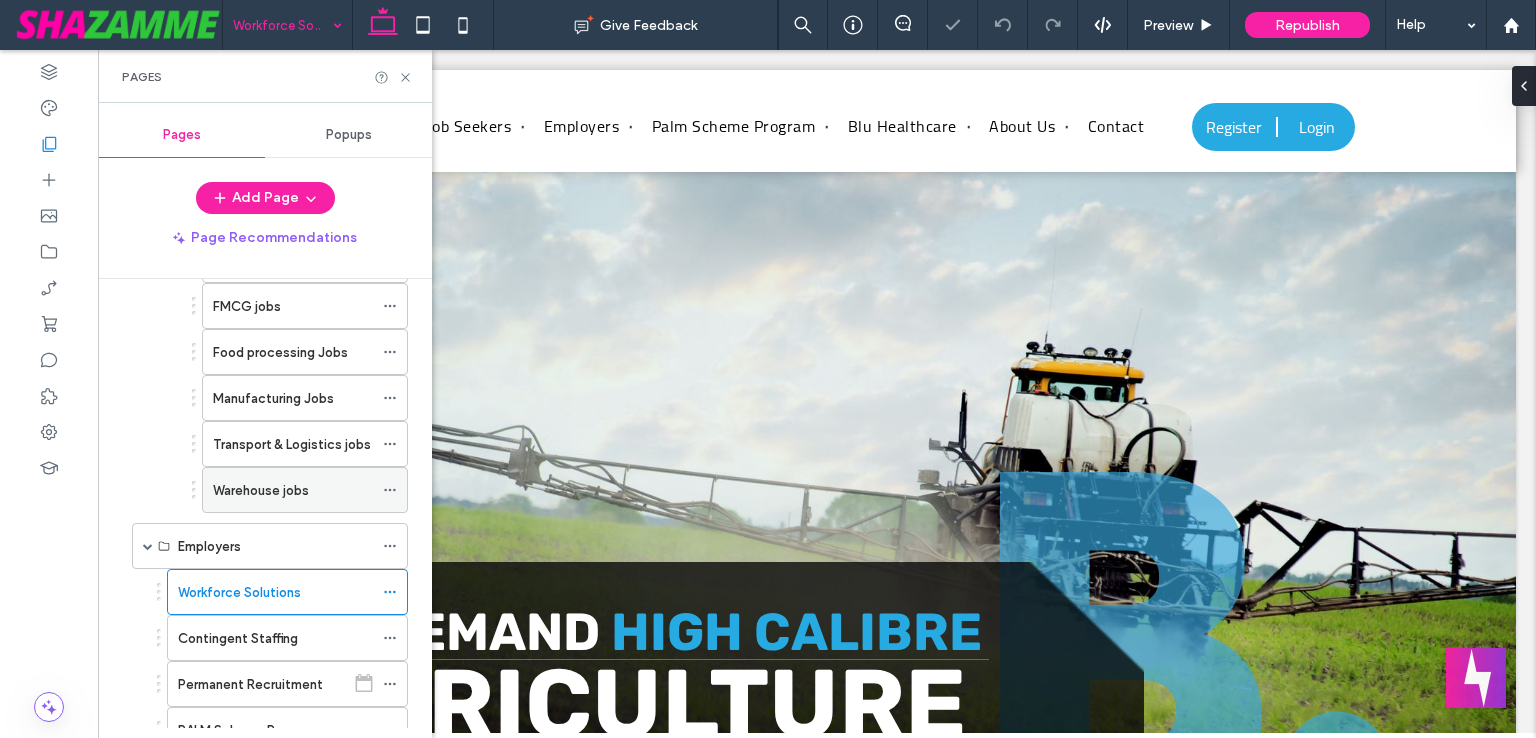 scroll, scrollTop: 1000, scrollLeft: 0, axis: vertical 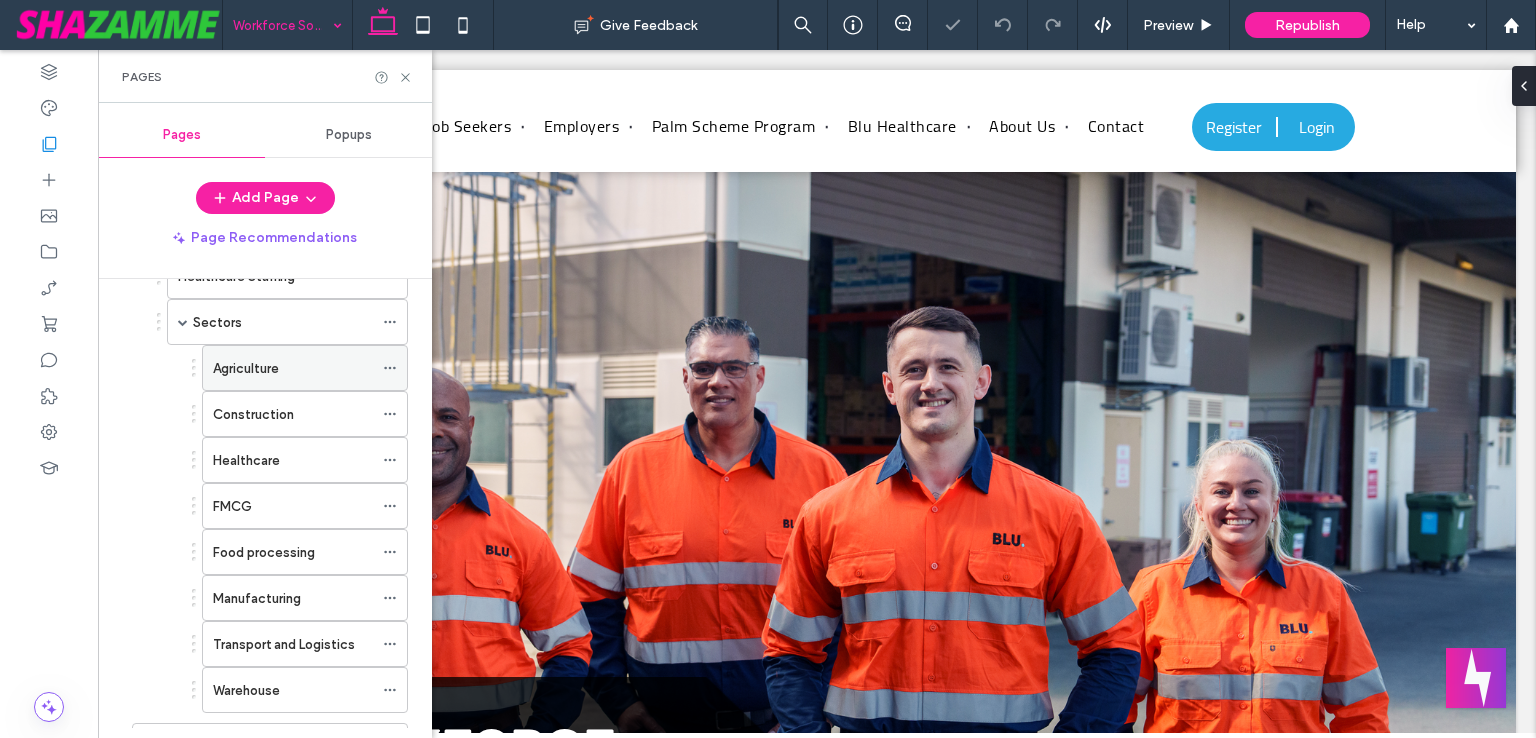 click on "Agriculture" at bounding box center (293, 368) 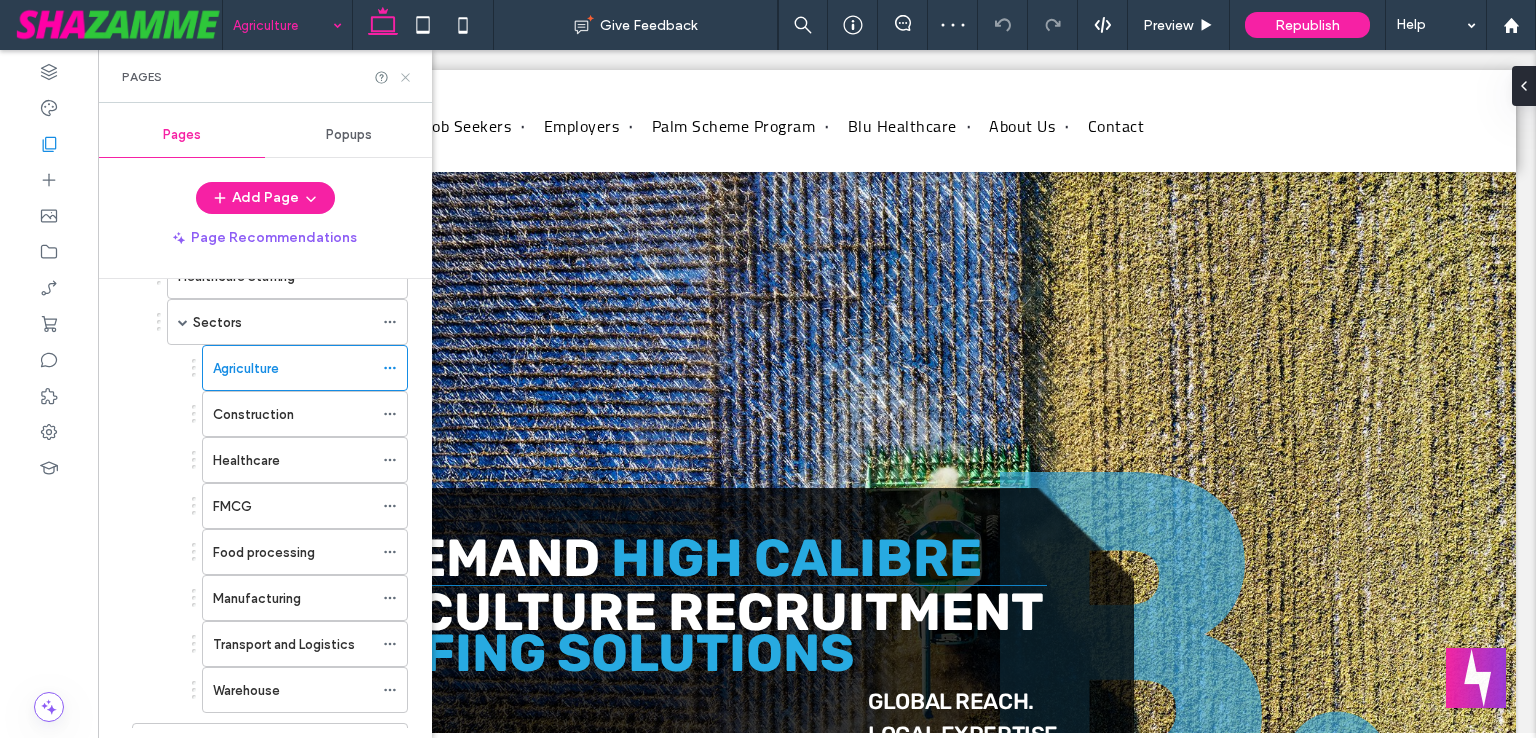 scroll, scrollTop: 0, scrollLeft: 0, axis: both 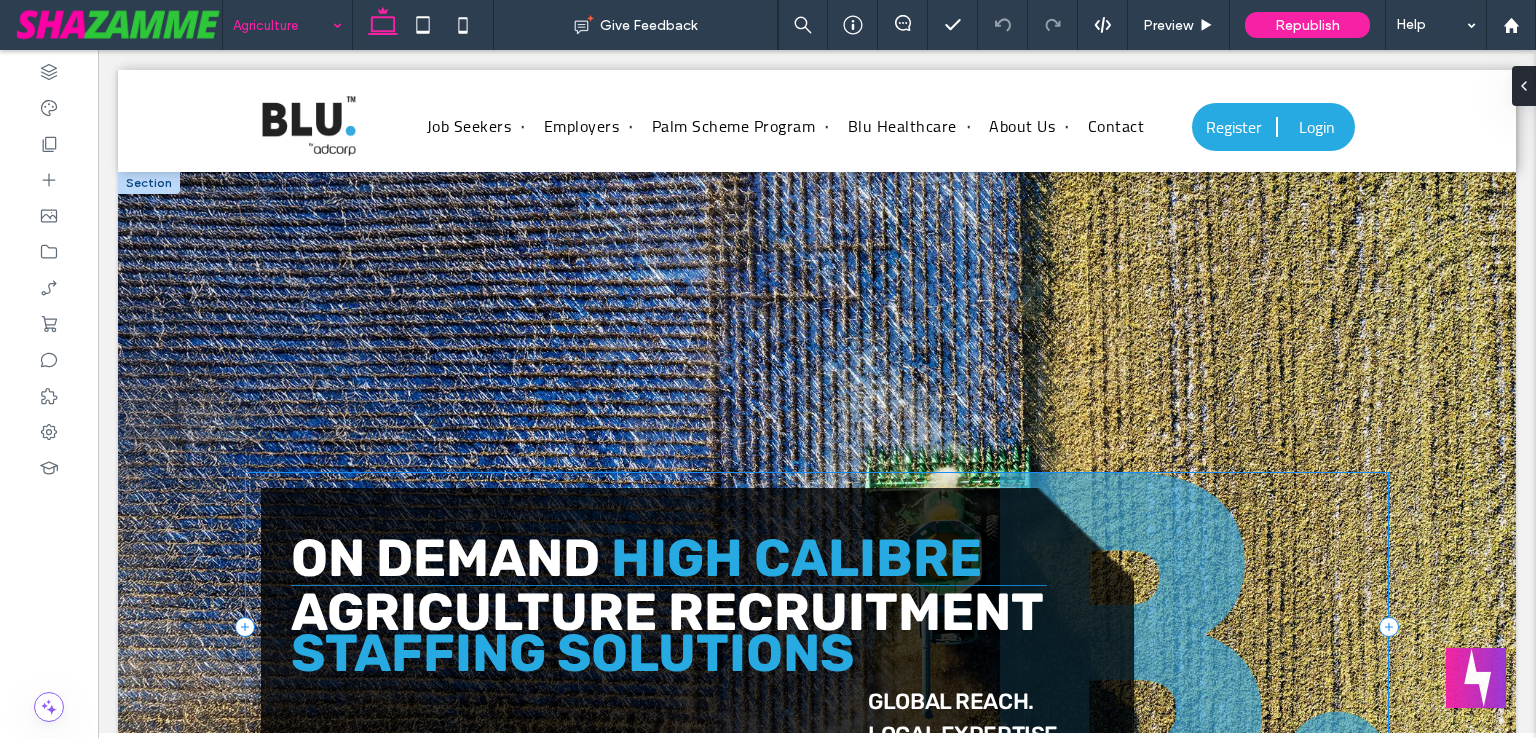click on "ON DEMAND
HIGH CALIBRE
AGRICULTURE RECRUITMENT
STAFFING SOLUTIONs
Global reach. Local expertise." at bounding box center [817, 626] 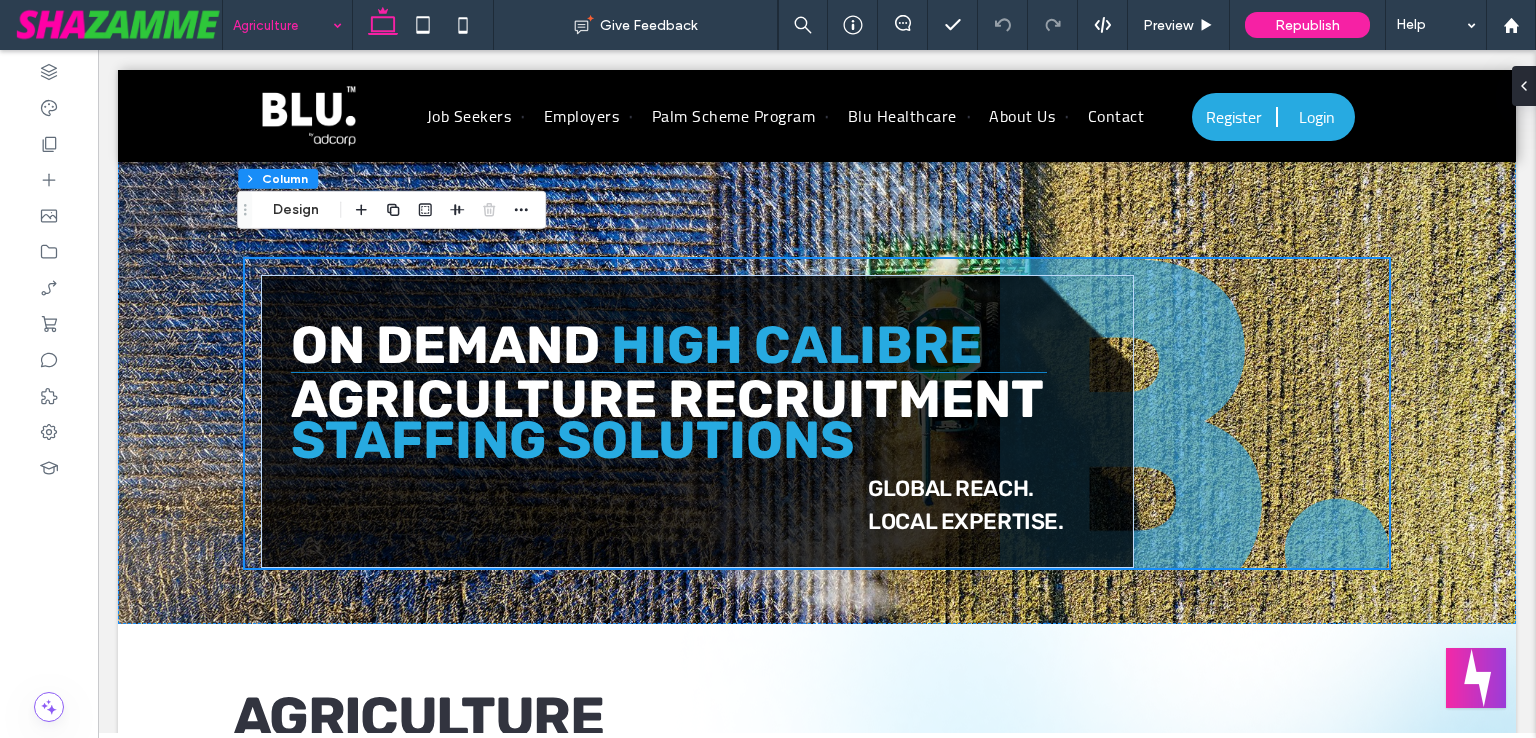 scroll, scrollTop: 225, scrollLeft: 0, axis: vertical 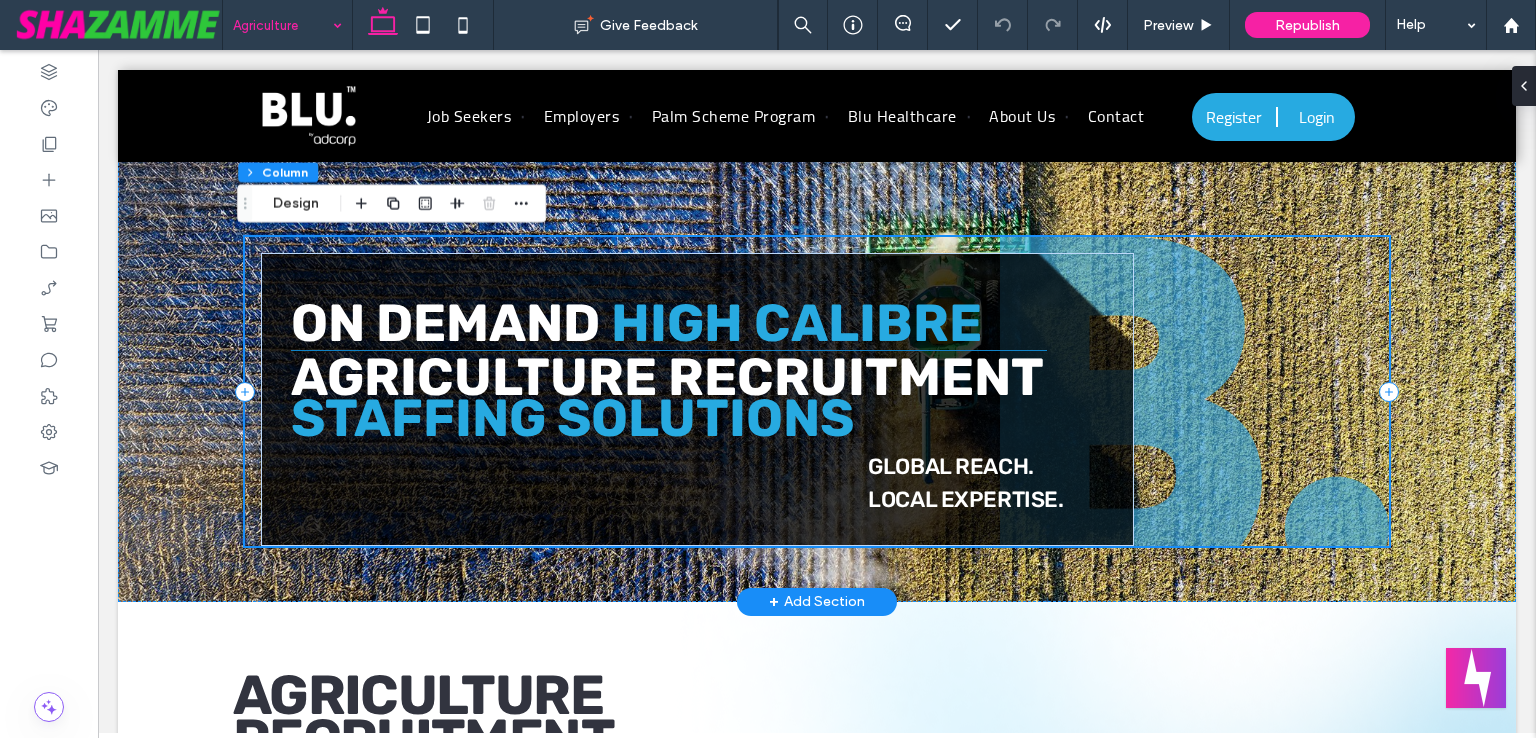 click on "ON DEMAND
HIGH CALIBRE
AGRICULTURE RECRUITMENT
STAFFING SOLUTIONs
Global reach. Local expertise." at bounding box center (817, 391) 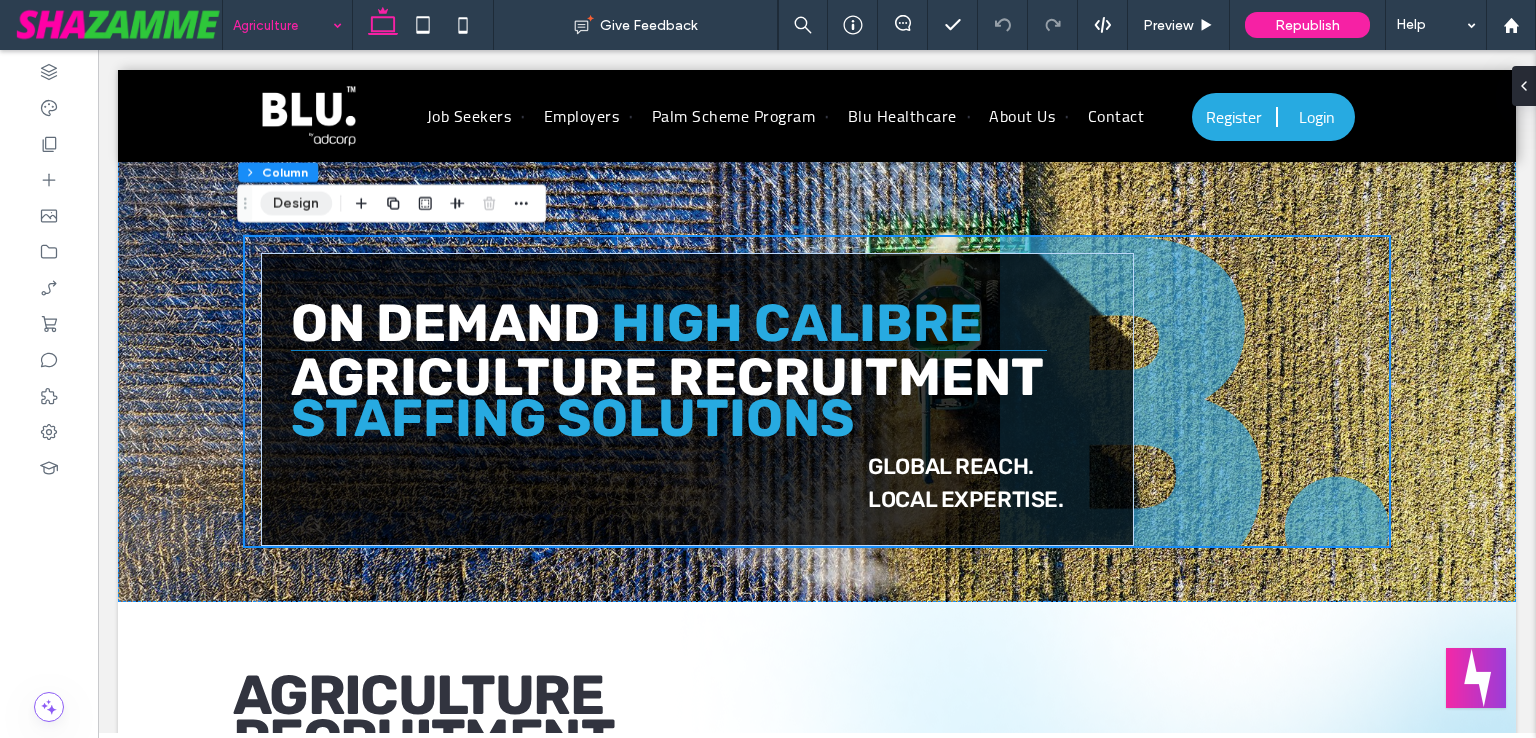 click on "Design" at bounding box center [296, 203] 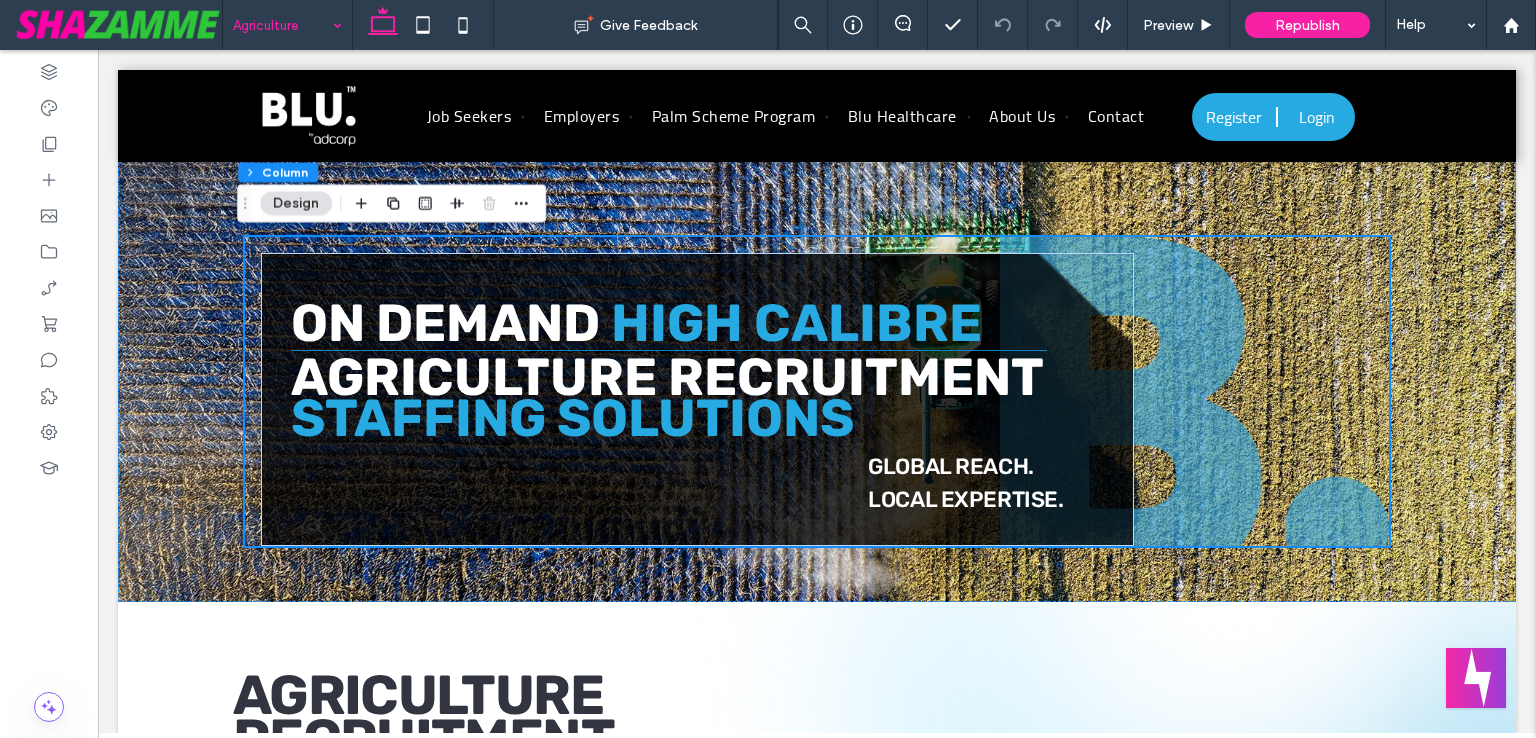scroll, scrollTop: 225, scrollLeft: 0, axis: vertical 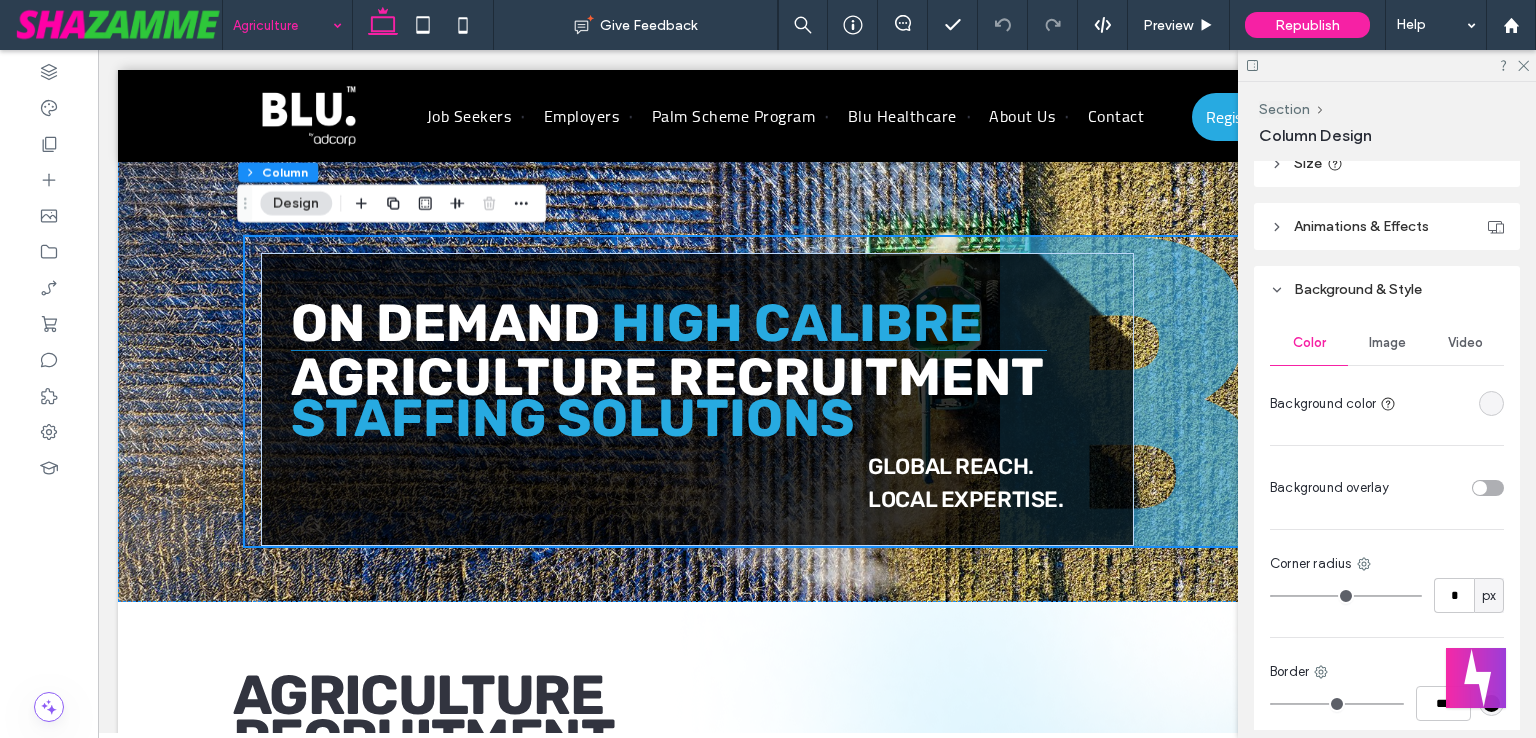 click on "Image" at bounding box center [1387, 343] 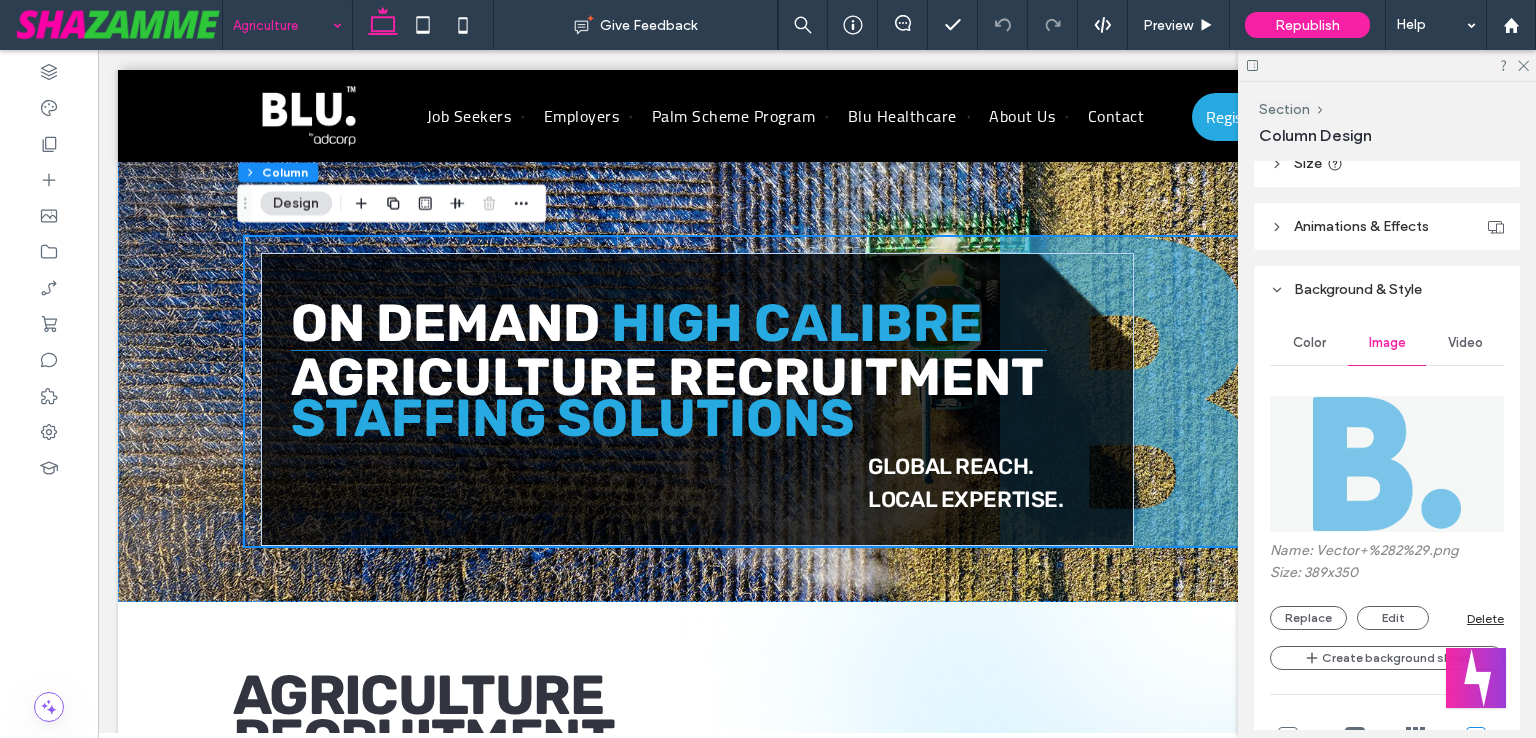 scroll, scrollTop: 1000, scrollLeft: 0, axis: vertical 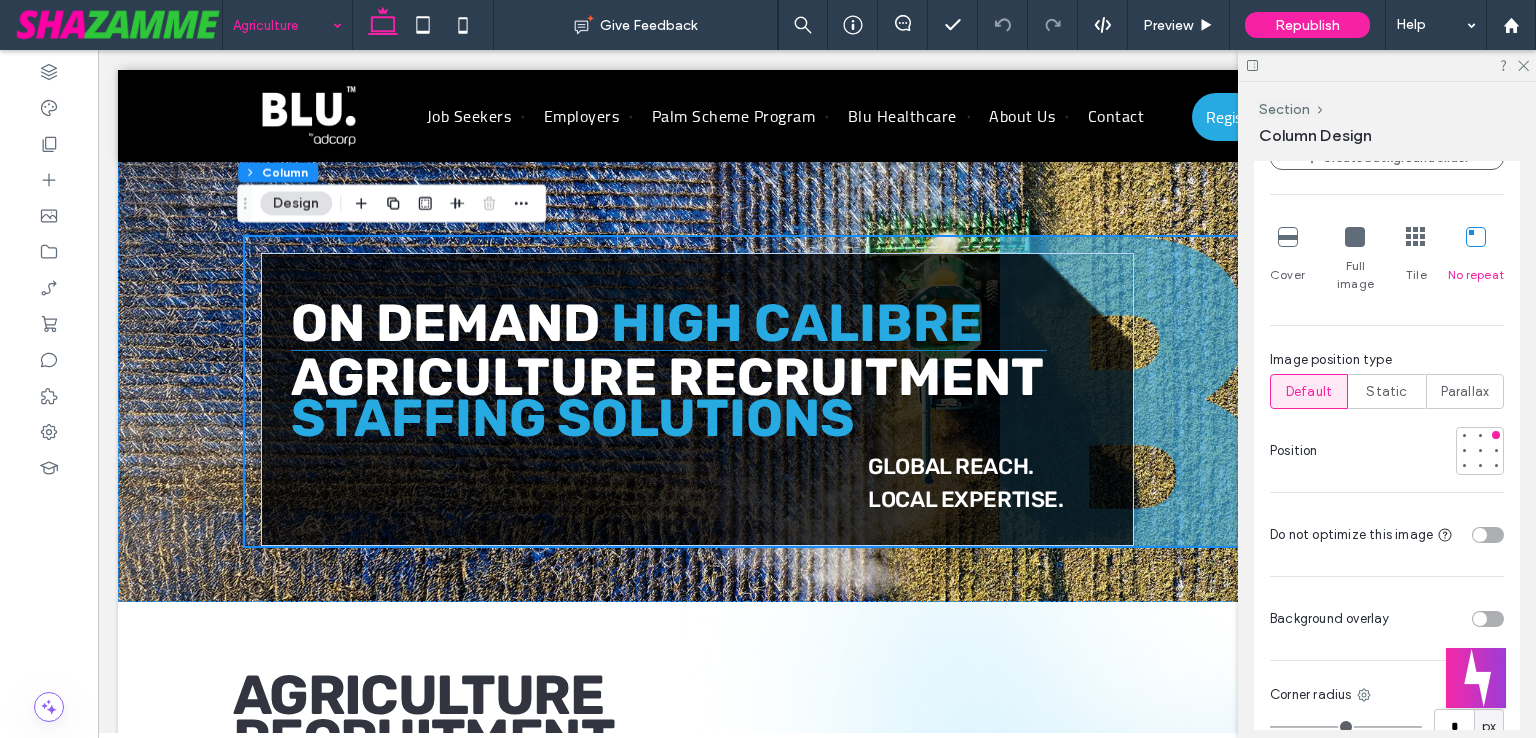 click at bounding box center (1355, 237) 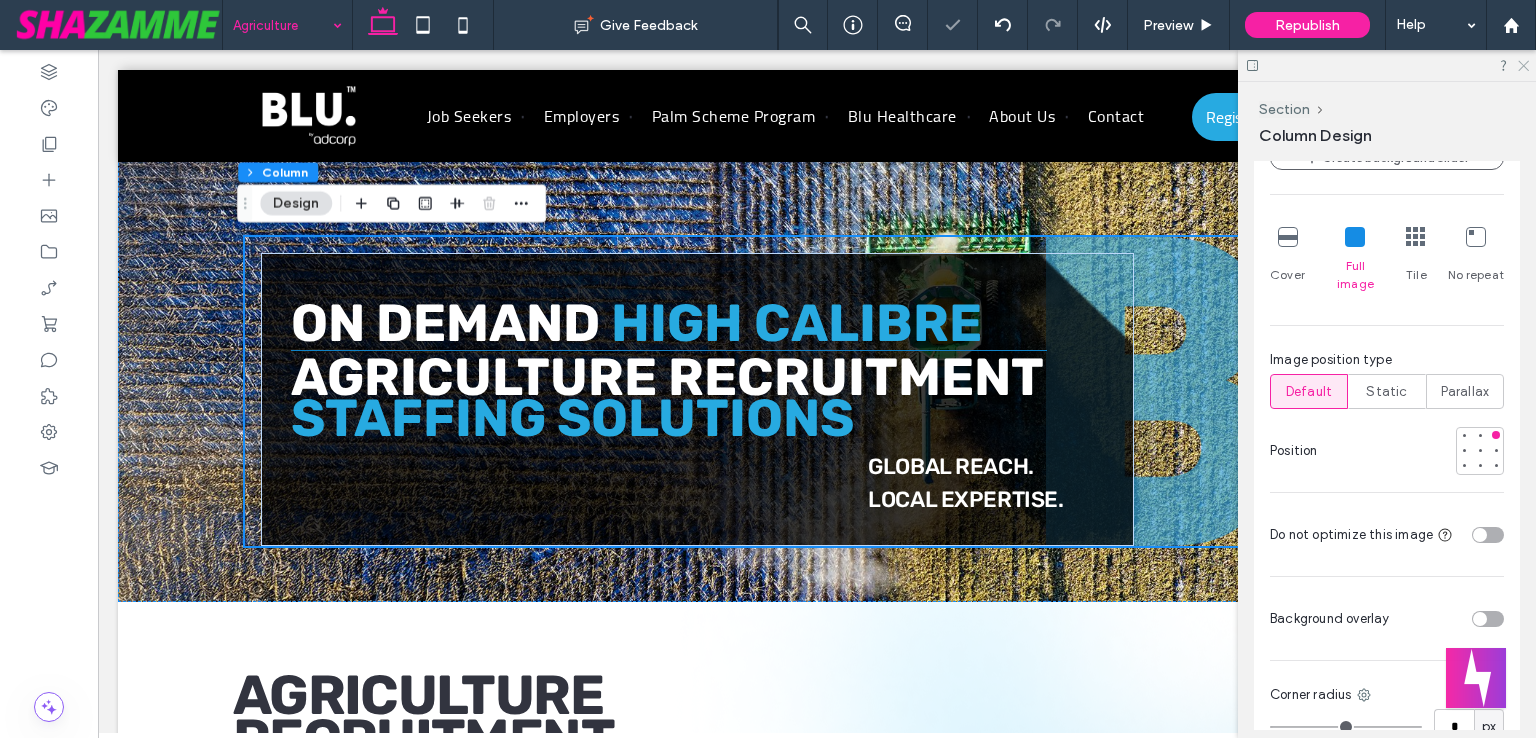 click 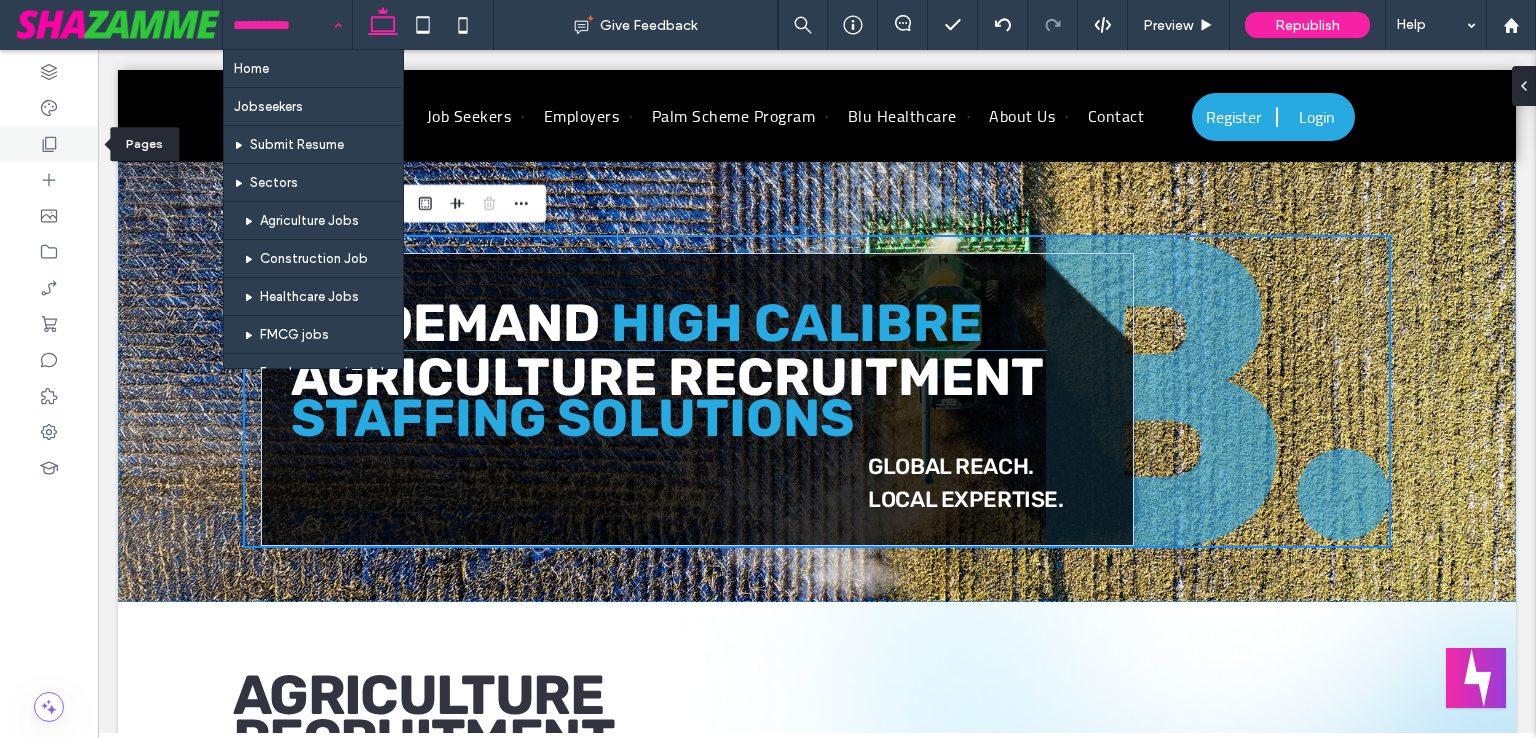 click at bounding box center (49, 144) 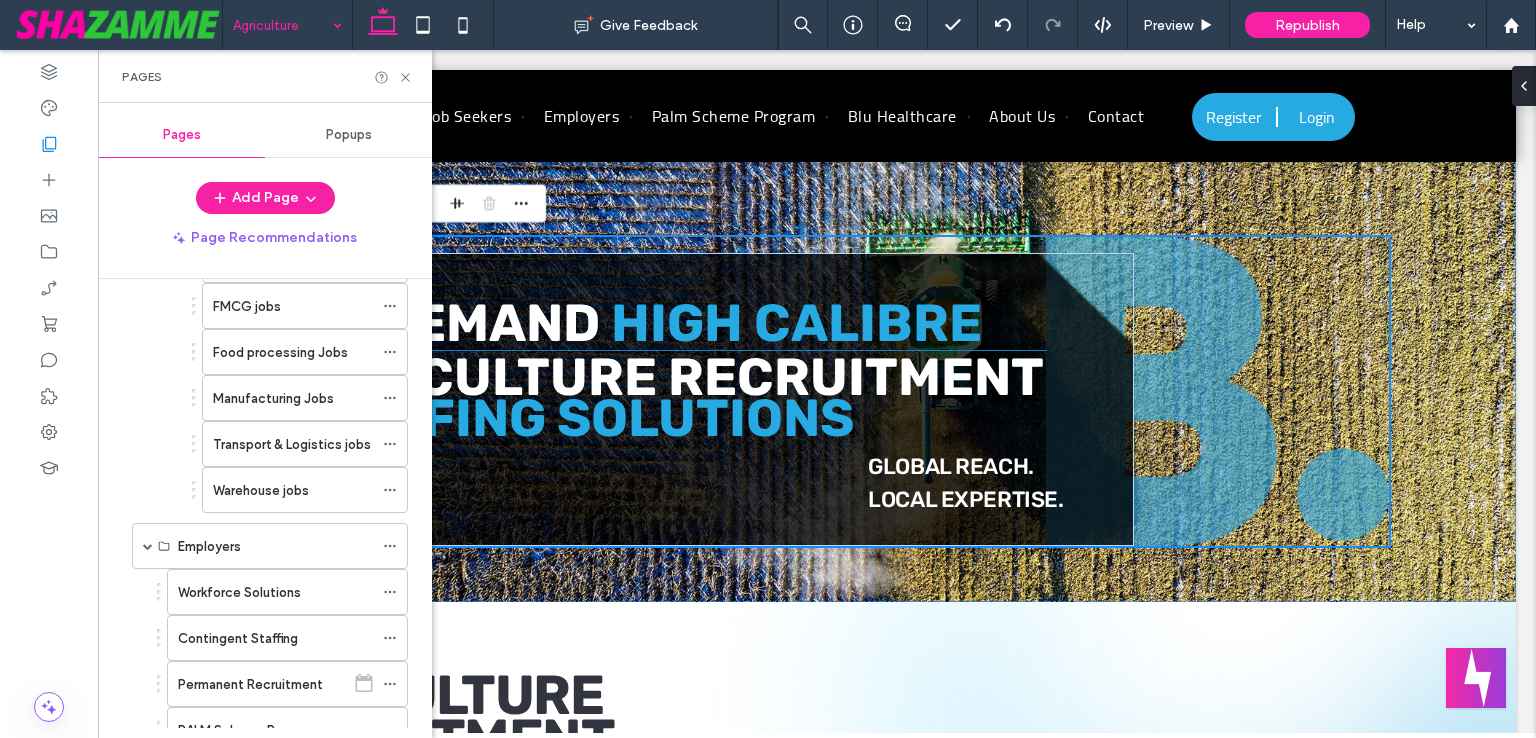 scroll, scrollTop: 1000, scrollLeft: 0, axis: vertical 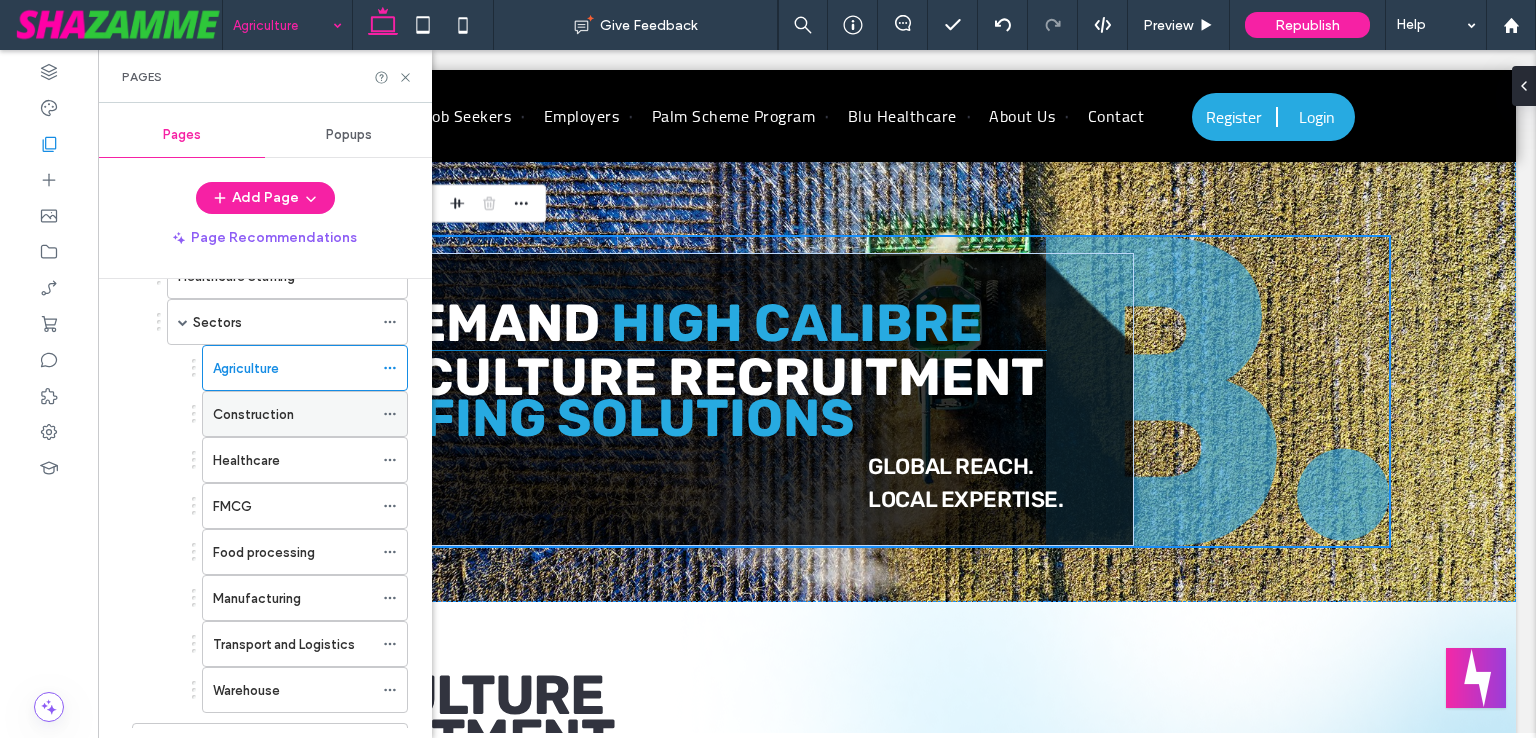 click on "Construction" at bounding box center (253, 414) 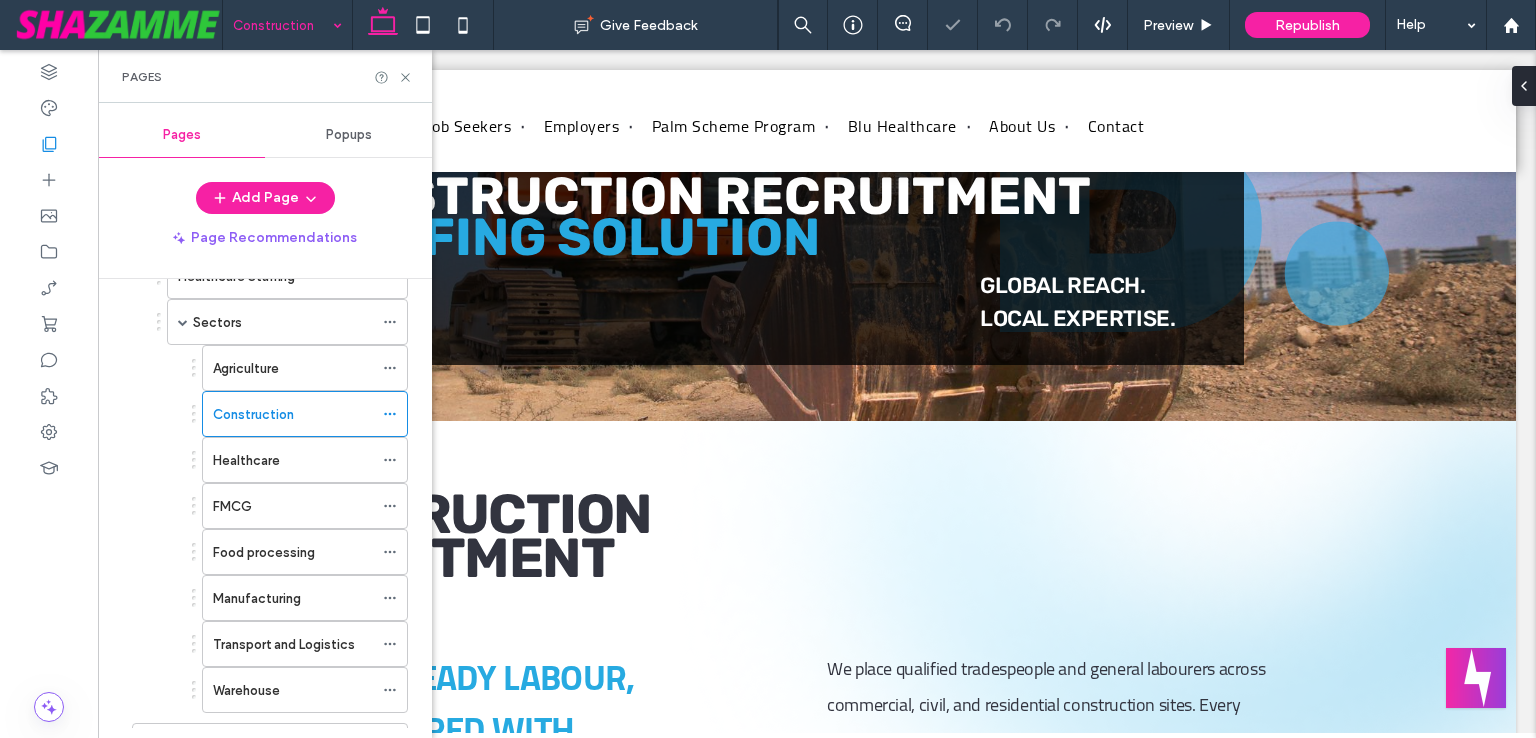 scroll, scrollTop: 0, scrollLeft: 0, axis: both 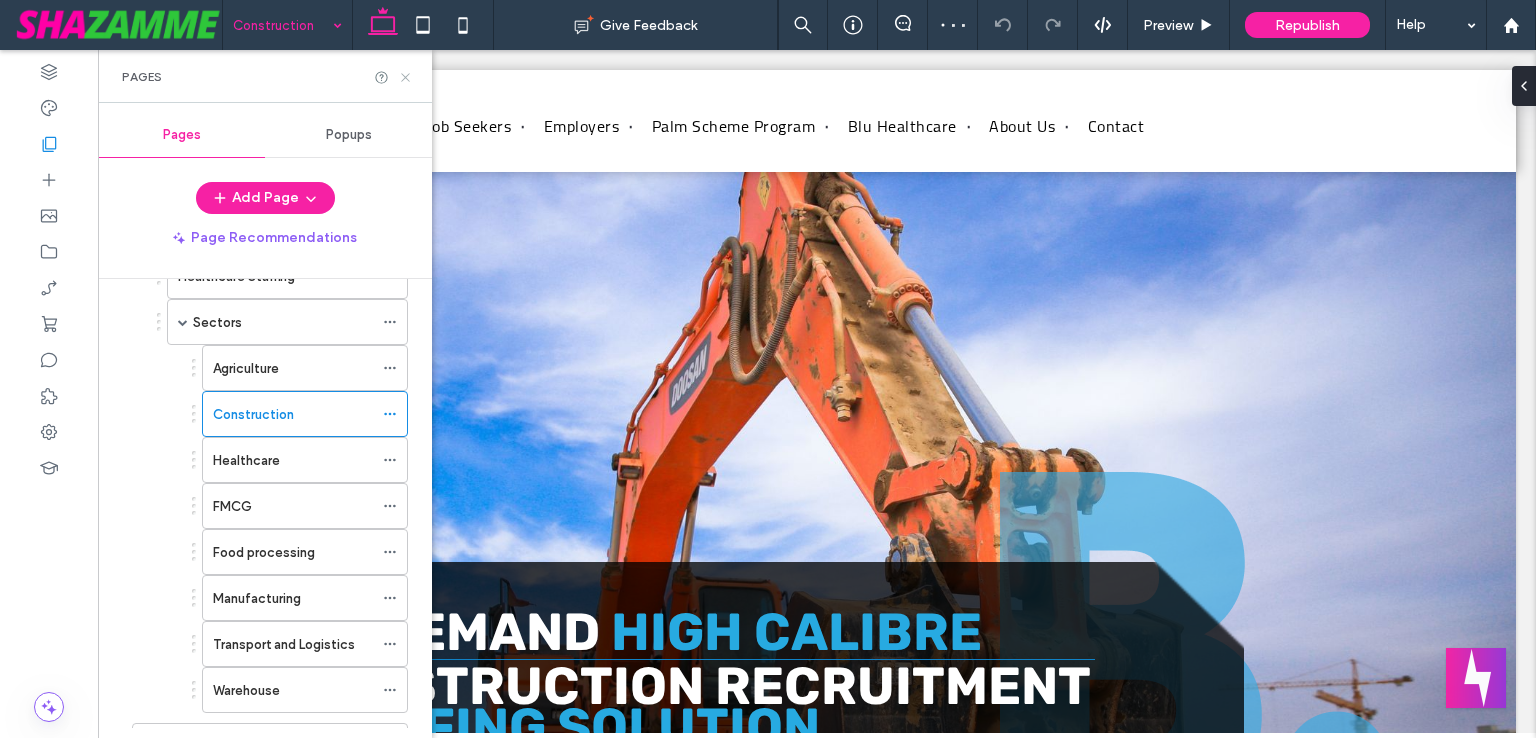 click 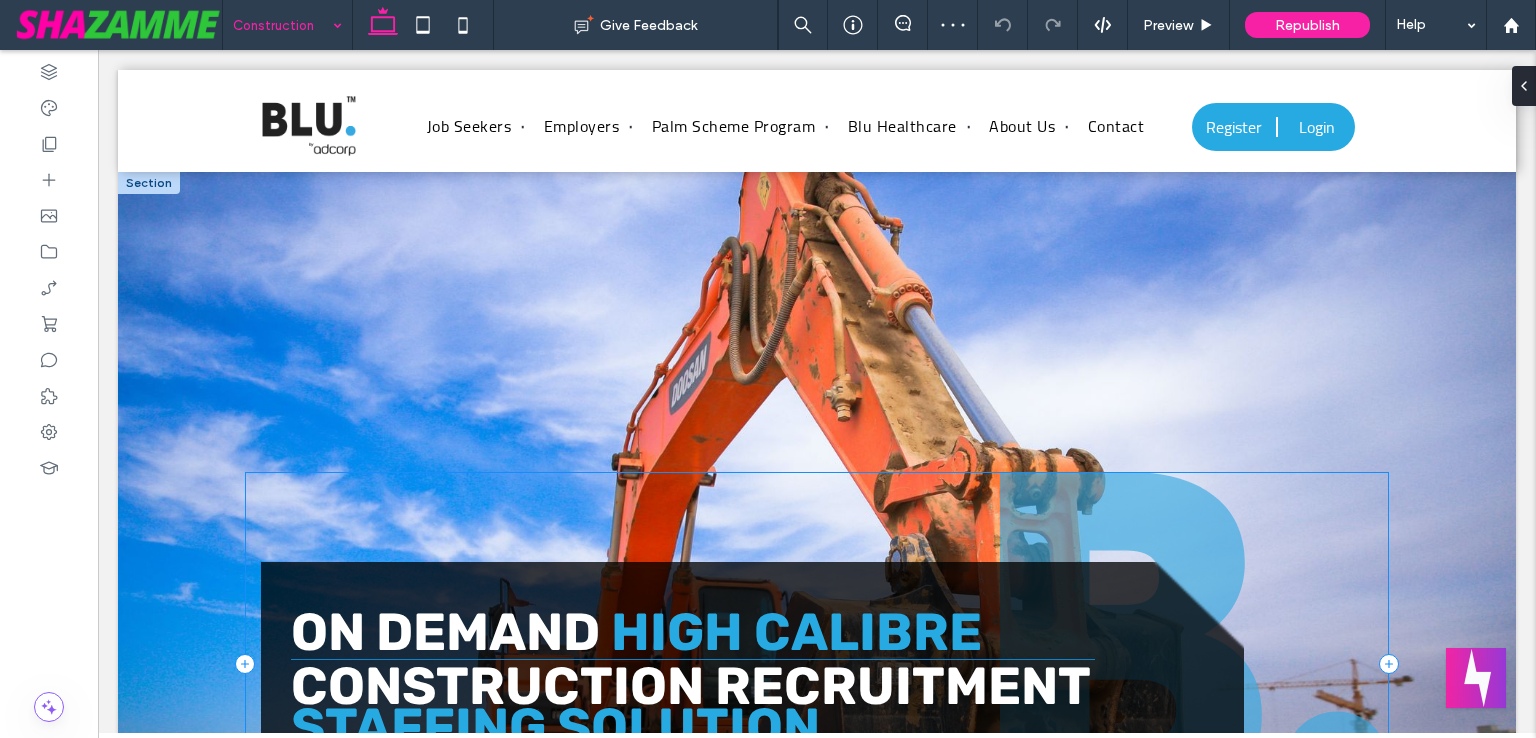 click on "ON DEMAND
HIGH CALIBRE
Construction RECRUITMENT
STAFFING SOLUTION
Global reach. Local expertise." at bounding box center [817, 663] 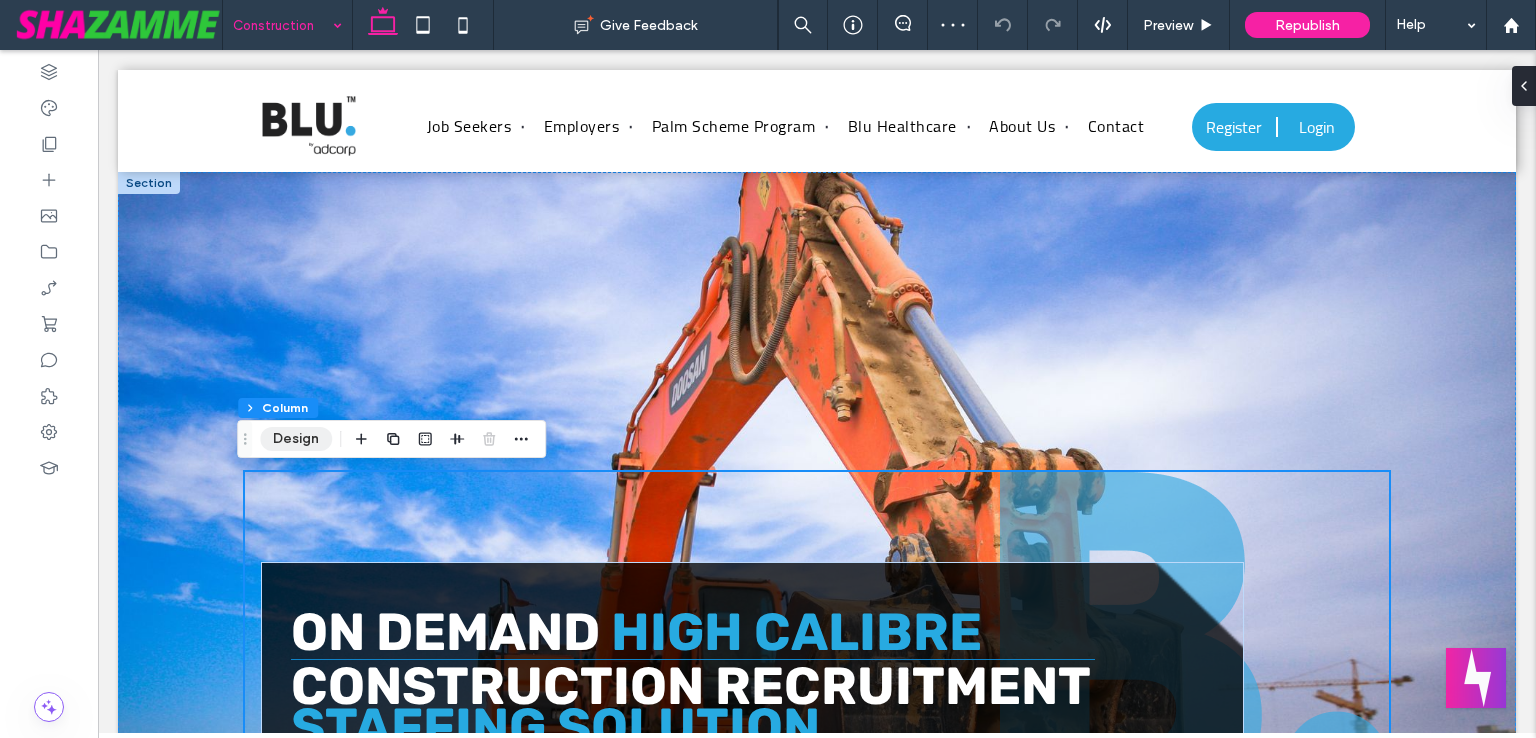 click on "Design" at bounding box center [296, 439] 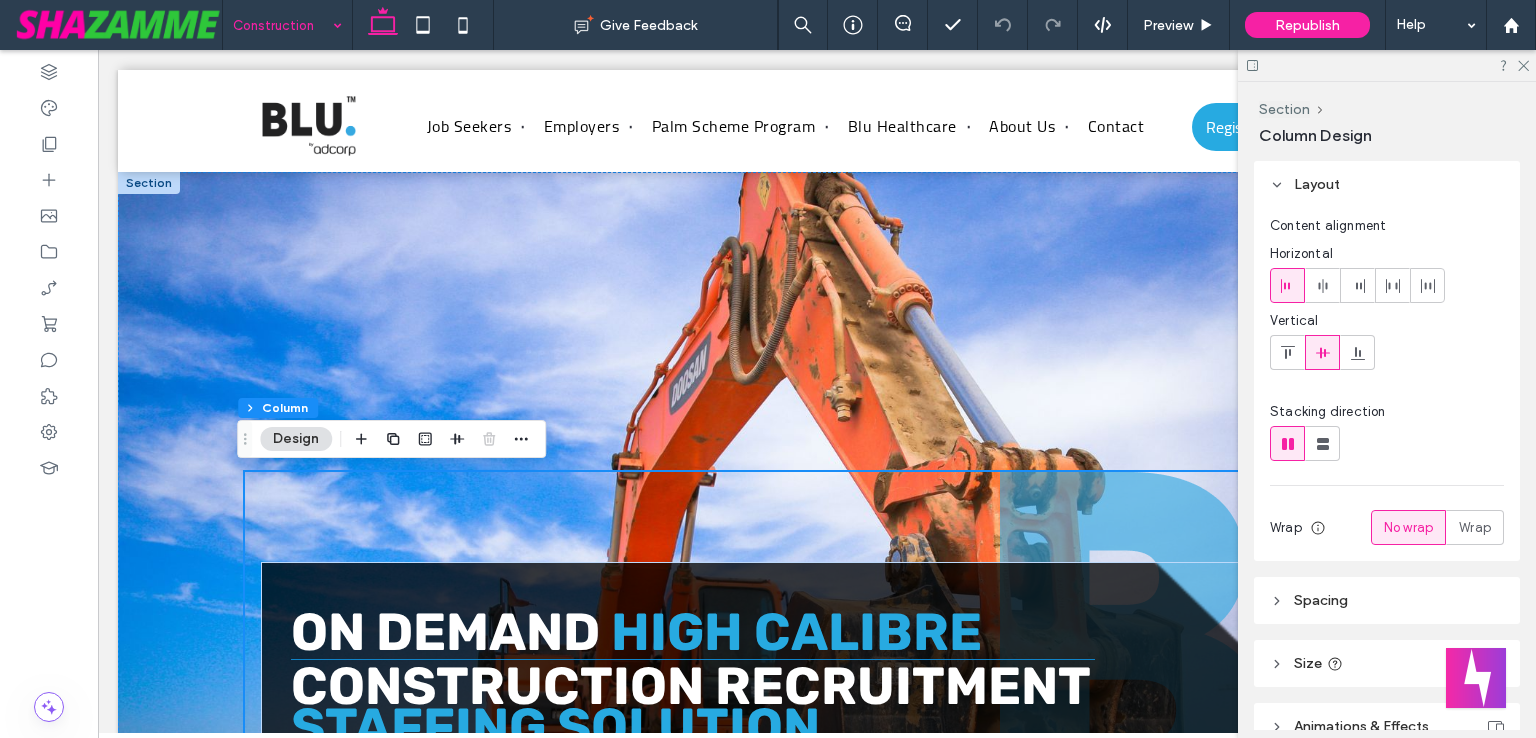 scroll, scrollTop: 500, scrollLeft: 0, axis: vertical 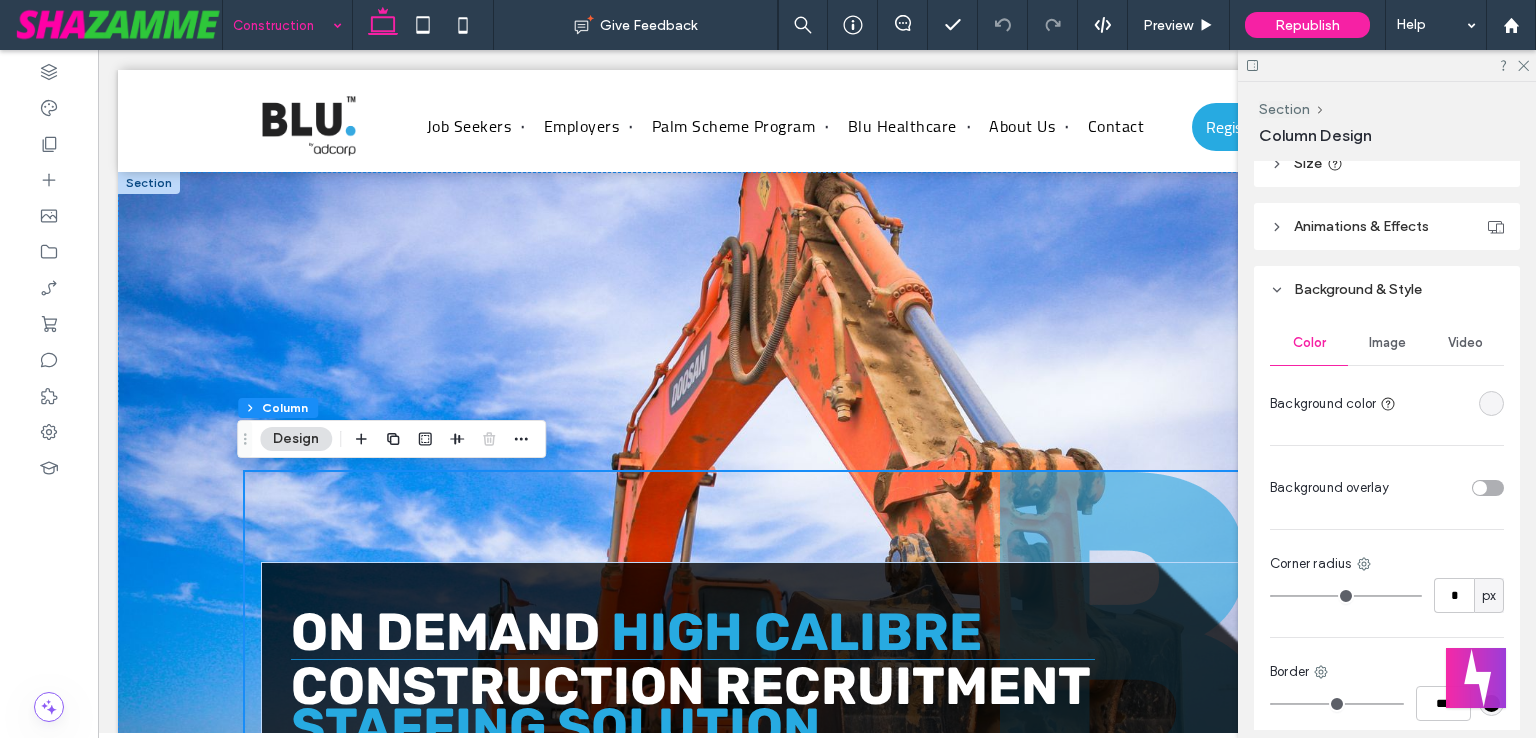 click on "Image" at bounding box center [1387, 343] 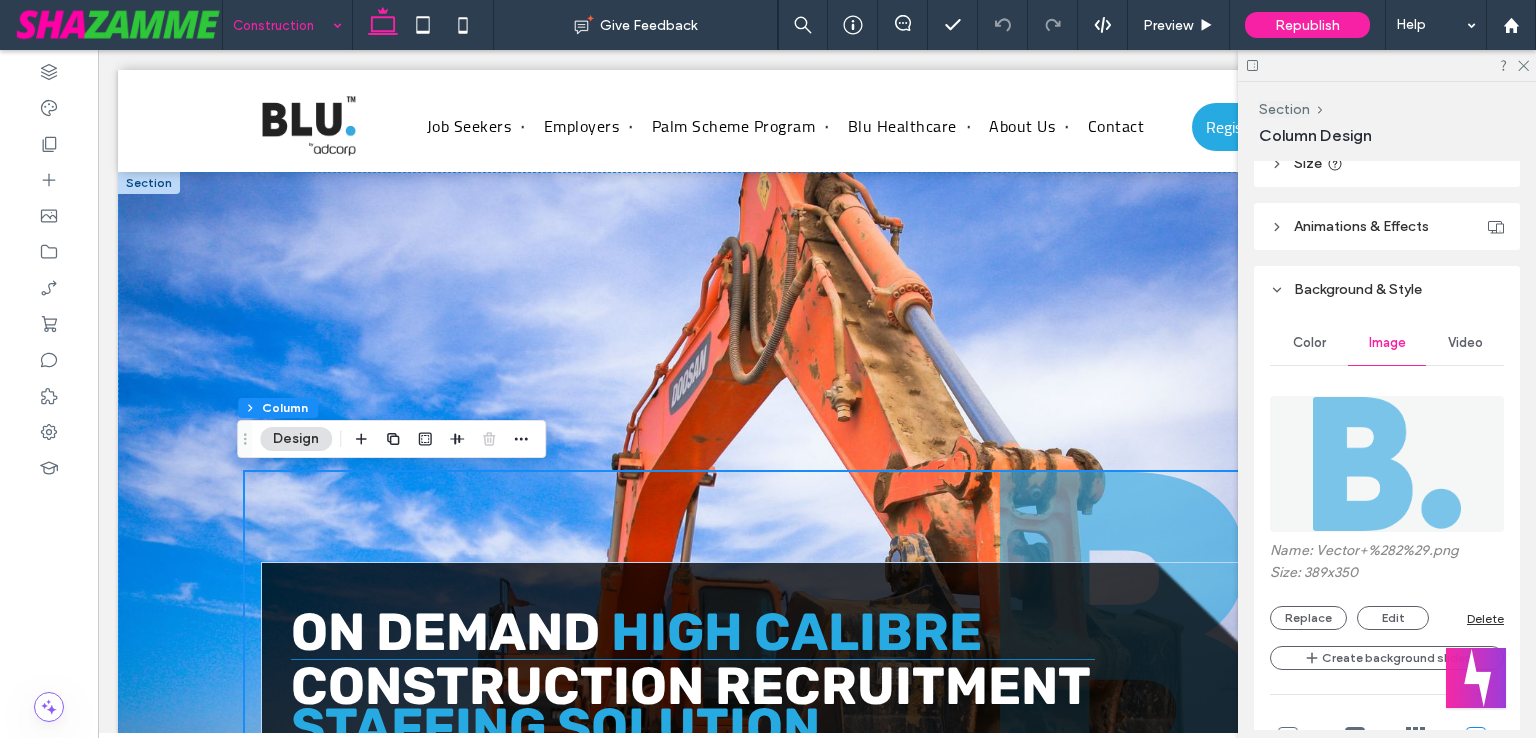 scroll, scrollTop: 1000, scrollLeft: 0, axis: vertical 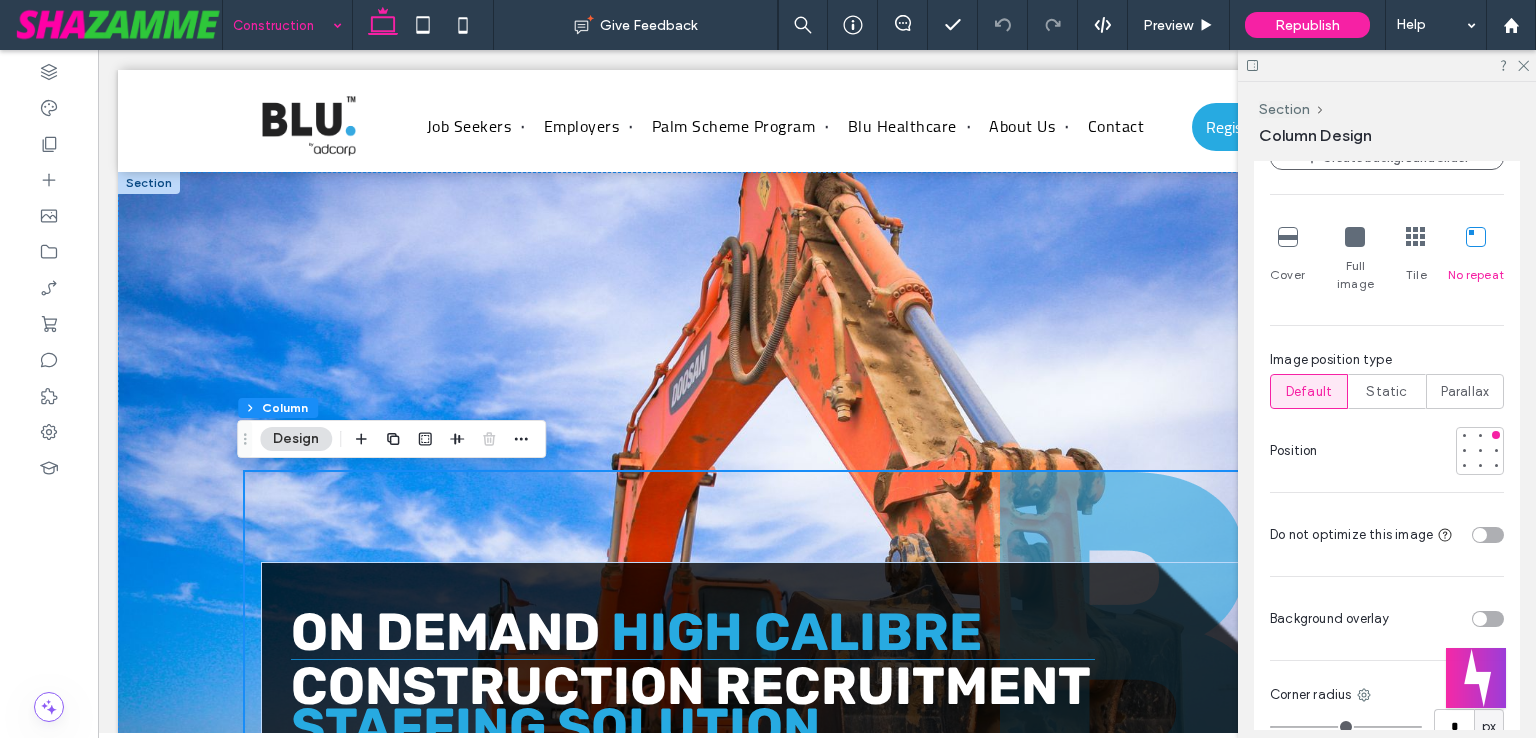 click at bounding box center [1355, 237] 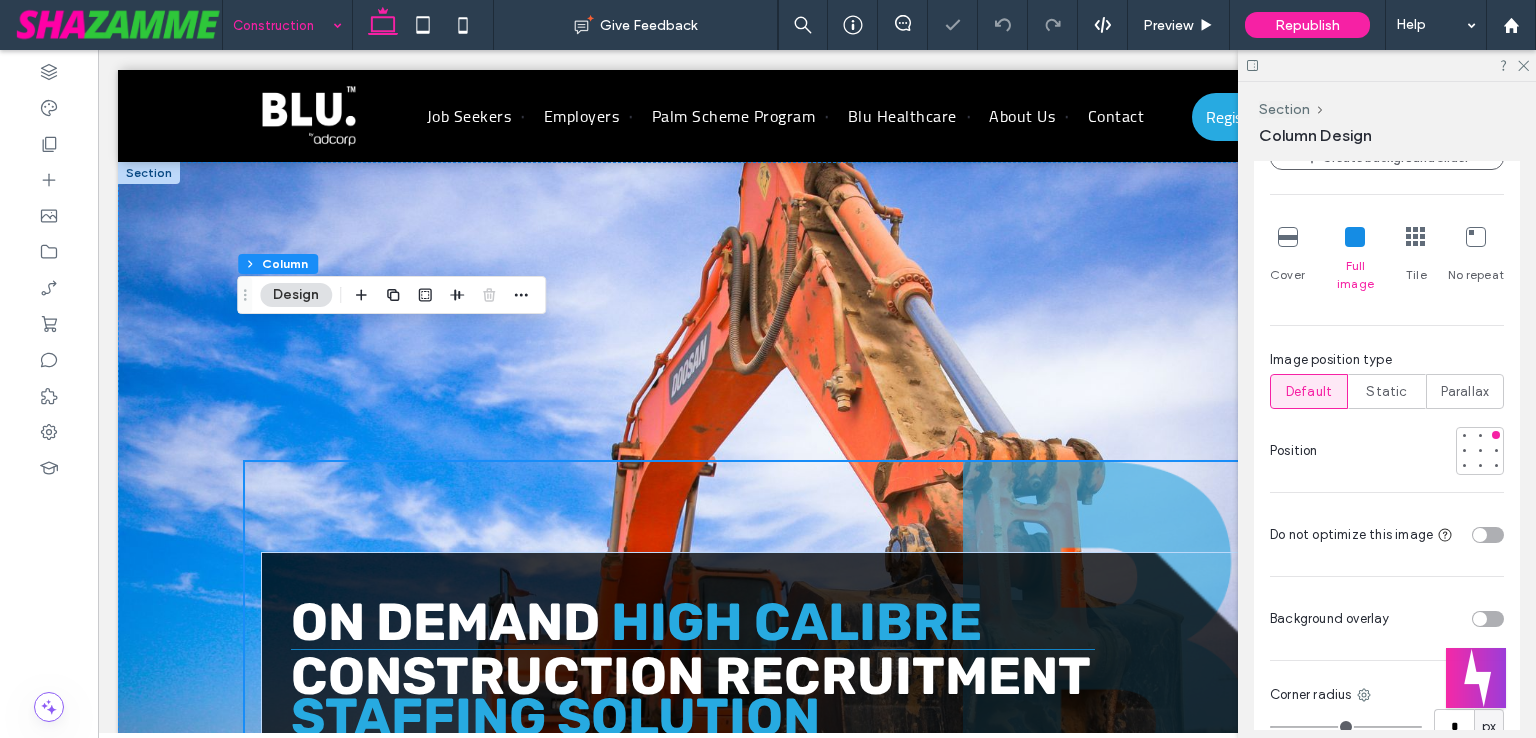 scroll, scrollTop: 490, scrollLeft: 0, axis: vertical 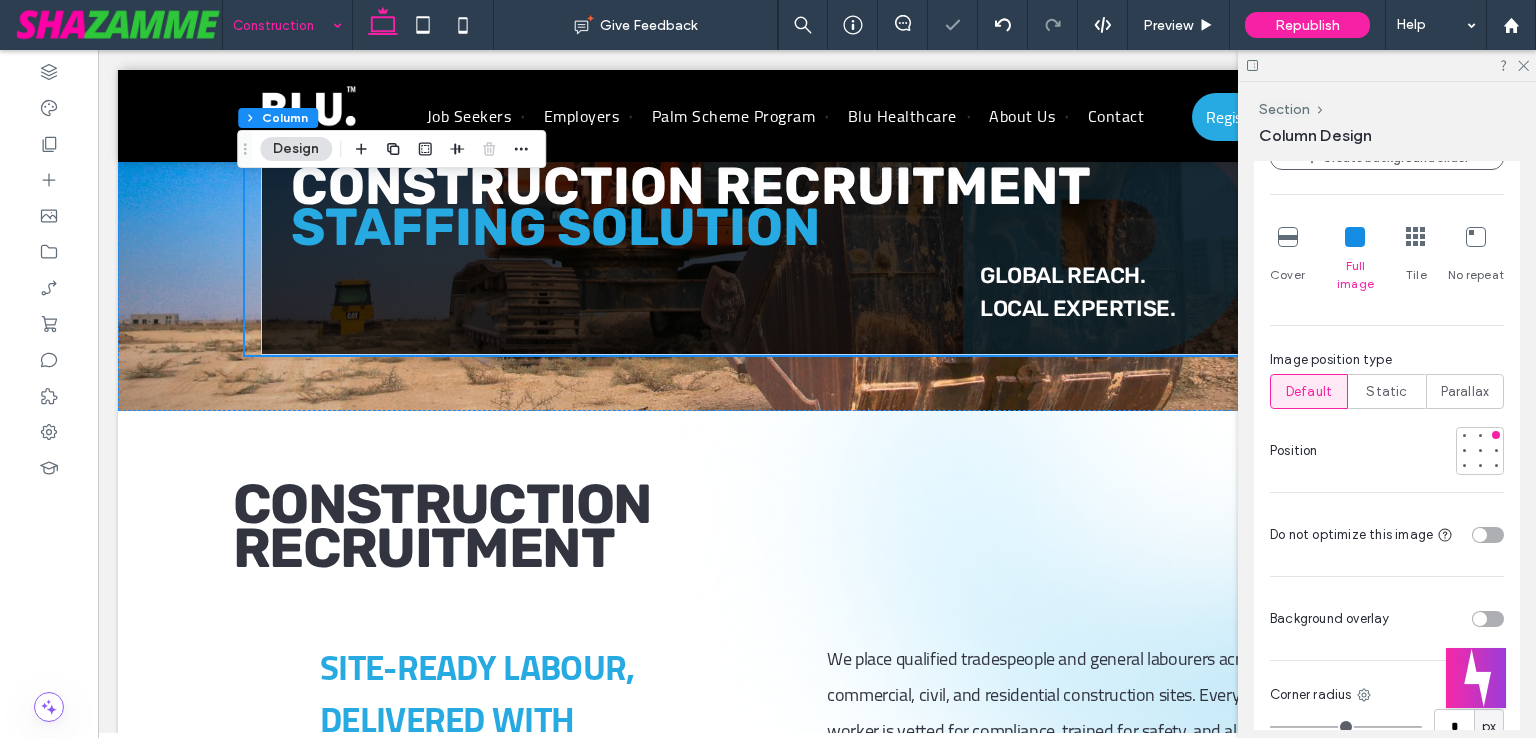 click at bounding box center (1476, 237) 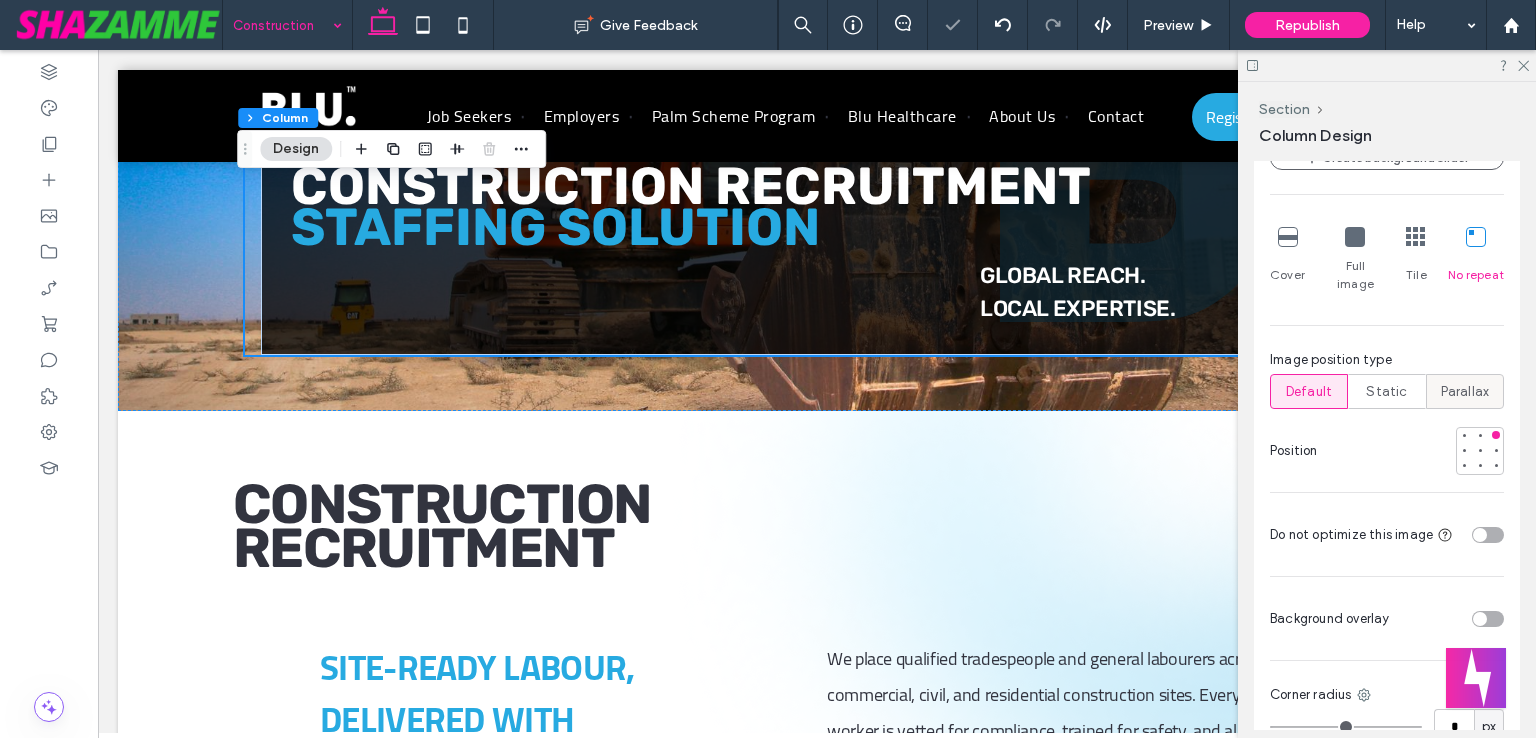 scroll, scrollTop: 500, scrollLeft: 0, axis: vertical 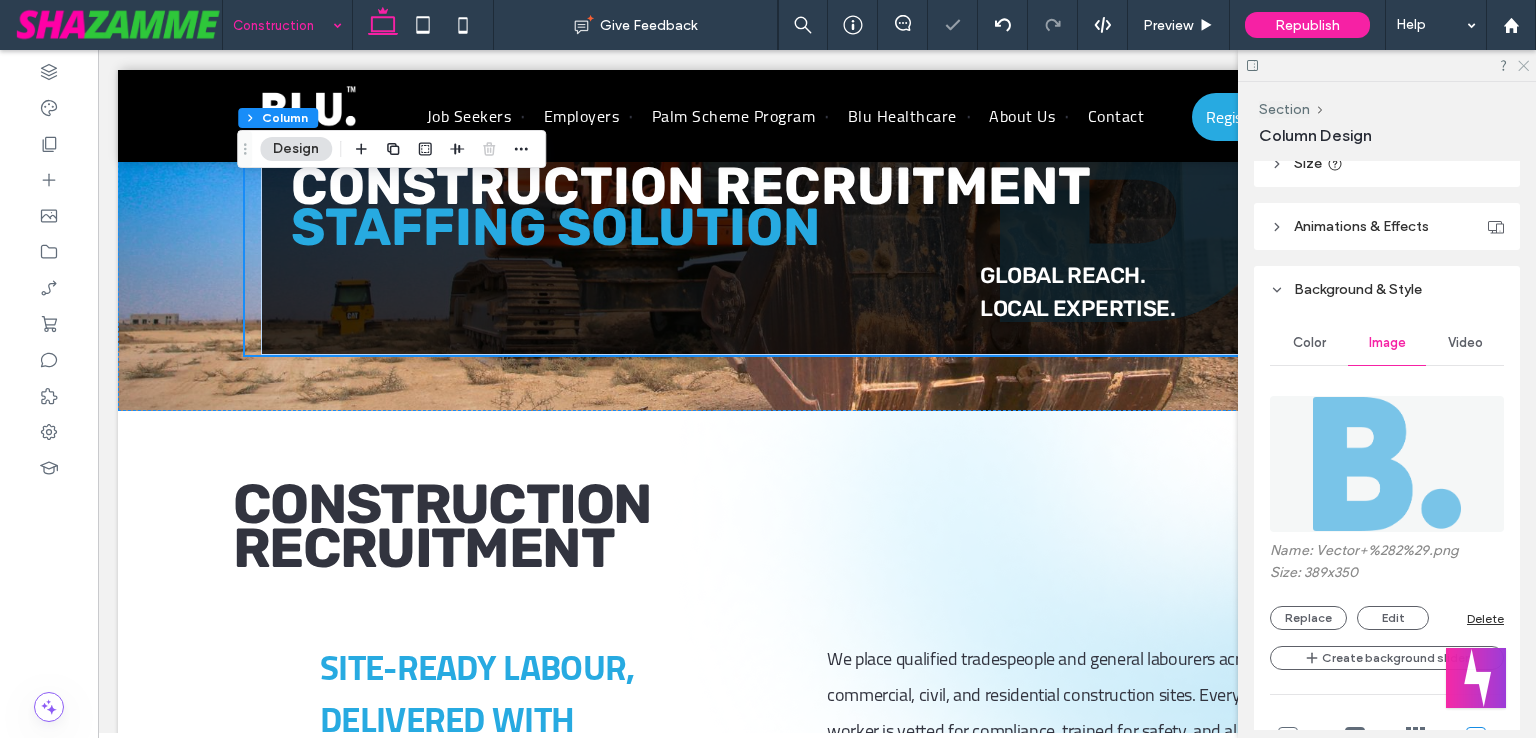 click 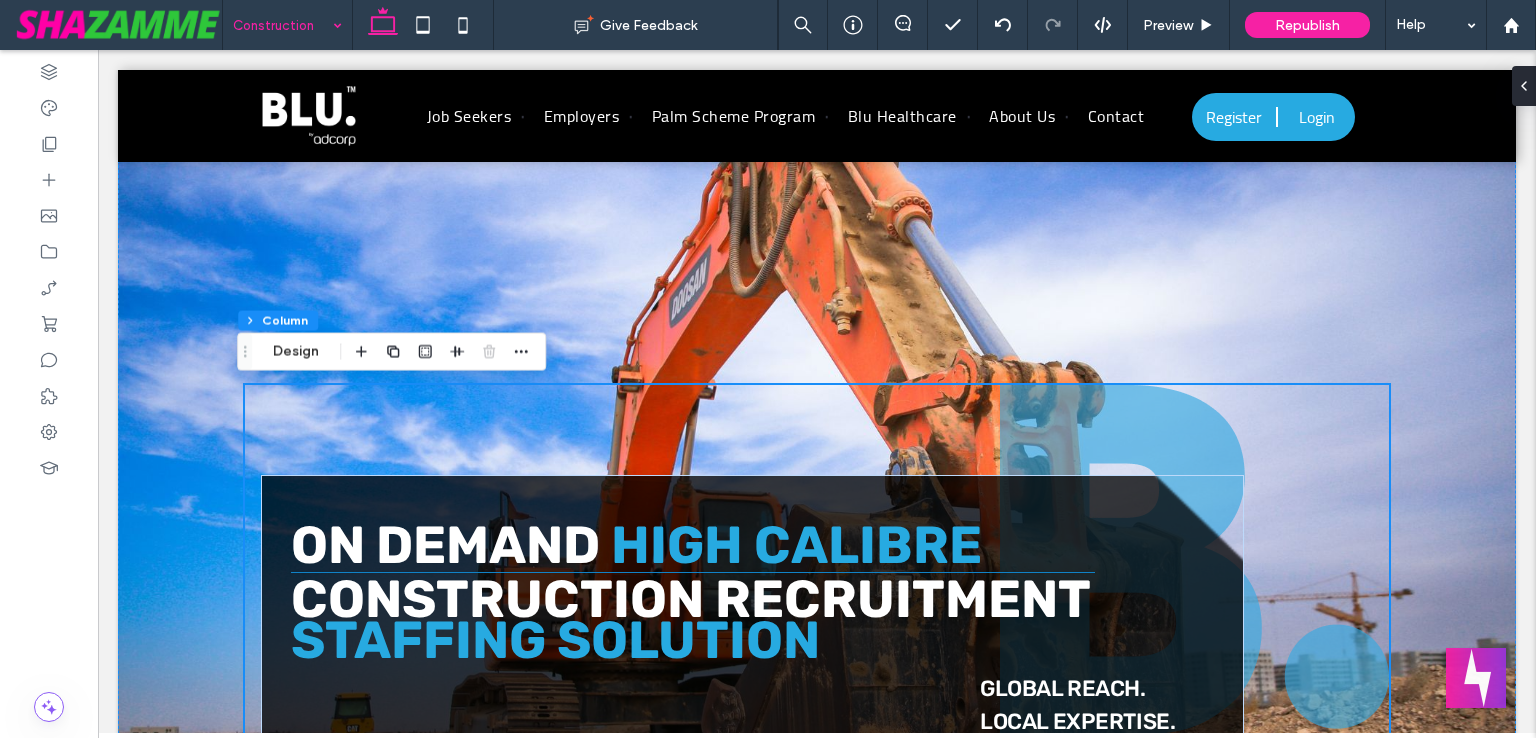 scroll, scrollTop: 100, scrollLeft: 0, axis: vertical 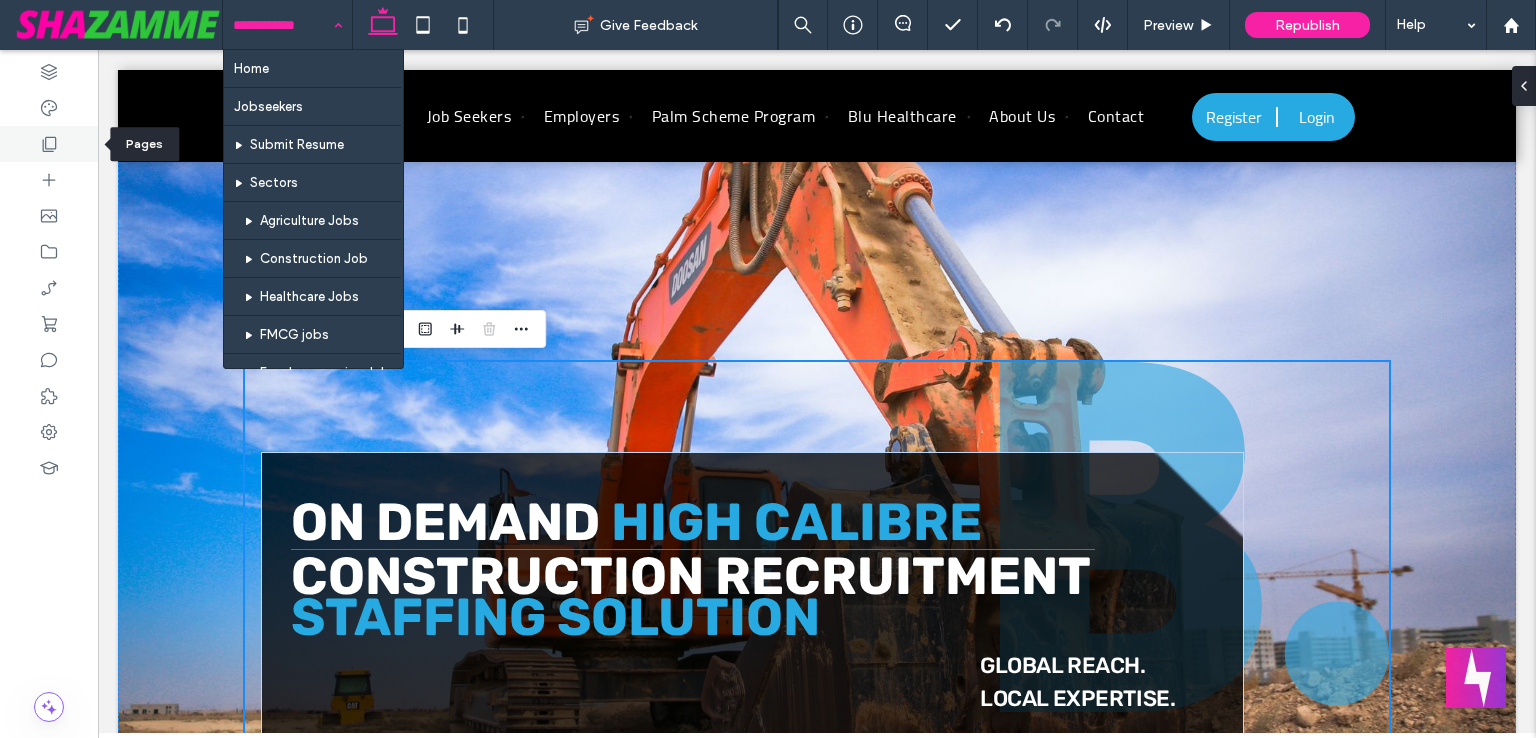 click 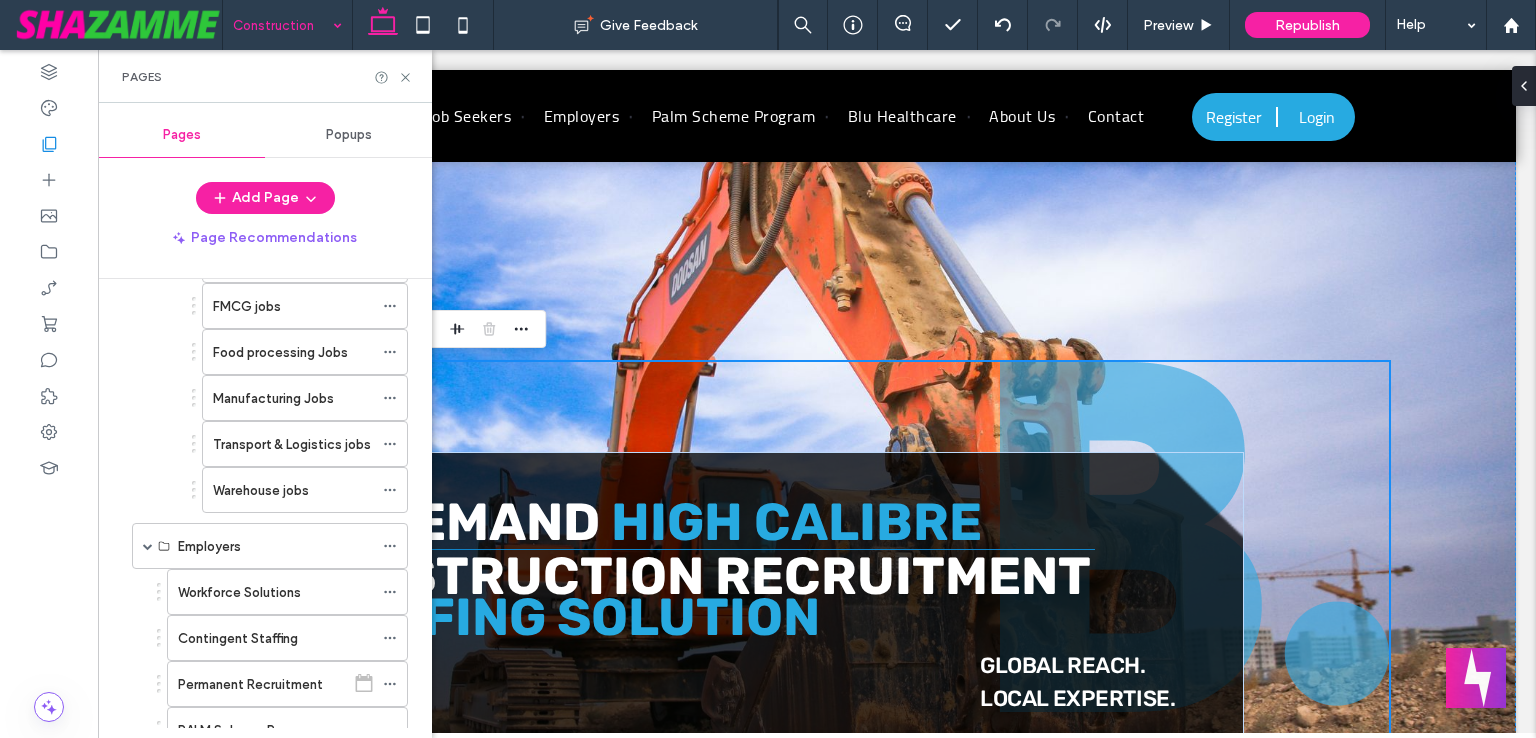scroll, scrollTop: 1000, scrollLeft: 0, axis: vertical 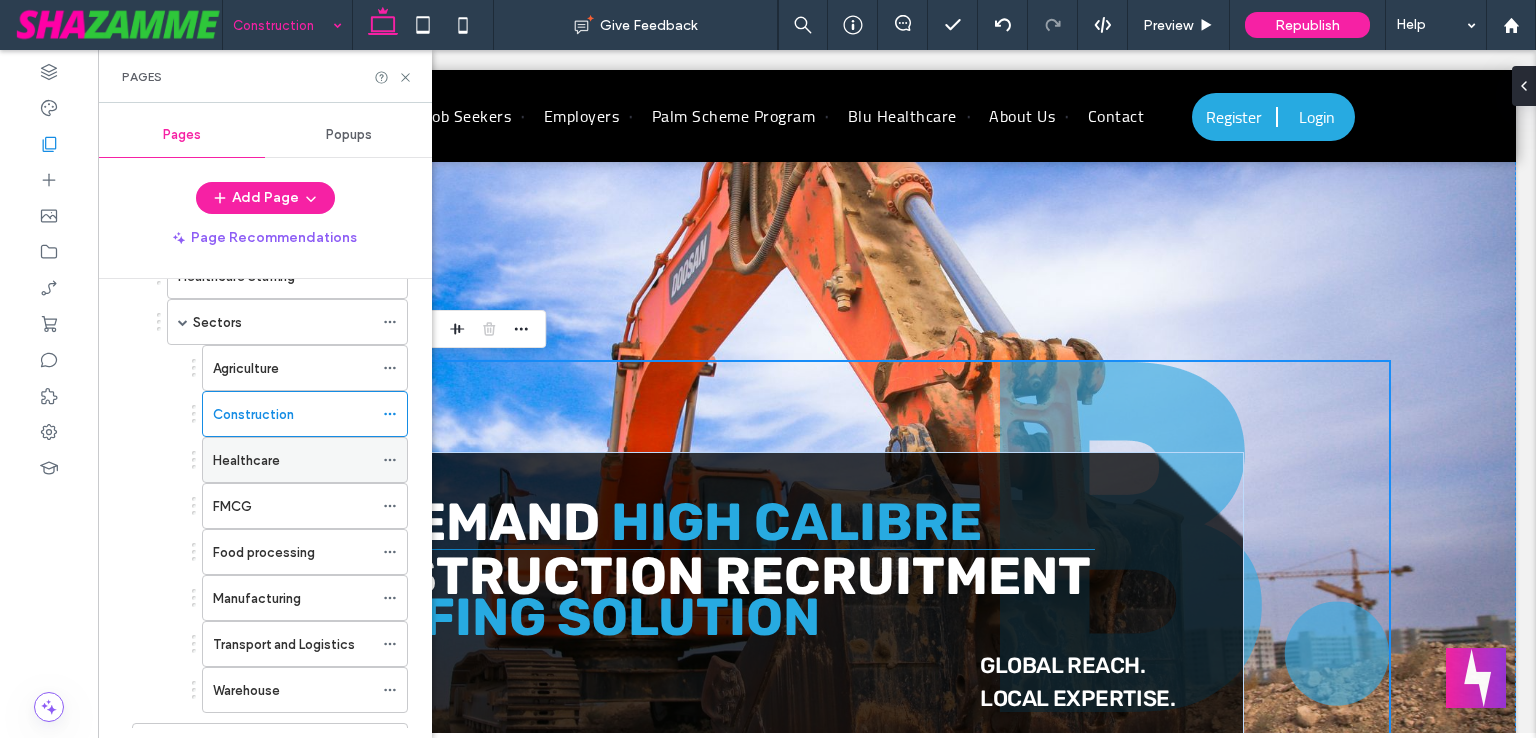 click on "Healthcare" at bounding box center [246, 460] 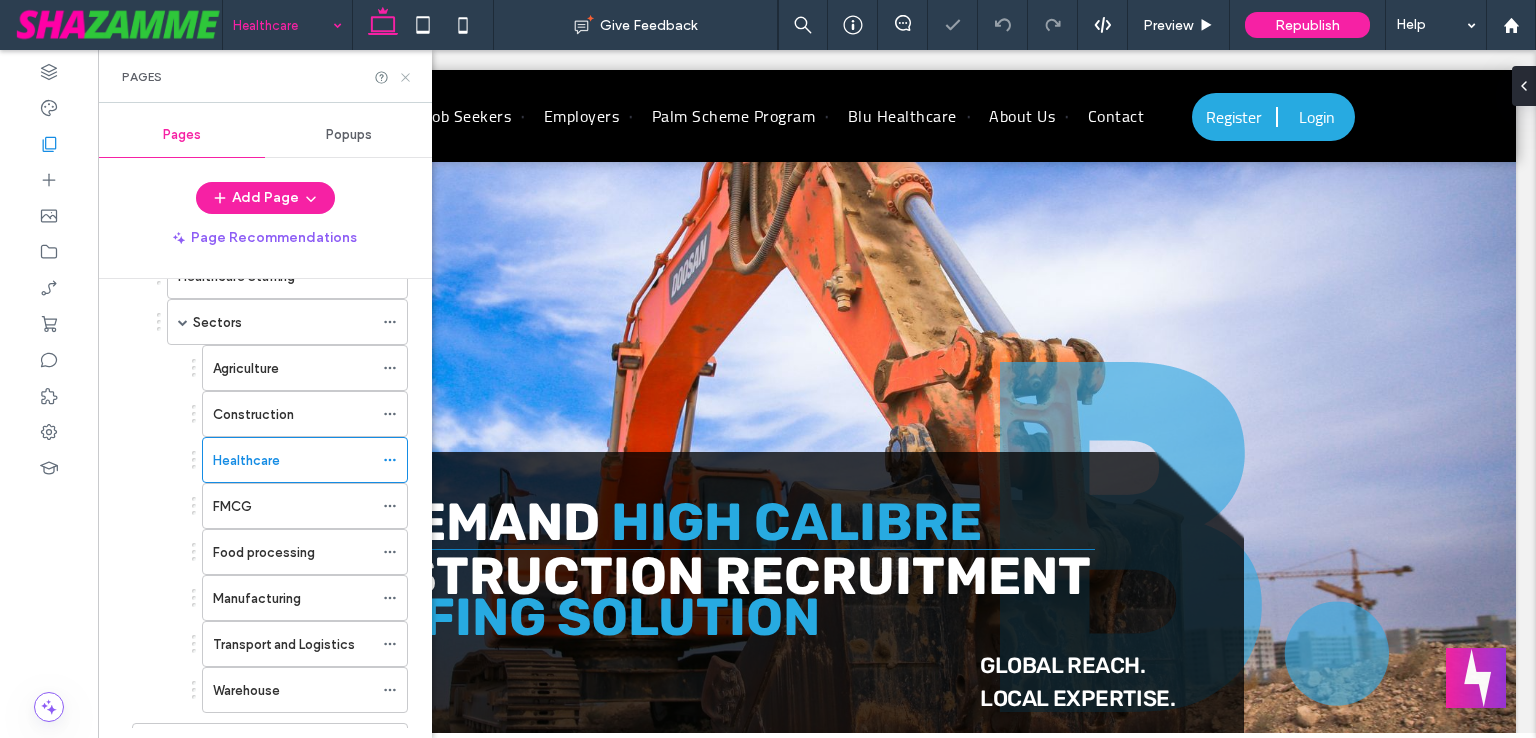 click 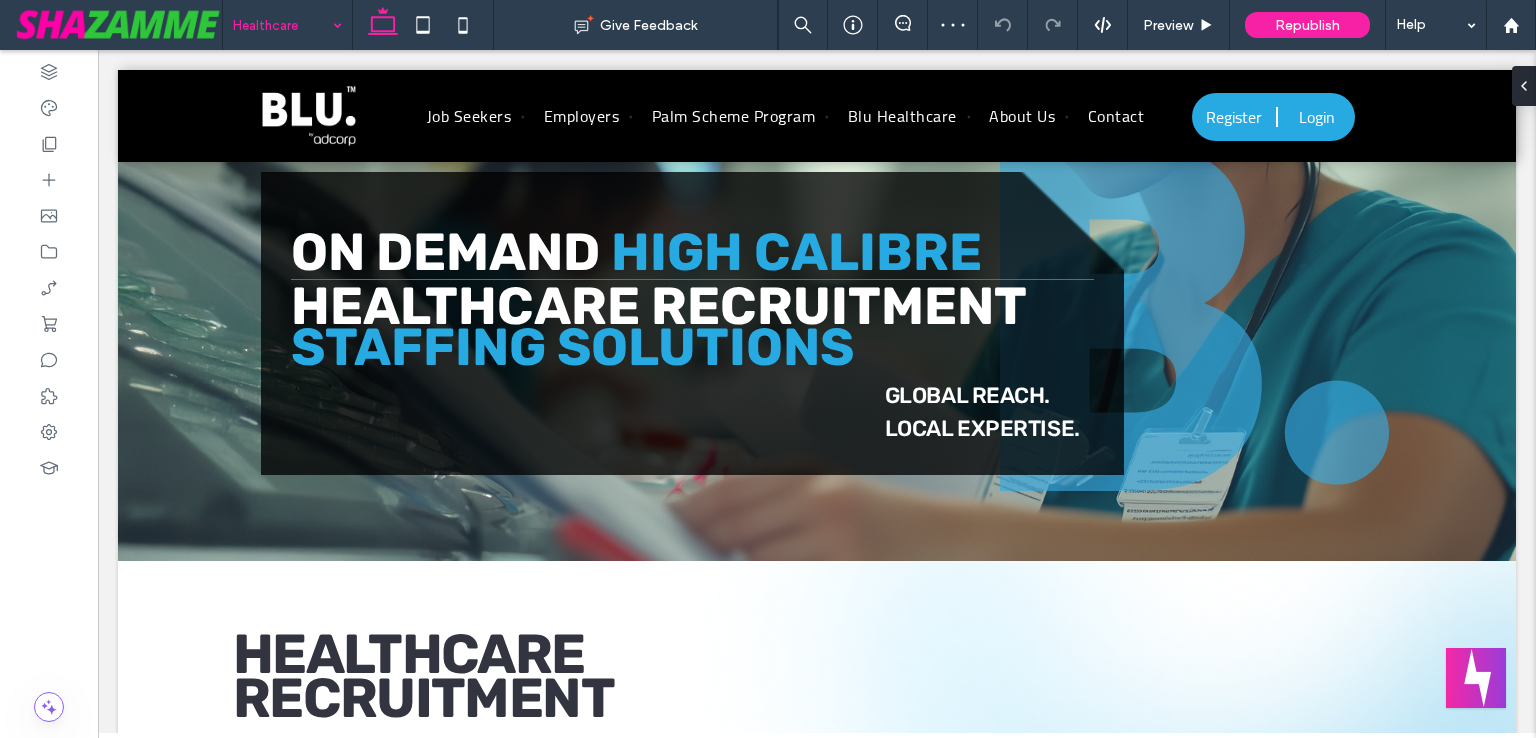 scroll, scrollTop: 346, scrollLeft: 0, axis: vertical 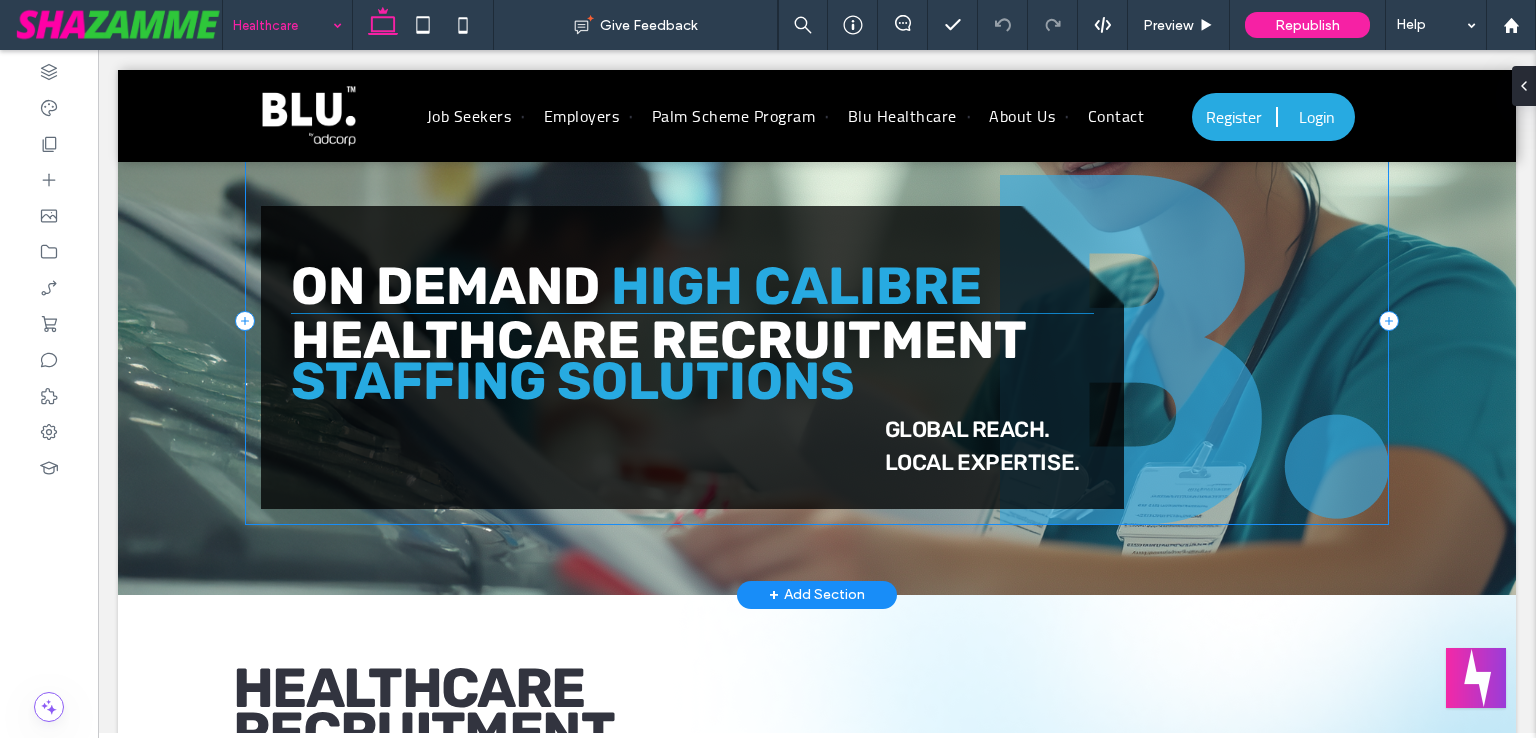 click on "ON DEMAND
HIGH CALIBRE
Healthcare RECRUITMENT
STAFFING SOLUTIONs
Global reach.
﻿ Local expertise." at bounding box center (817, 320) 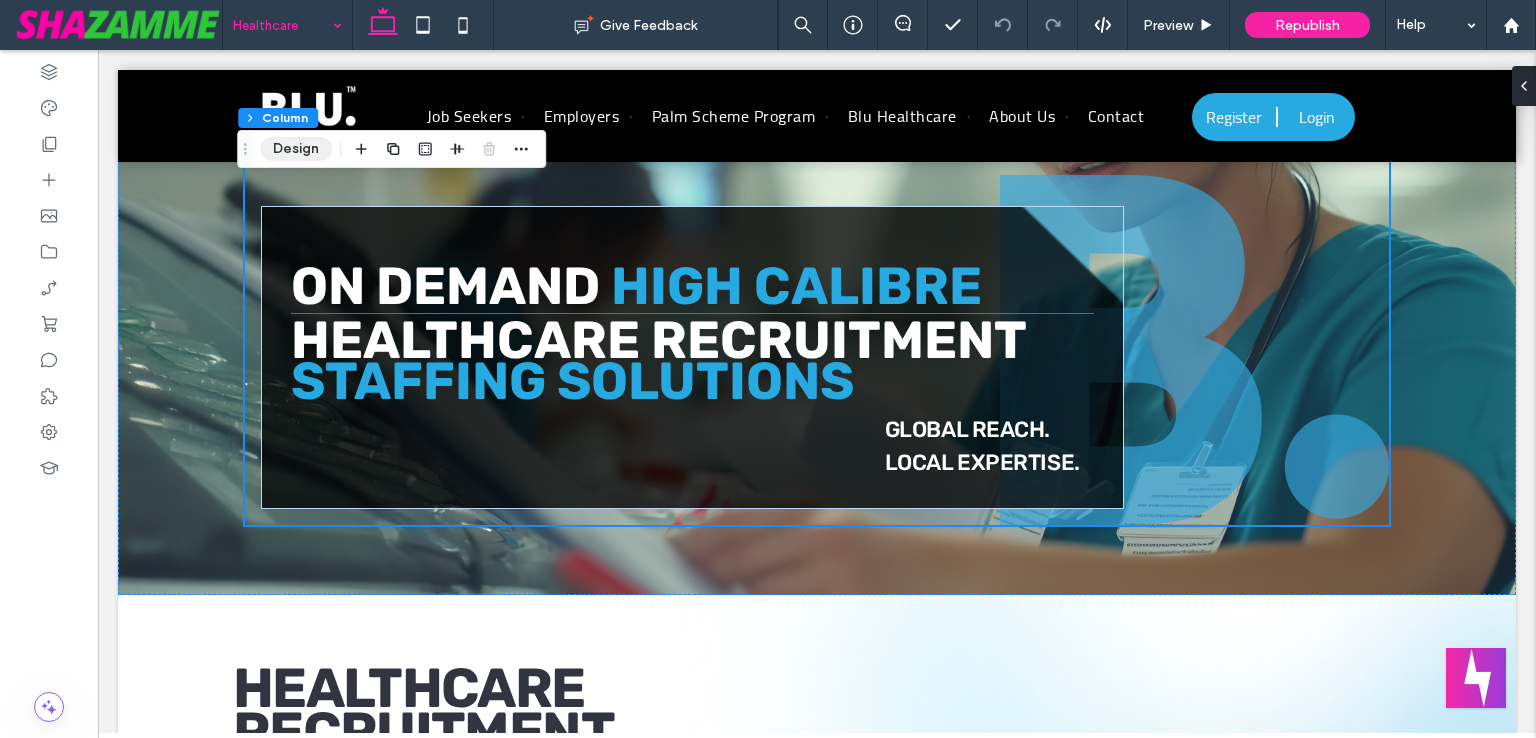 click on "Design" at bounding box center (296, 149) 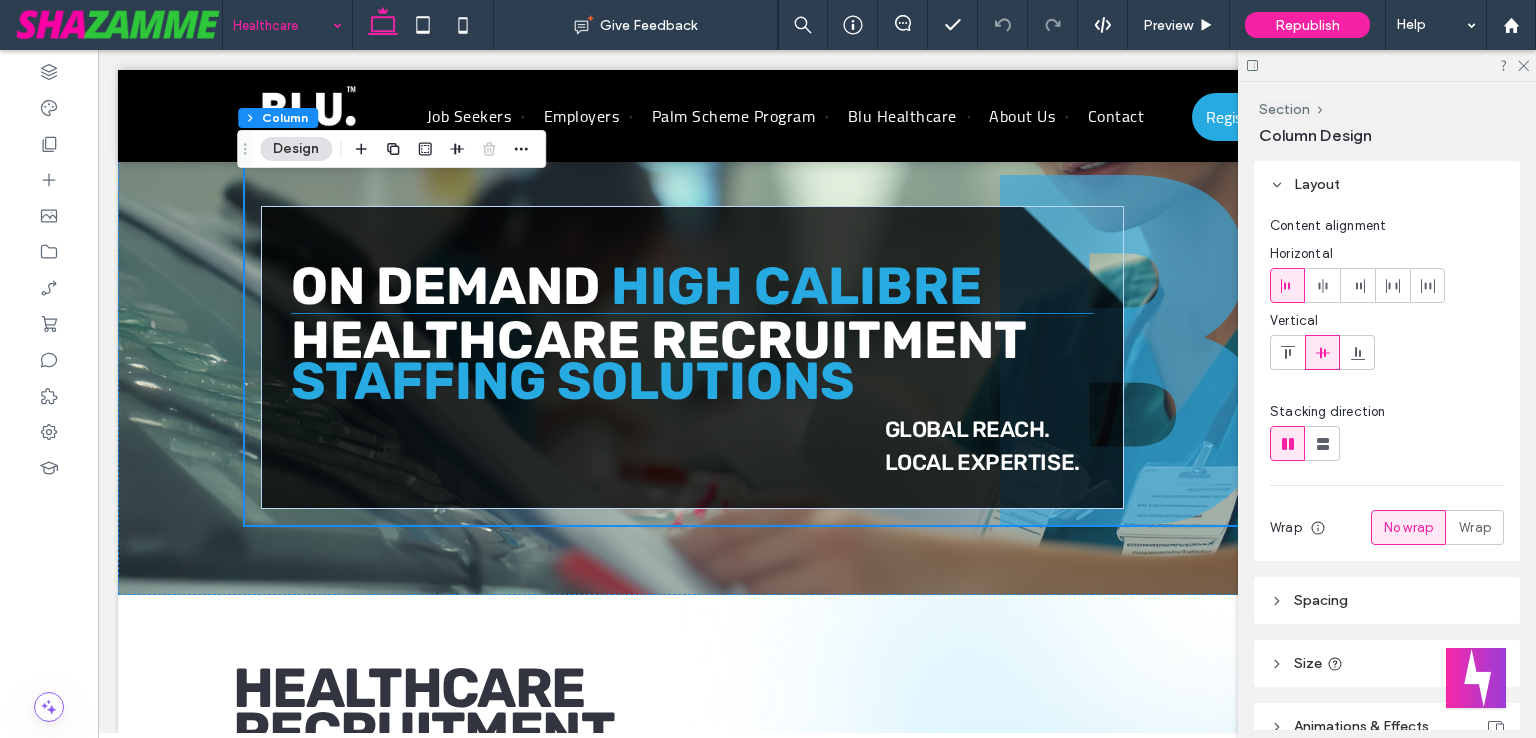 scroll, scrollTop: 500, scrollLeft: 0, axis: vertical 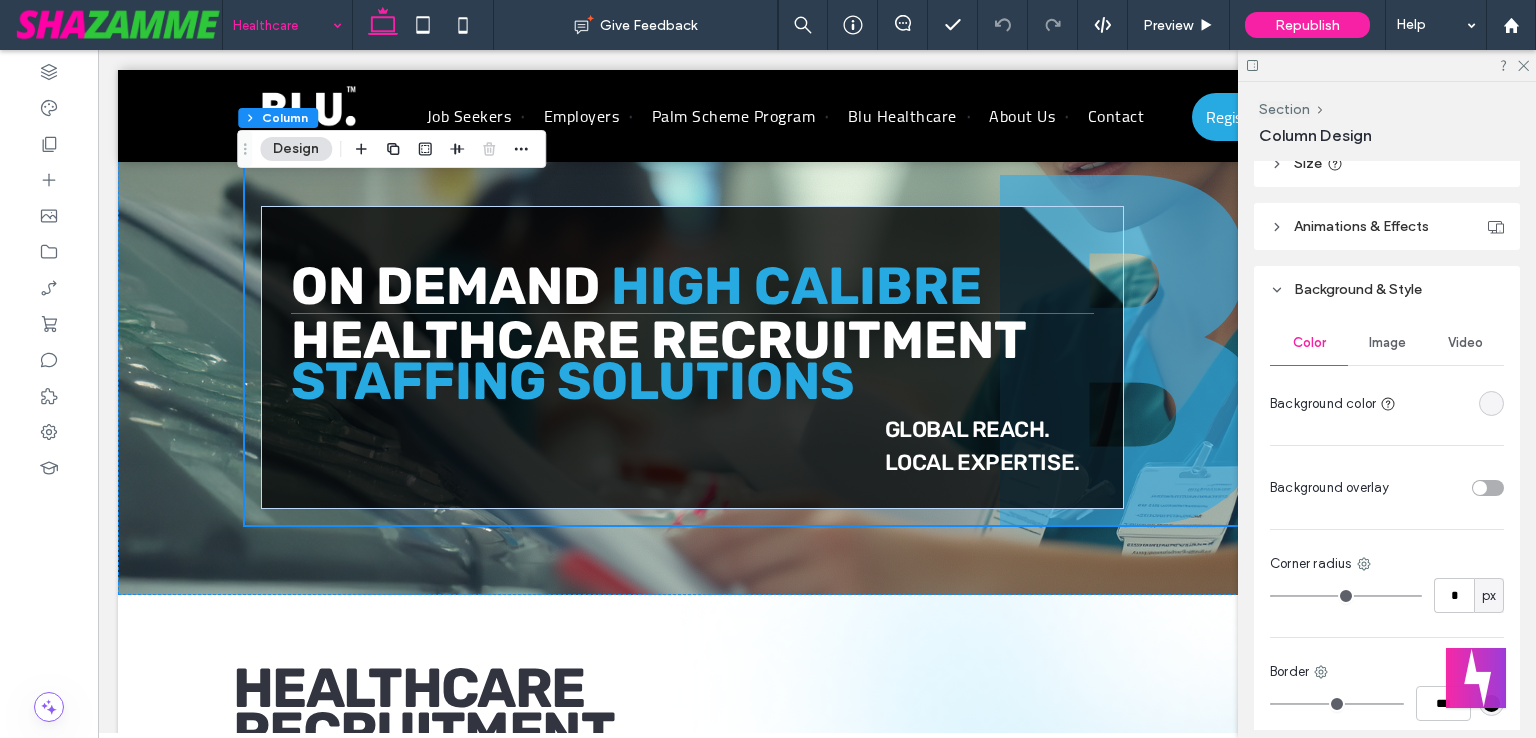 click on "Image" at bounding box center (1387, 343) 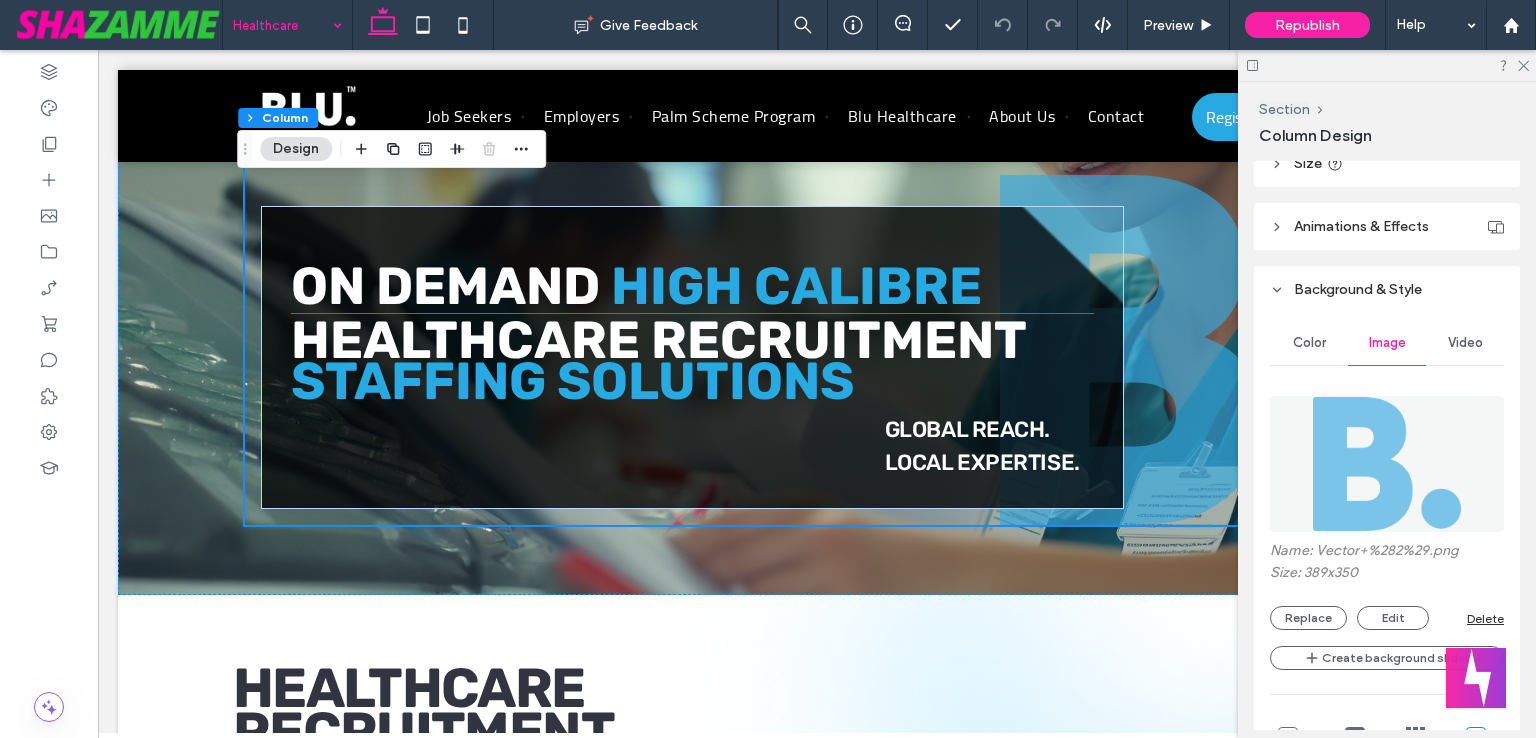 scroll, scrollTop: 1000, scrollLeft: 0, axis: vertical 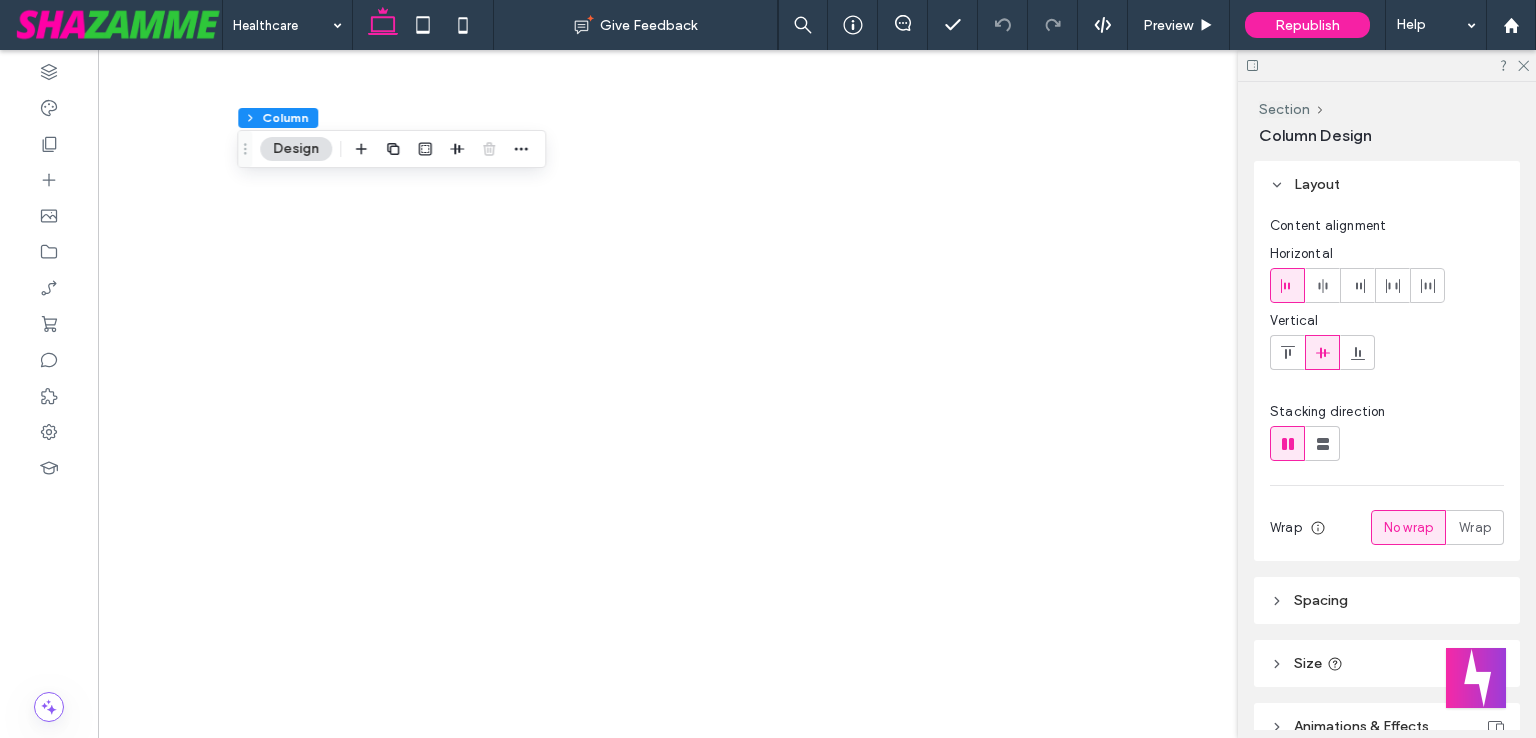 click at bounding box center (1355, 1237) 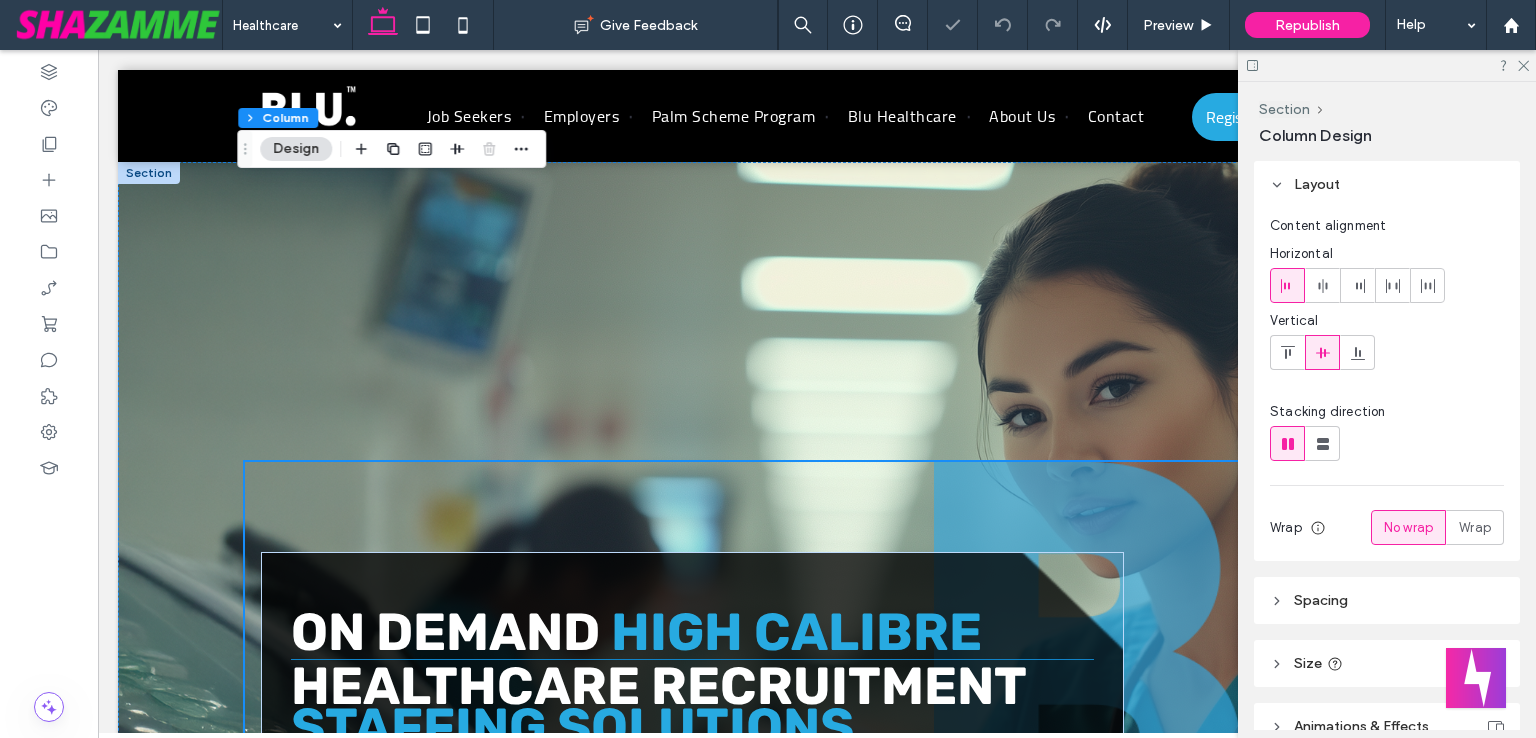 scroll, scrollTop: 346, scrollLeft: 0, axis: vertical 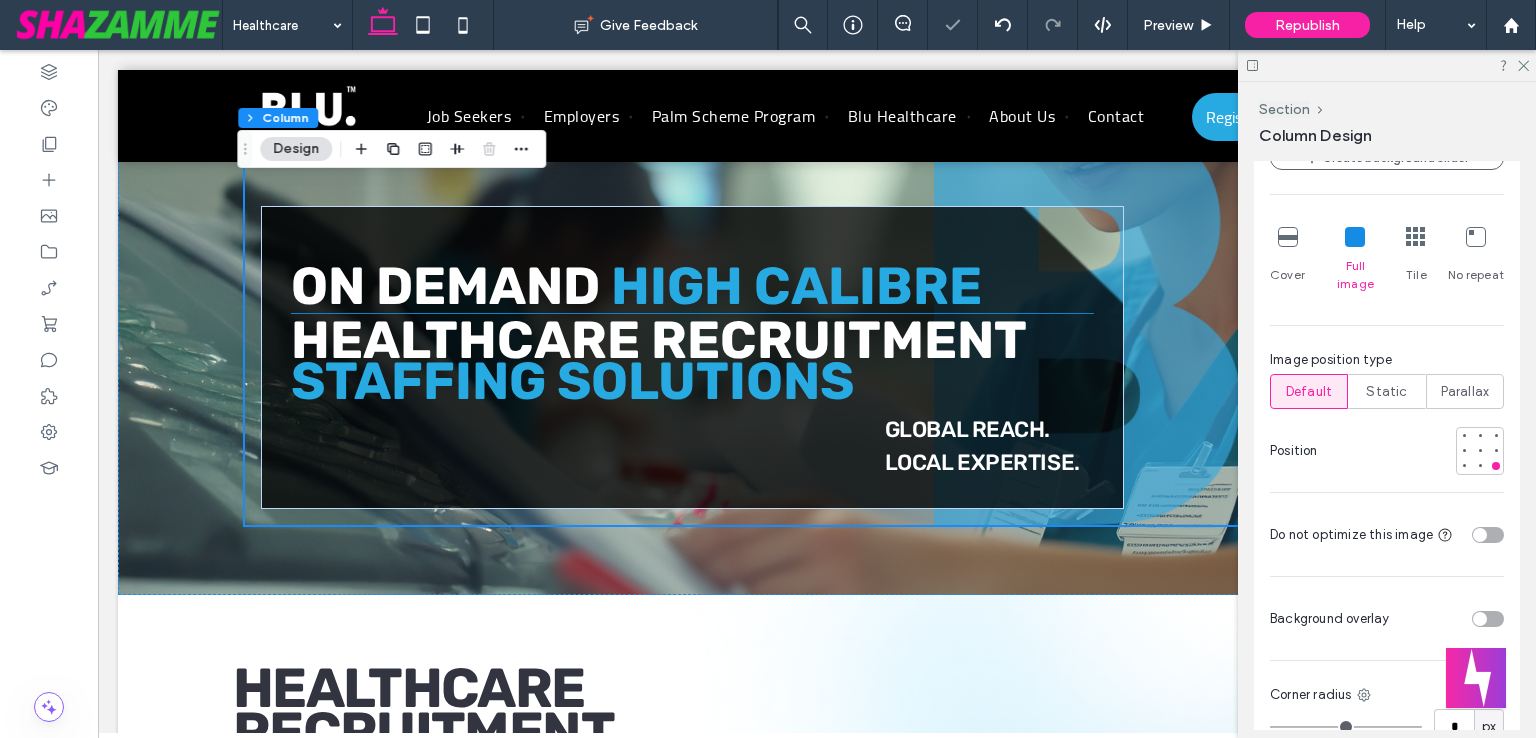 click at bounding box center (1476, 237) 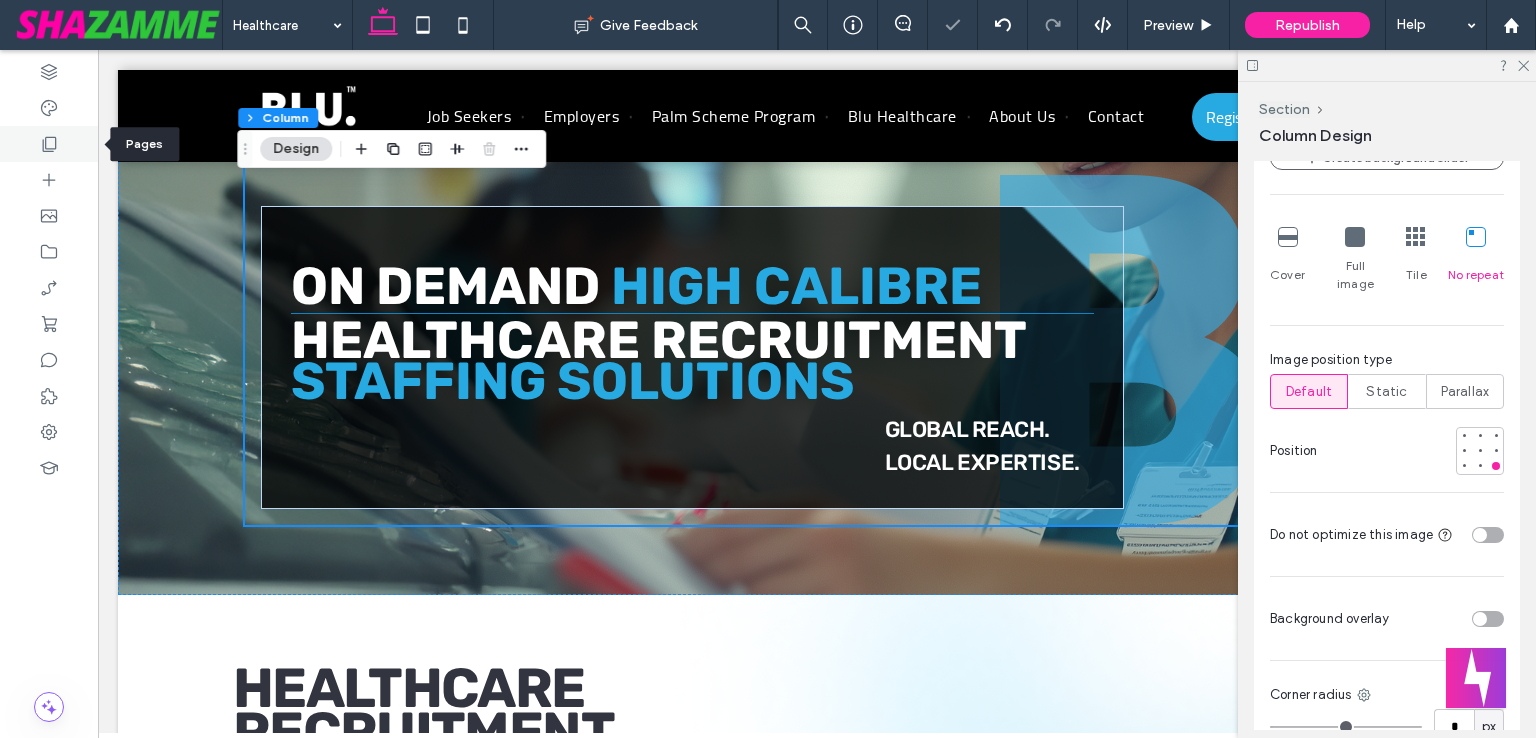 click 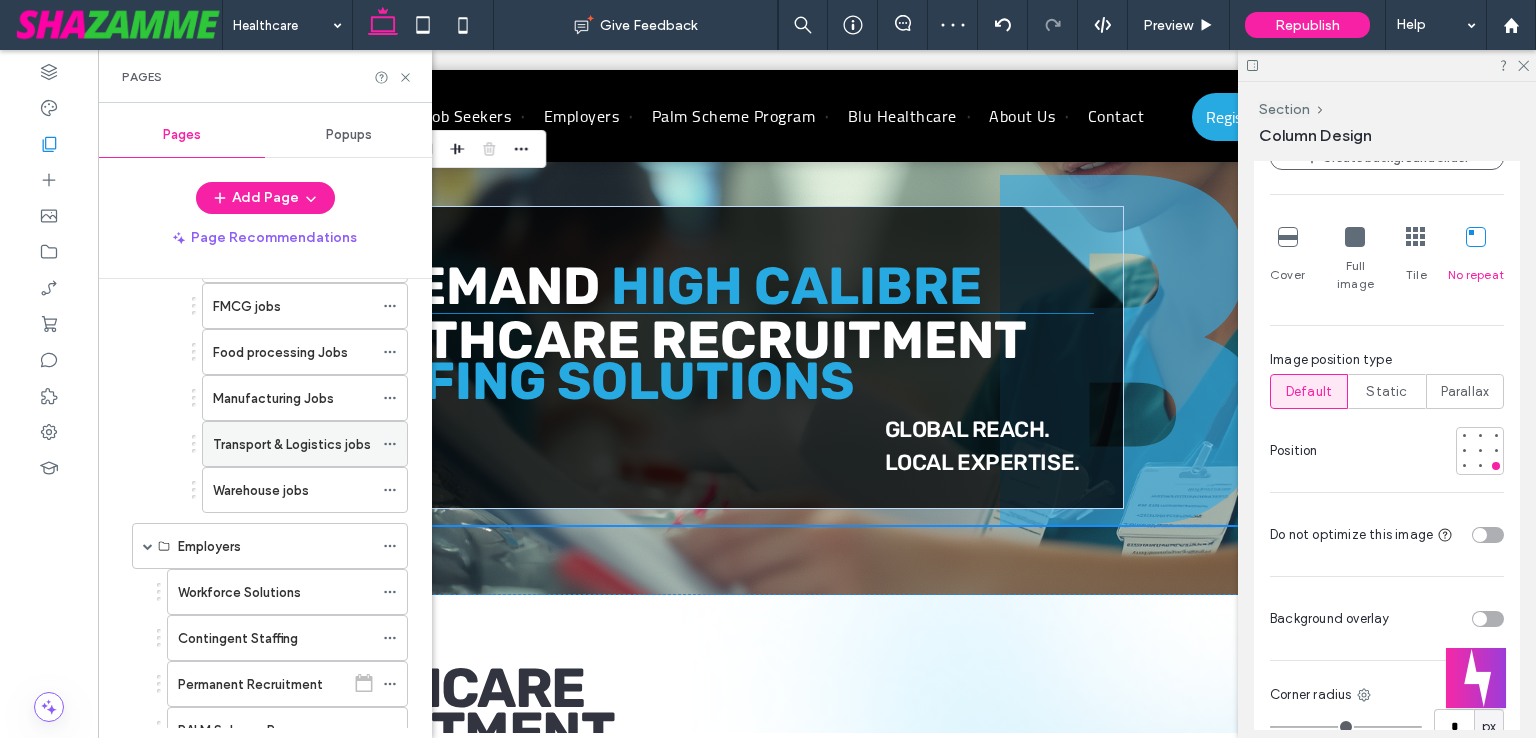 scroll, scrollTop: 1000, scrollLeft: 0, axis: vertical 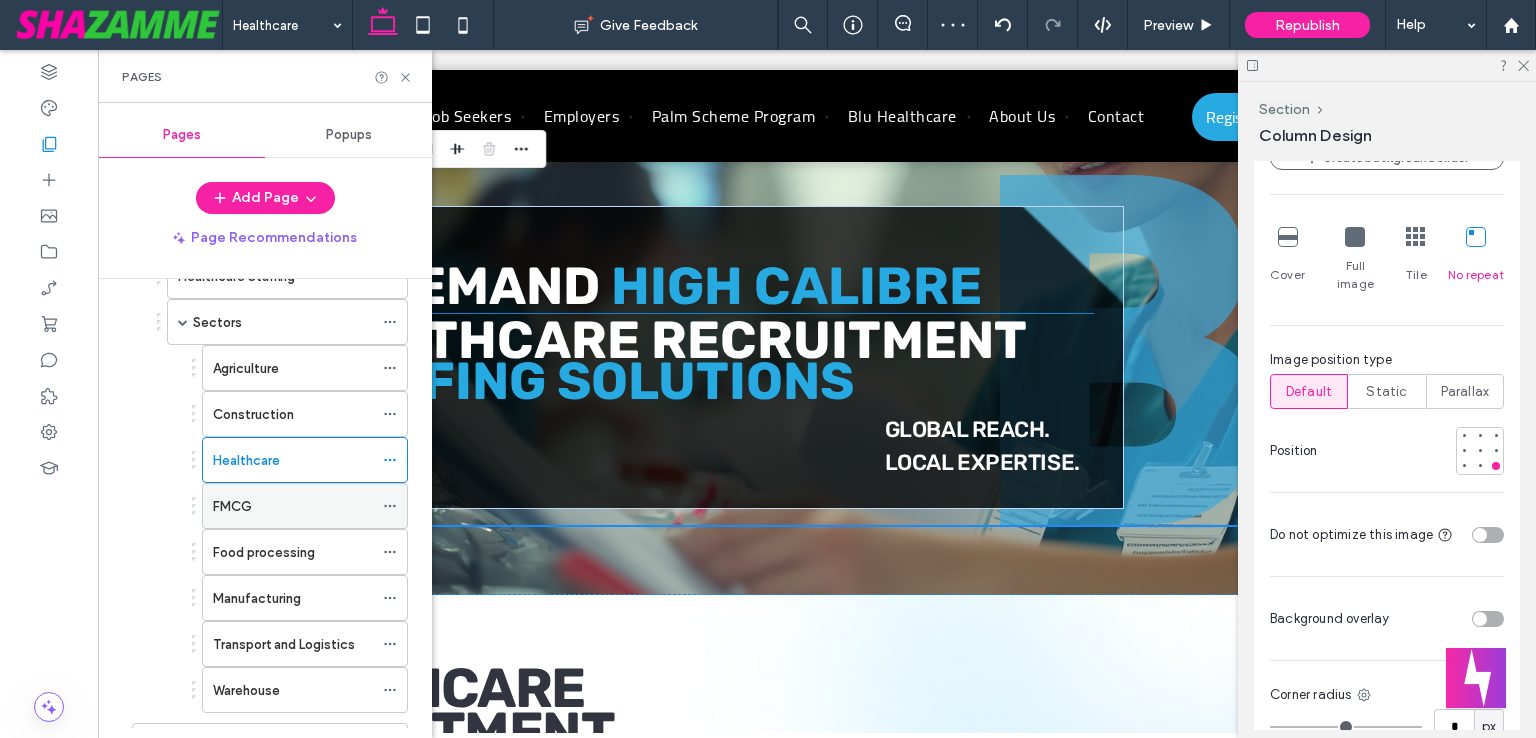 click on "FMCG" at bounding box center [293, 506] 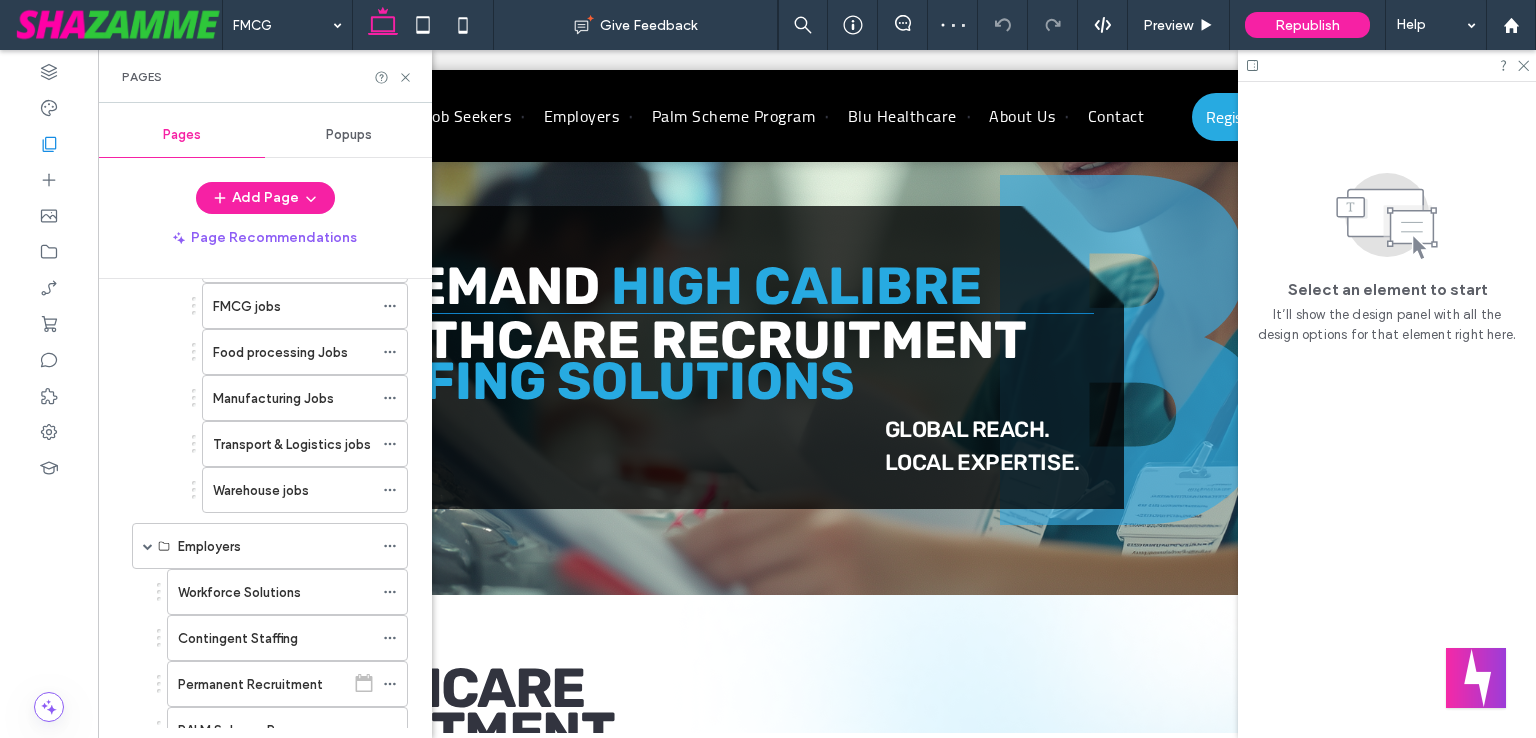 scroll, scrollTop: 1000, scrollLeft: 0, axis: vertical 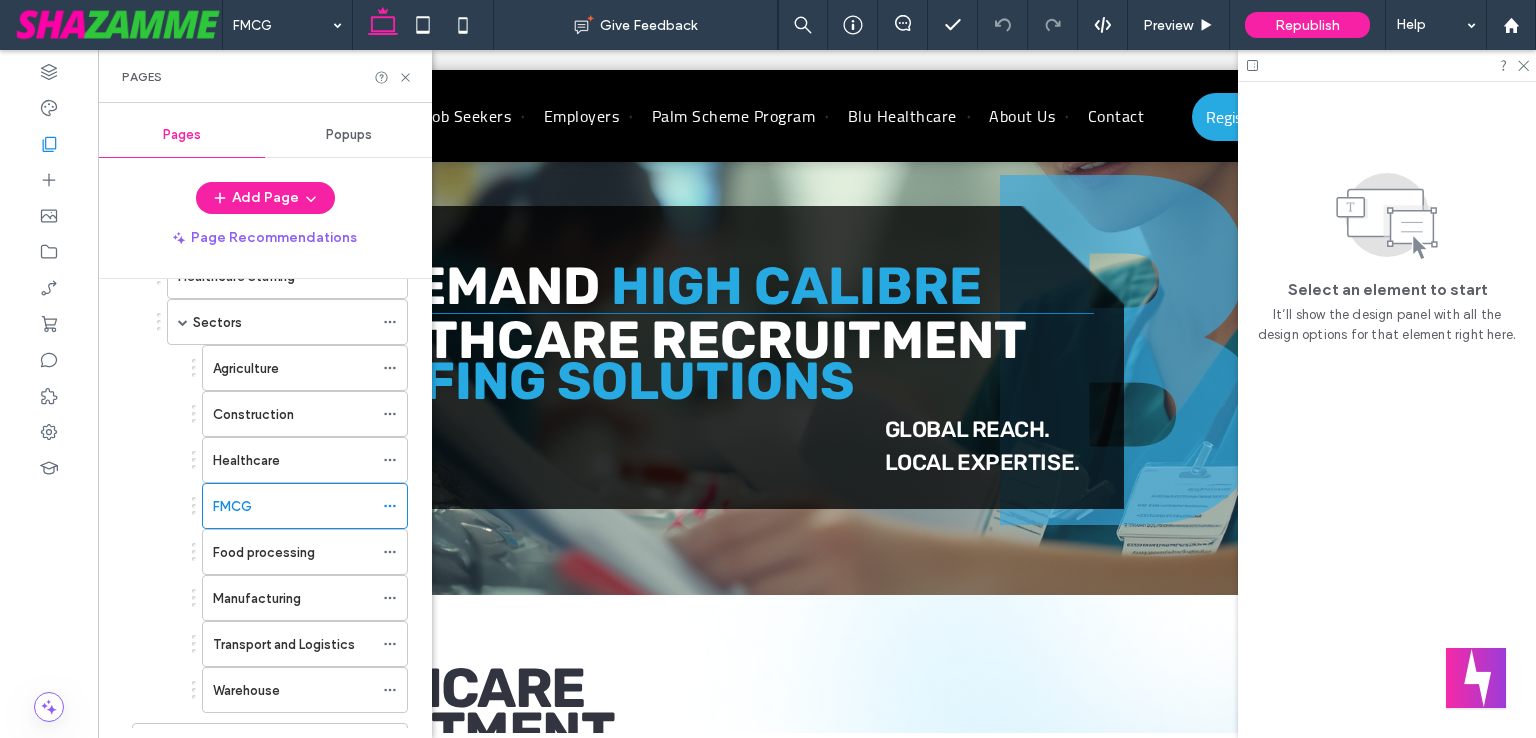 click on "Agriculture" at bounding box center [246, 368] 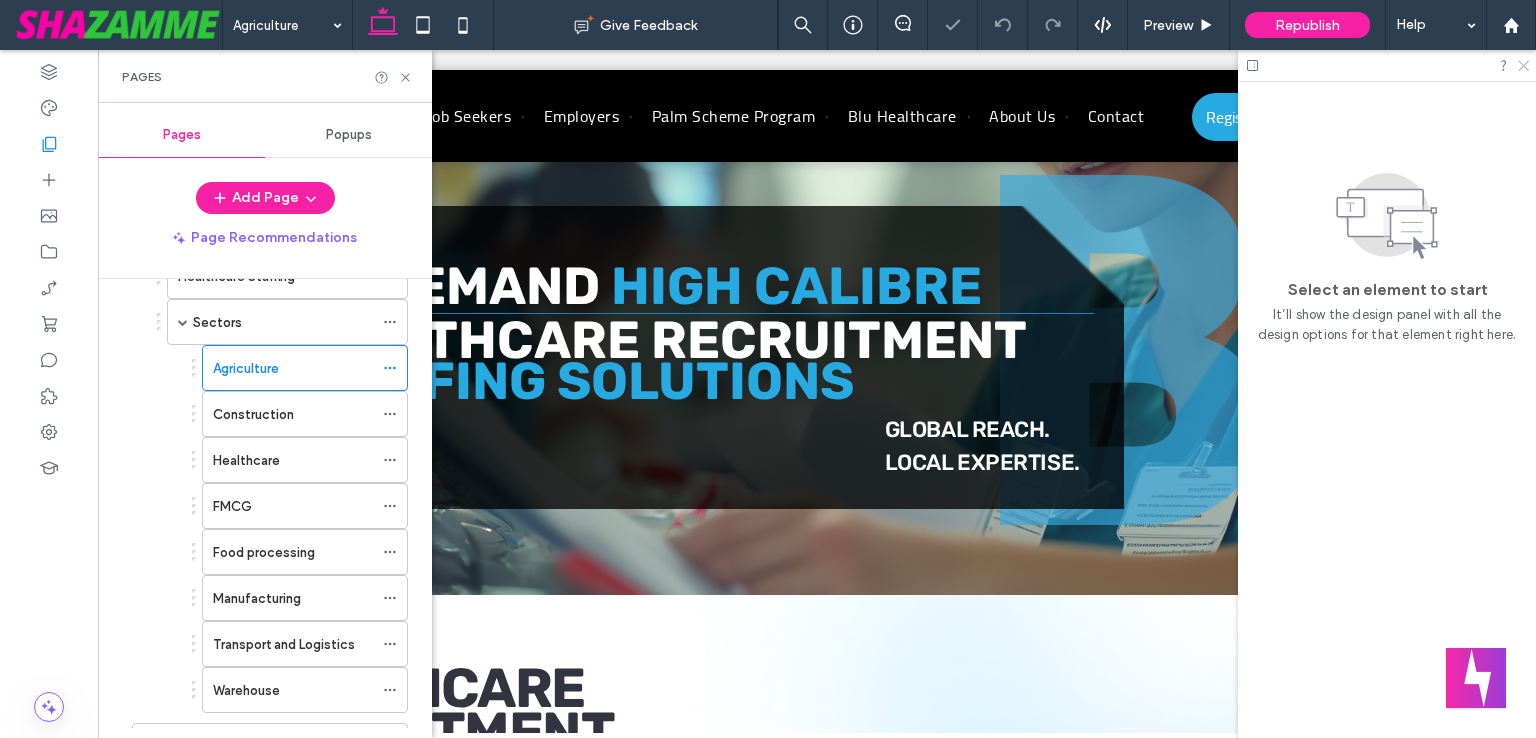 click 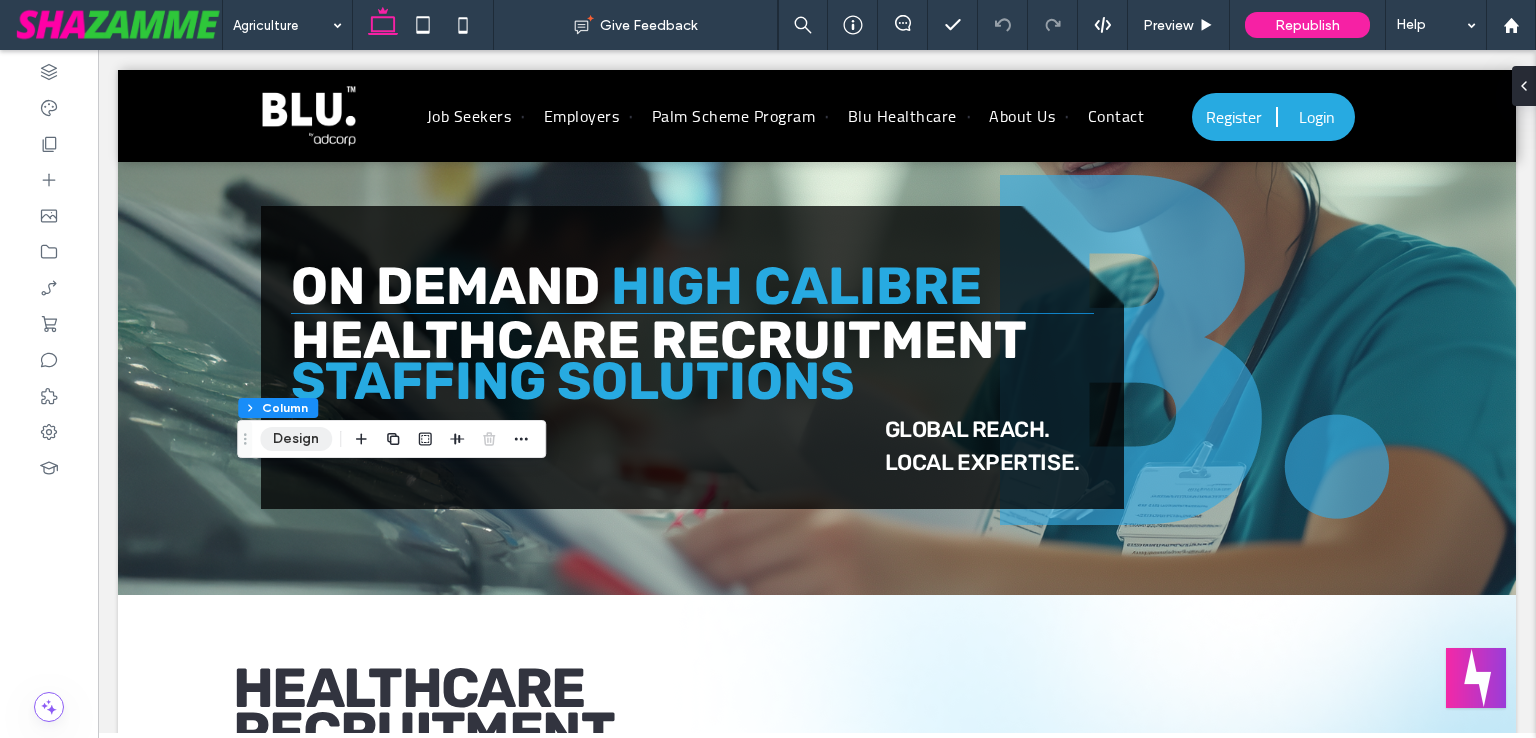 click on "Design" at bounding box center [296, 439] 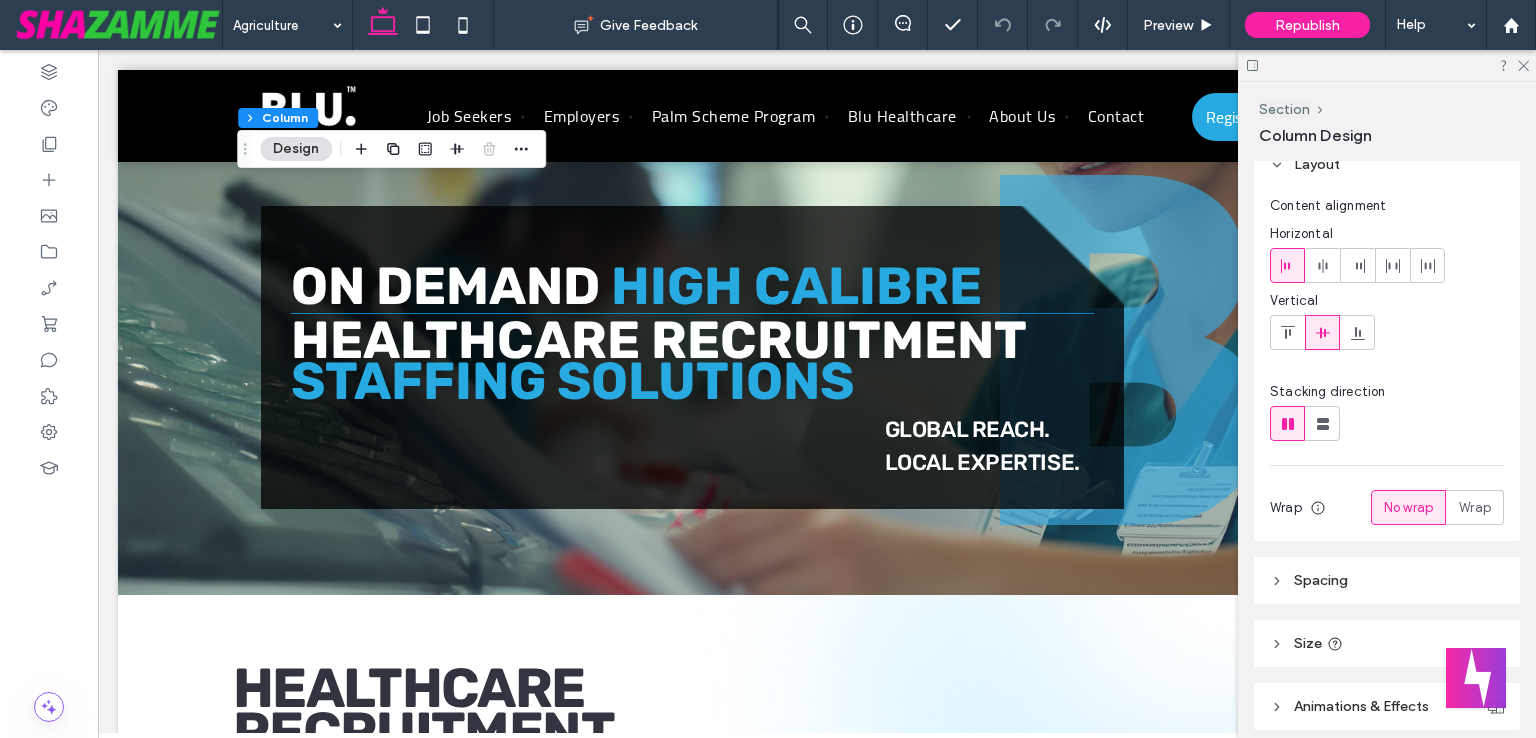 scroll, scrollTop: 0, scrollLeft: 0, axis: both 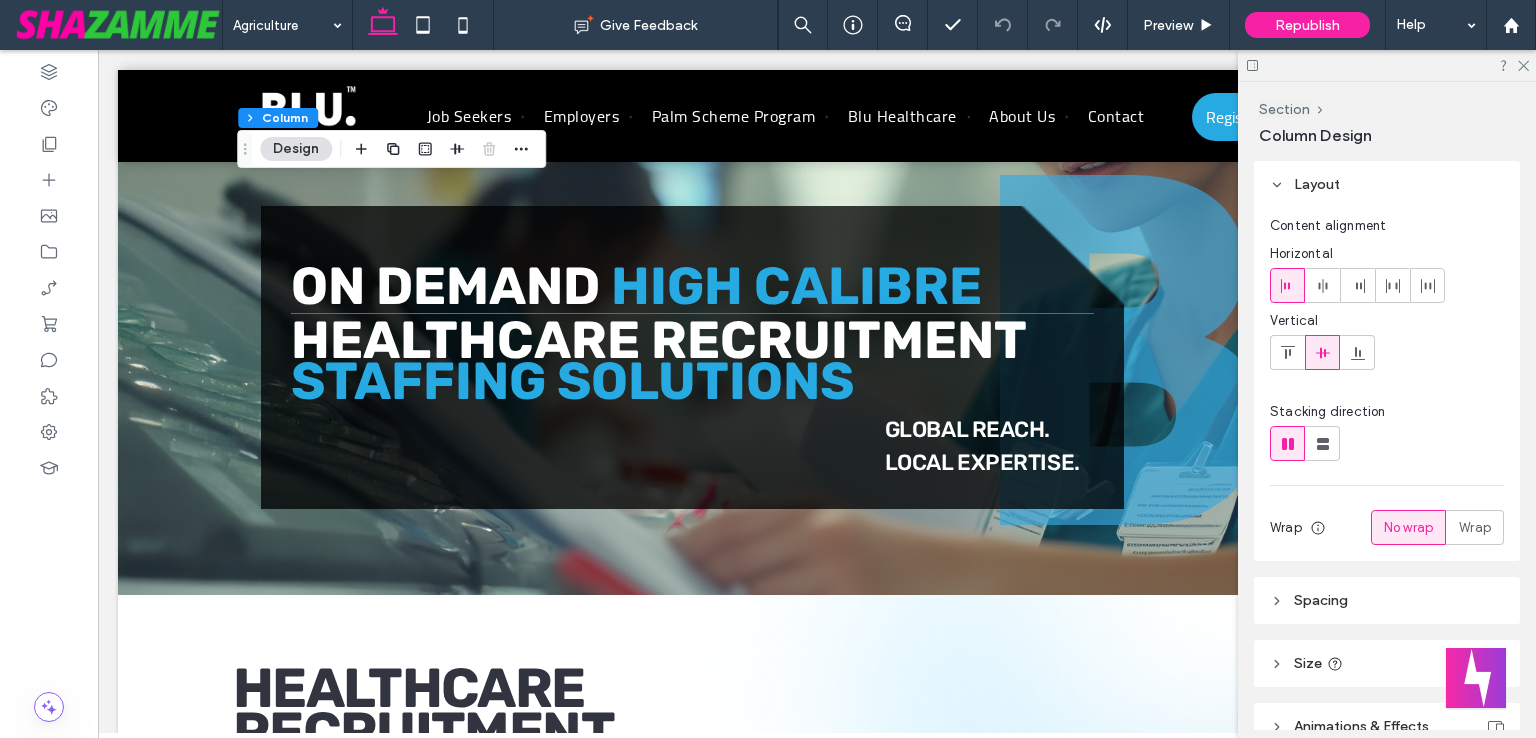 click 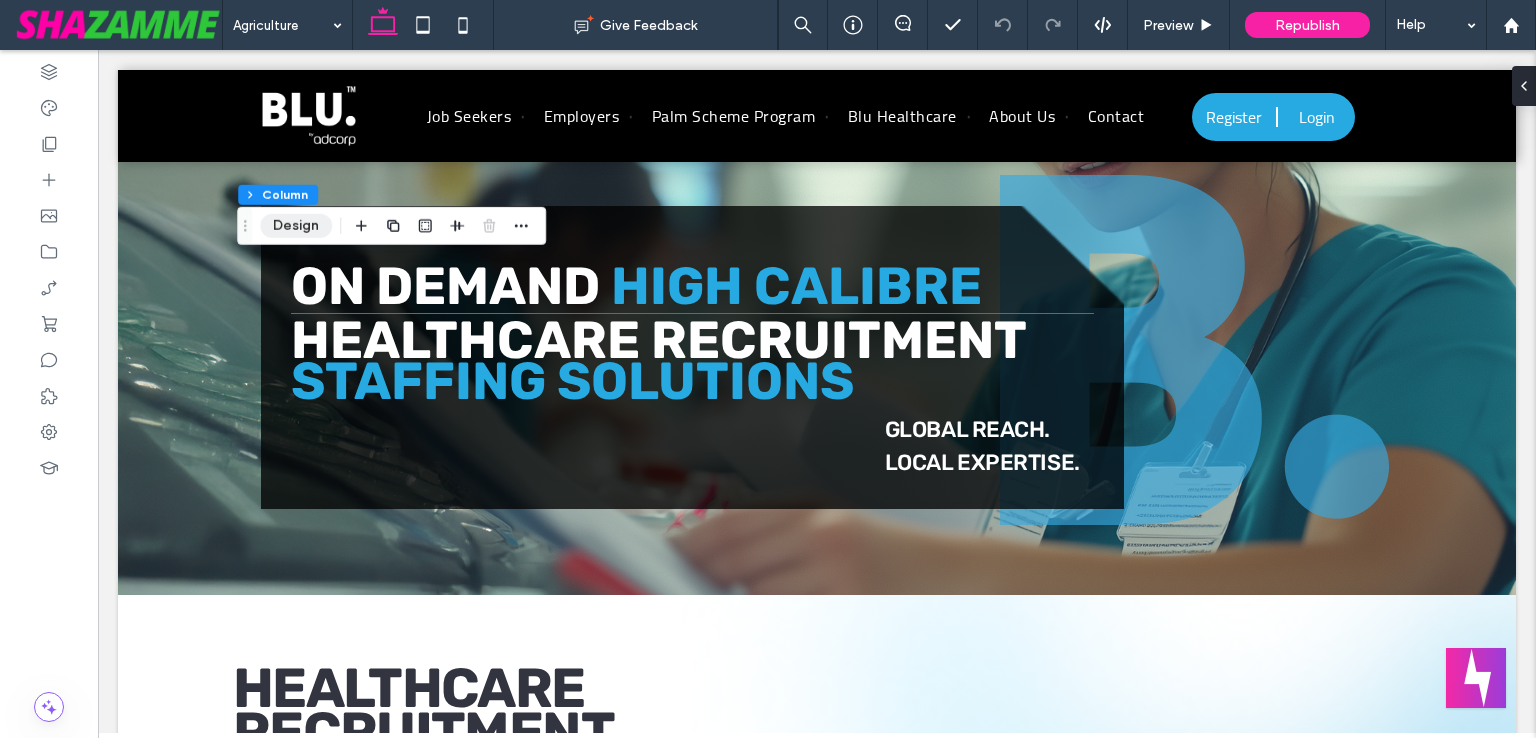 click on "Design" at bounding box center (296, 226) 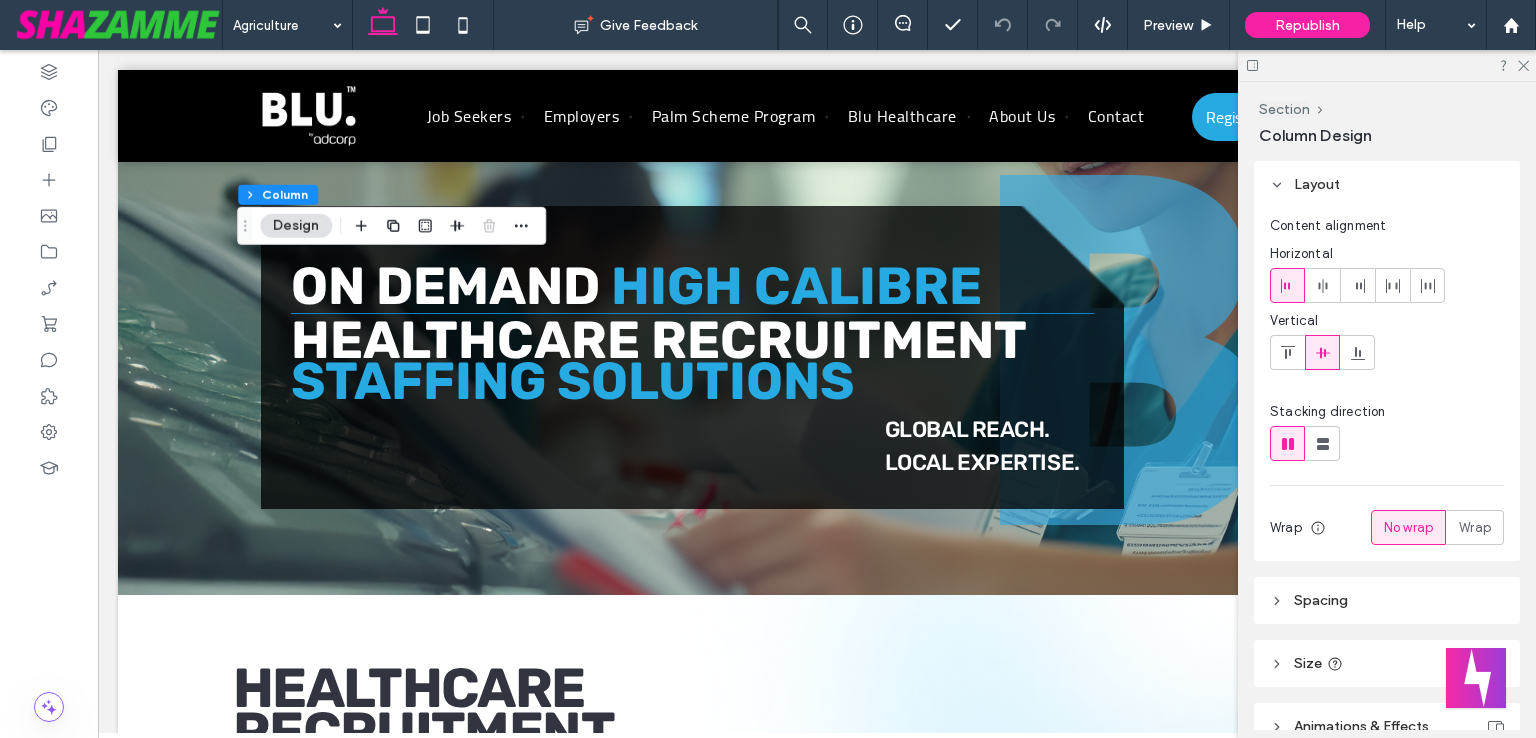 scroll, scrollTop: 500, scrollLeft: 0, axis: vertical 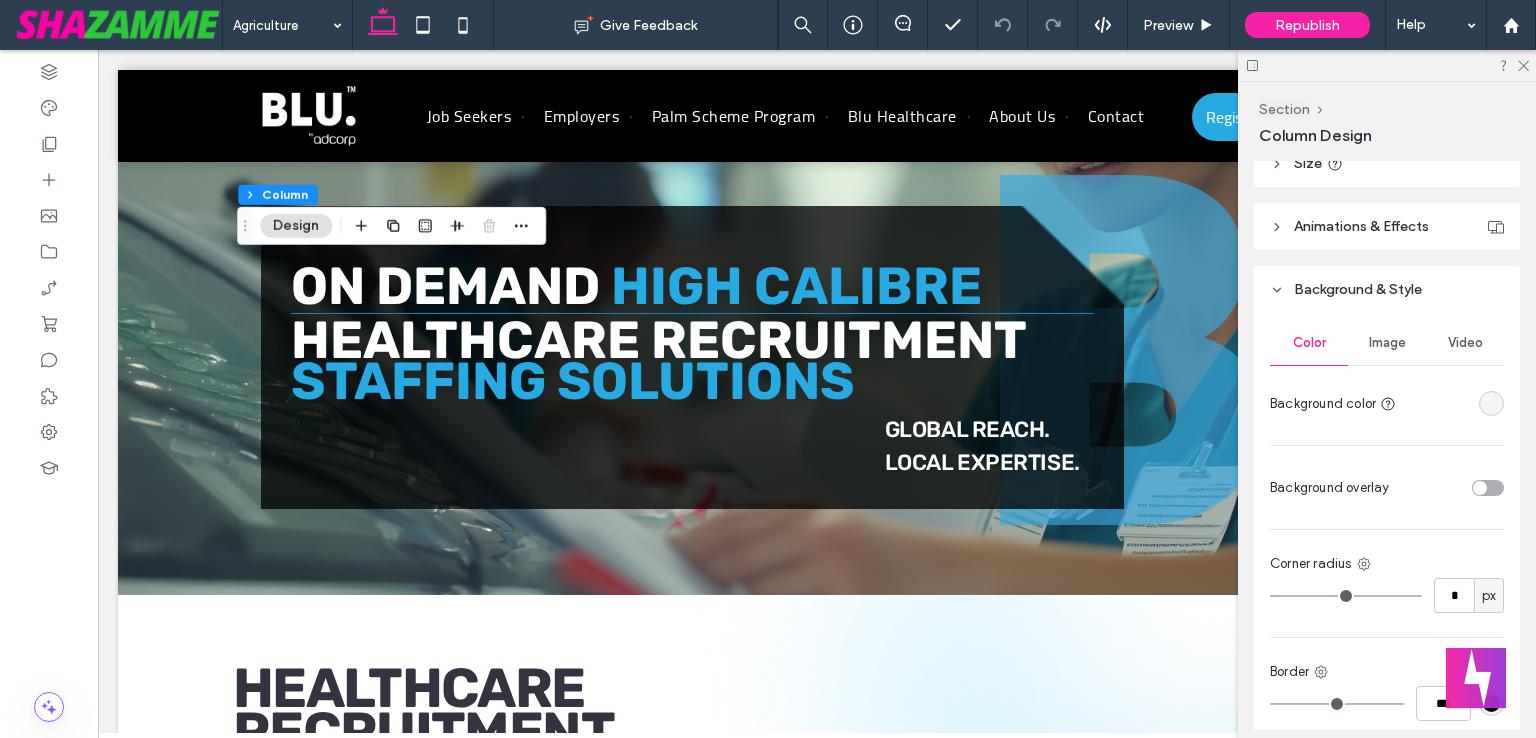 click on "Image" at bounding box center [1387, 343] 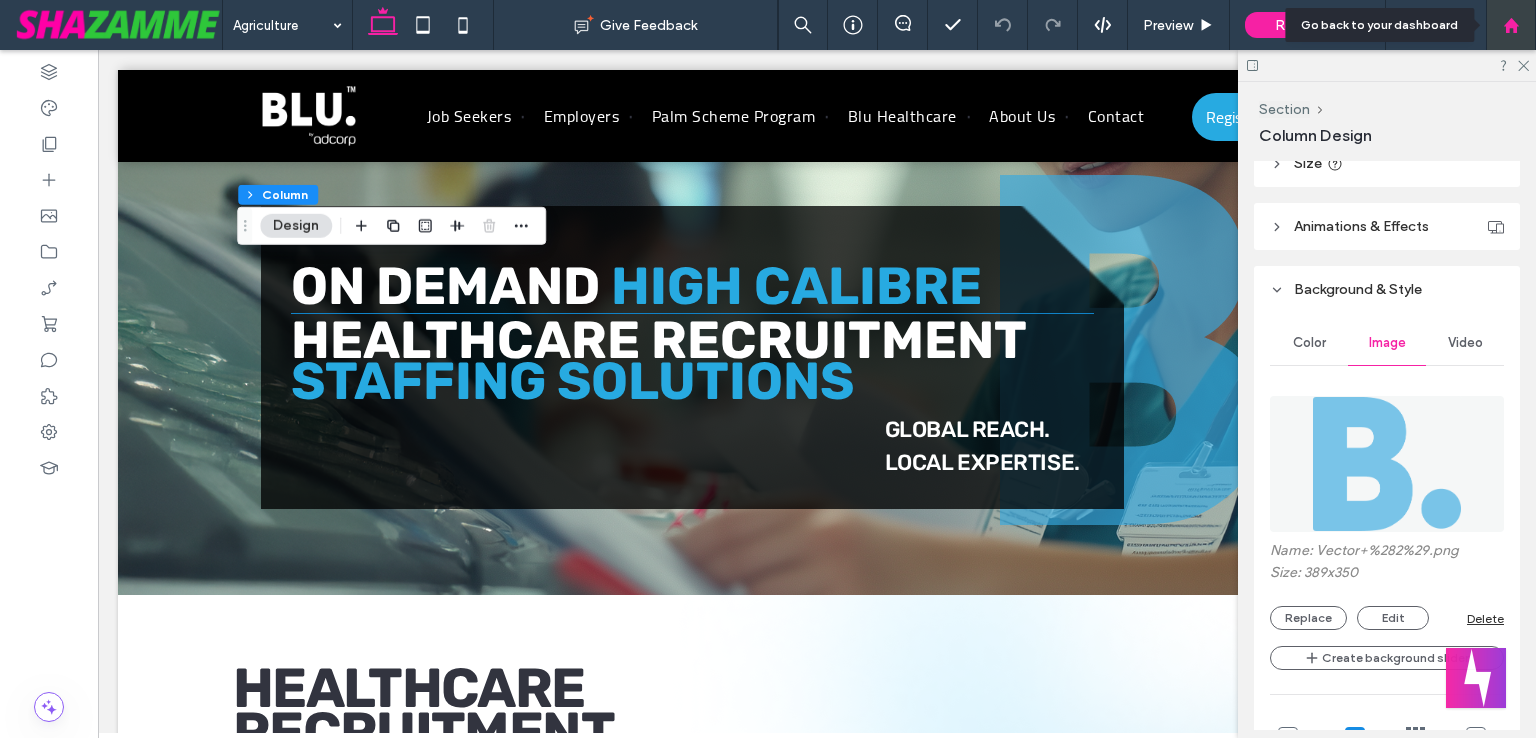click at bounding box center (1511, 25) 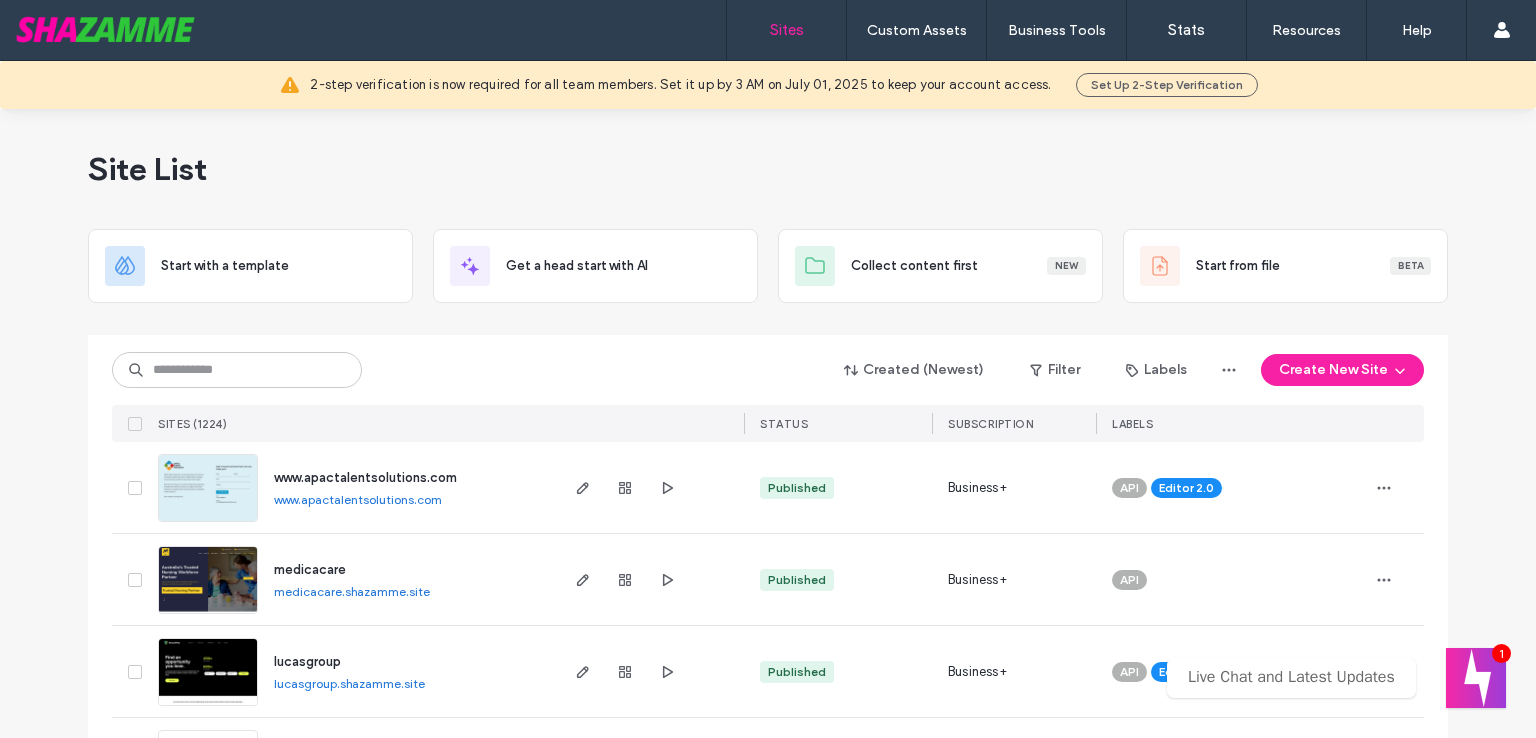 scroll, scrollTop: 0, scrollLeft: 0, axis: both 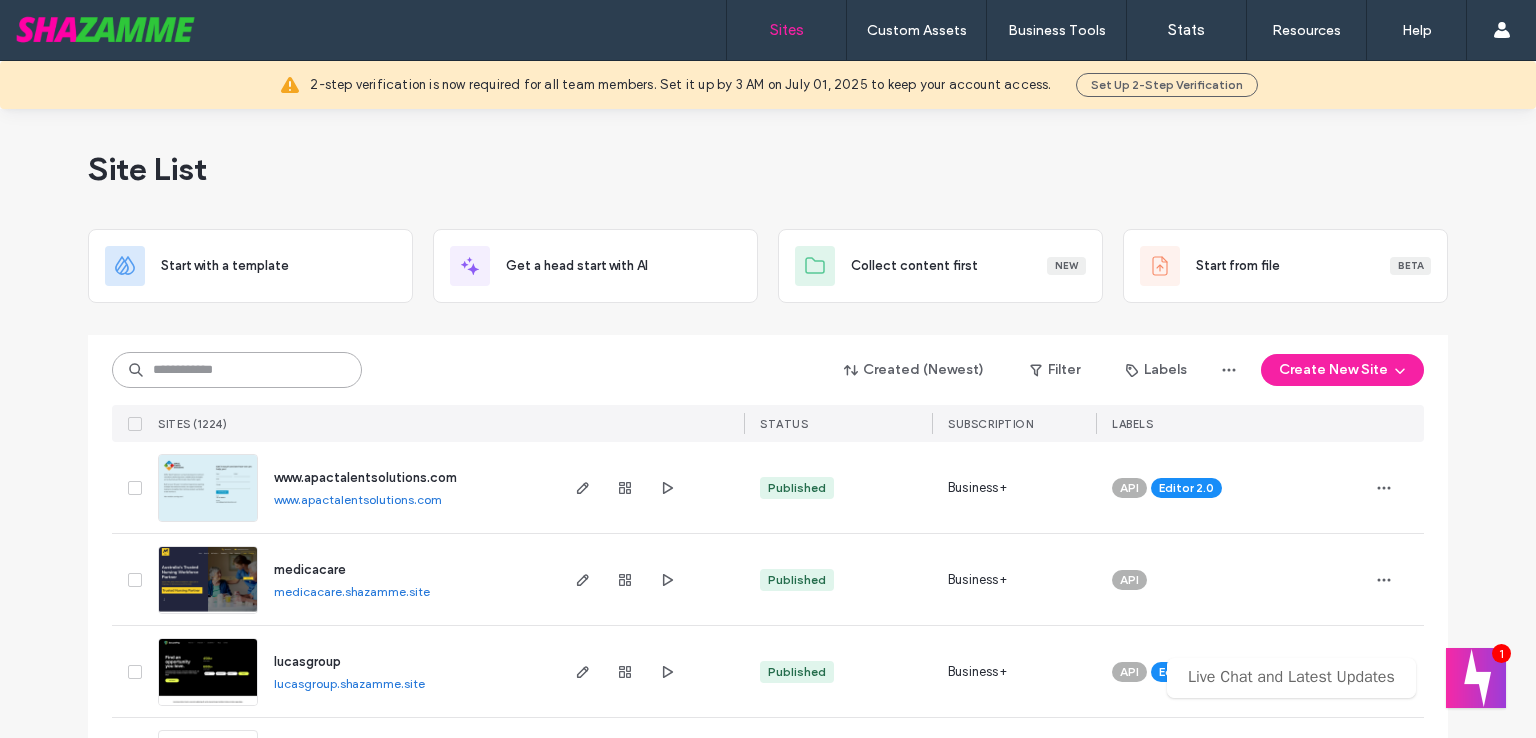 click at bounding box center (237, 370) 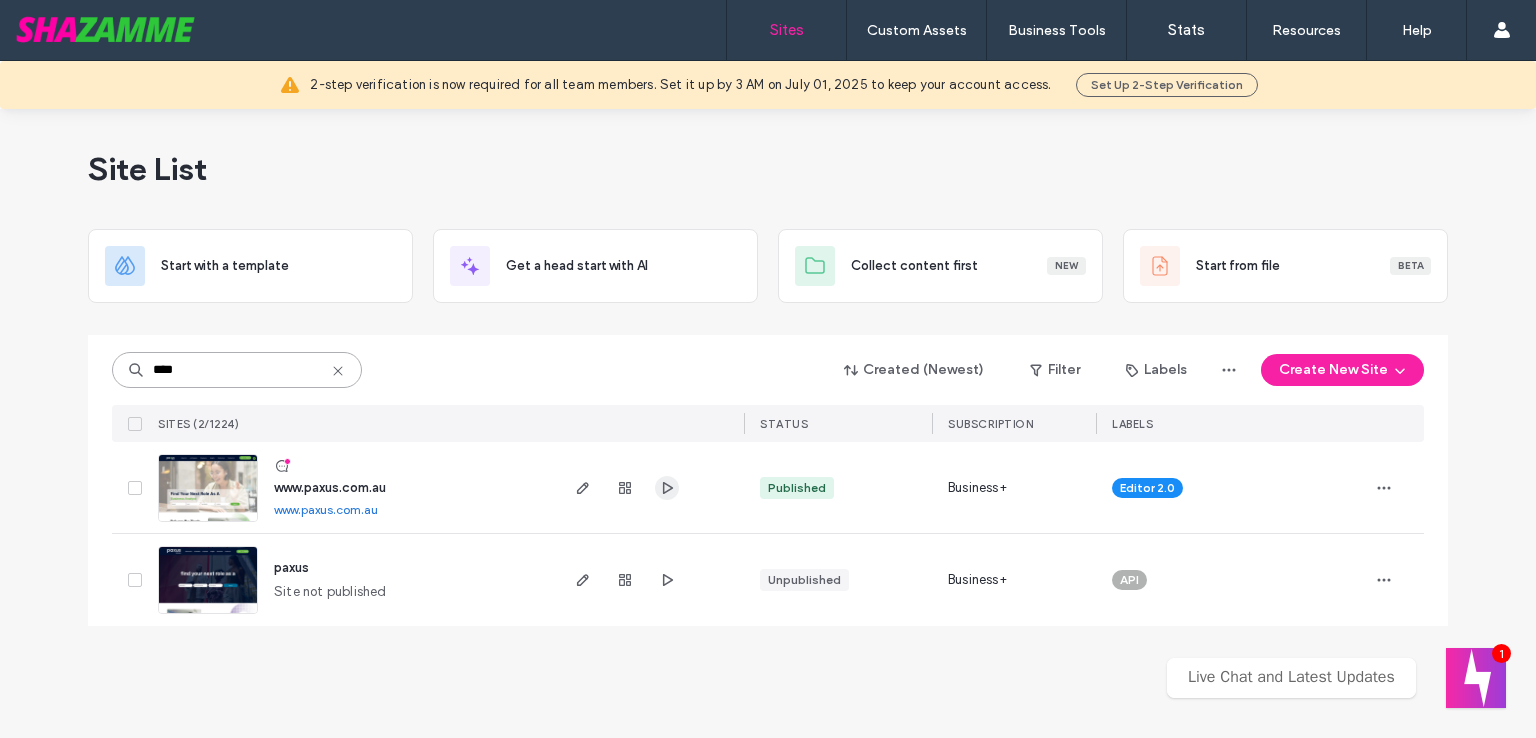 type on "****" 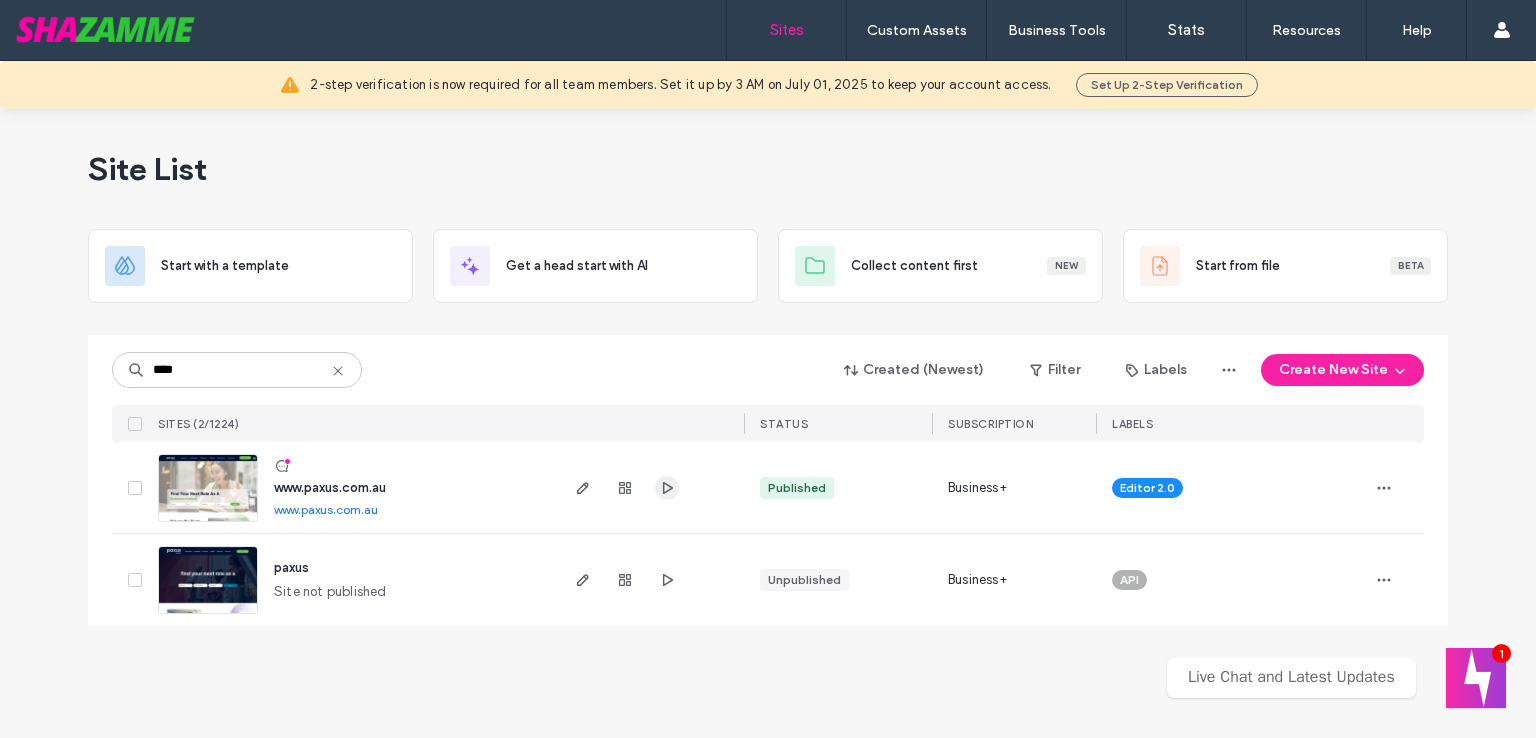 click 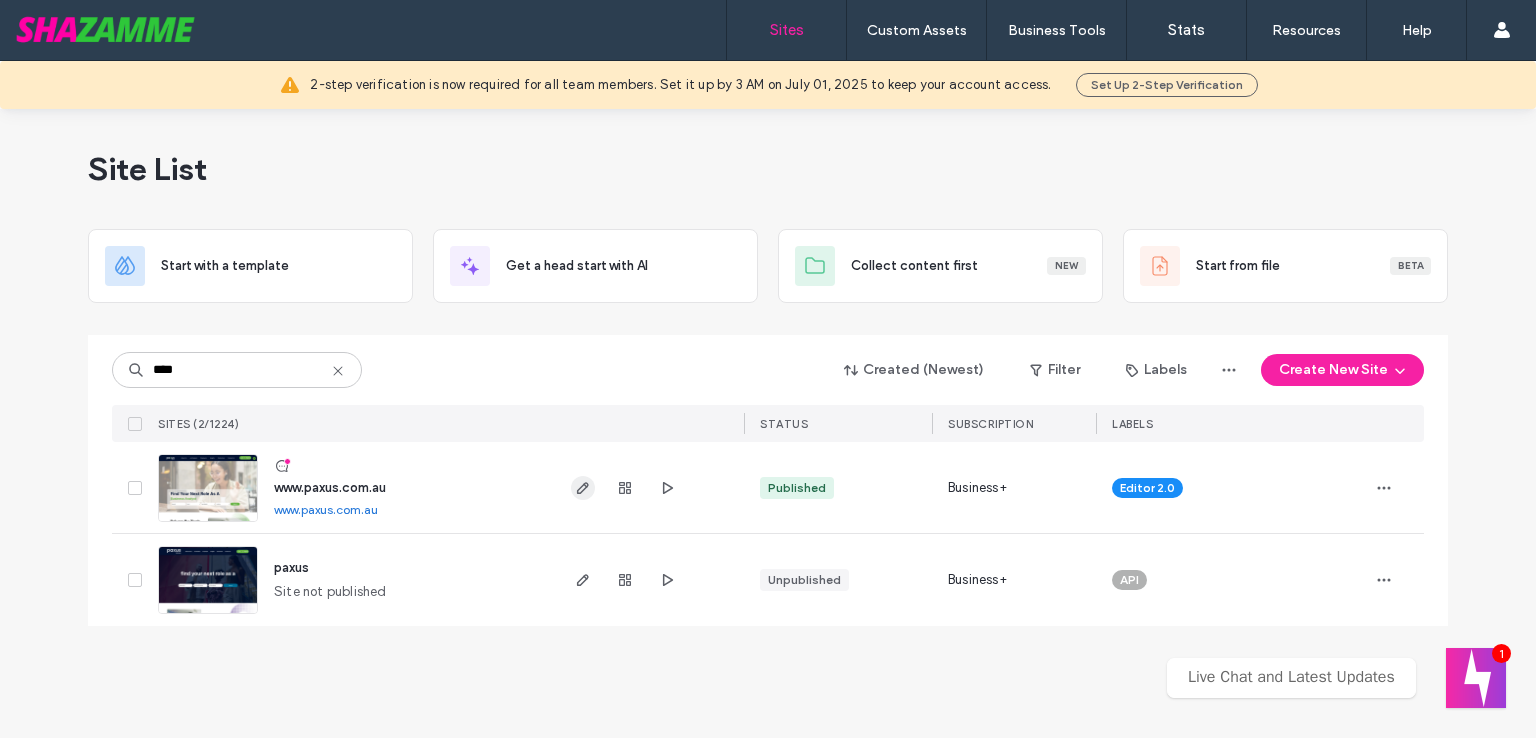 click 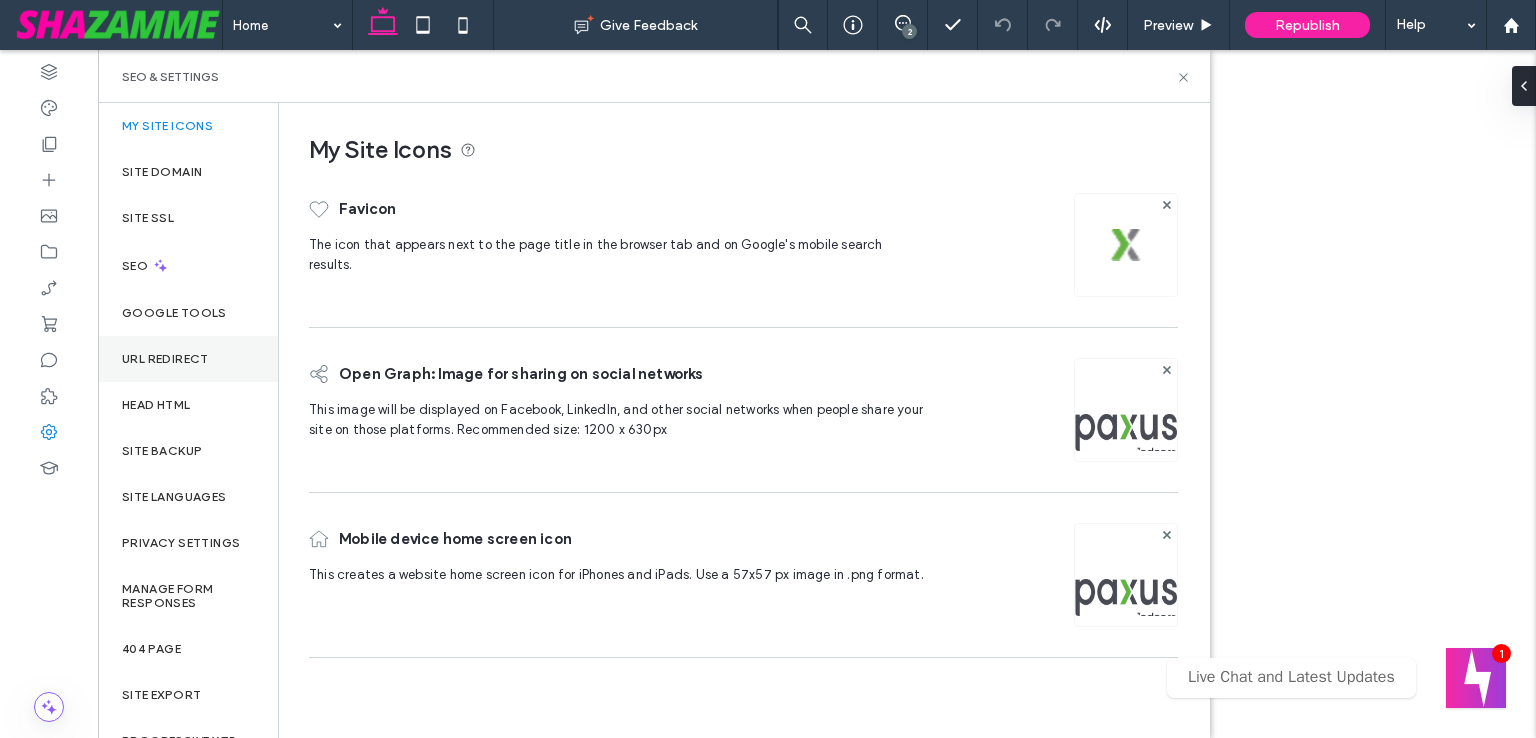 click on "URL Redirect" at bounding box center [188, 359] 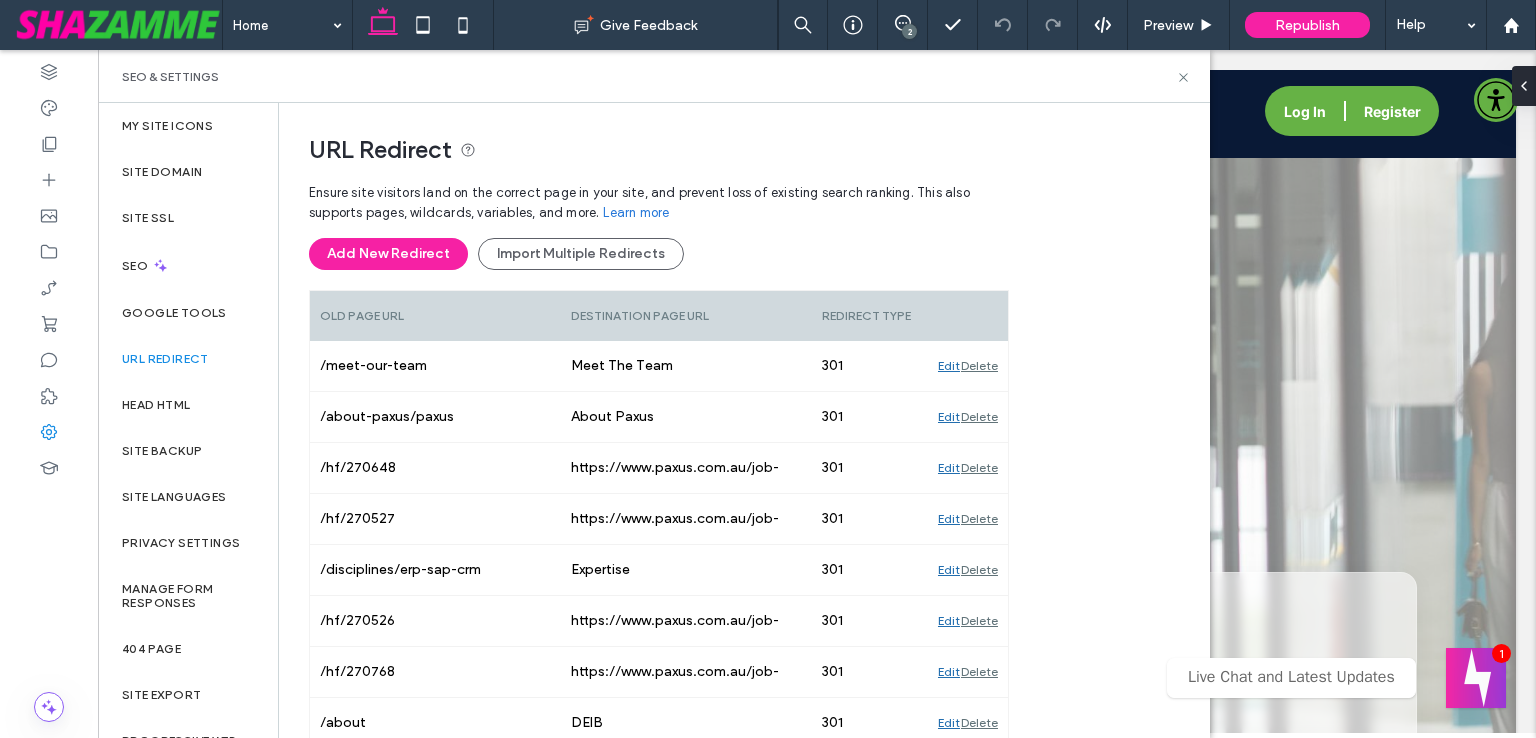 scroll, scrollTop: 4003, scrollLeft: 0, axis: vertical 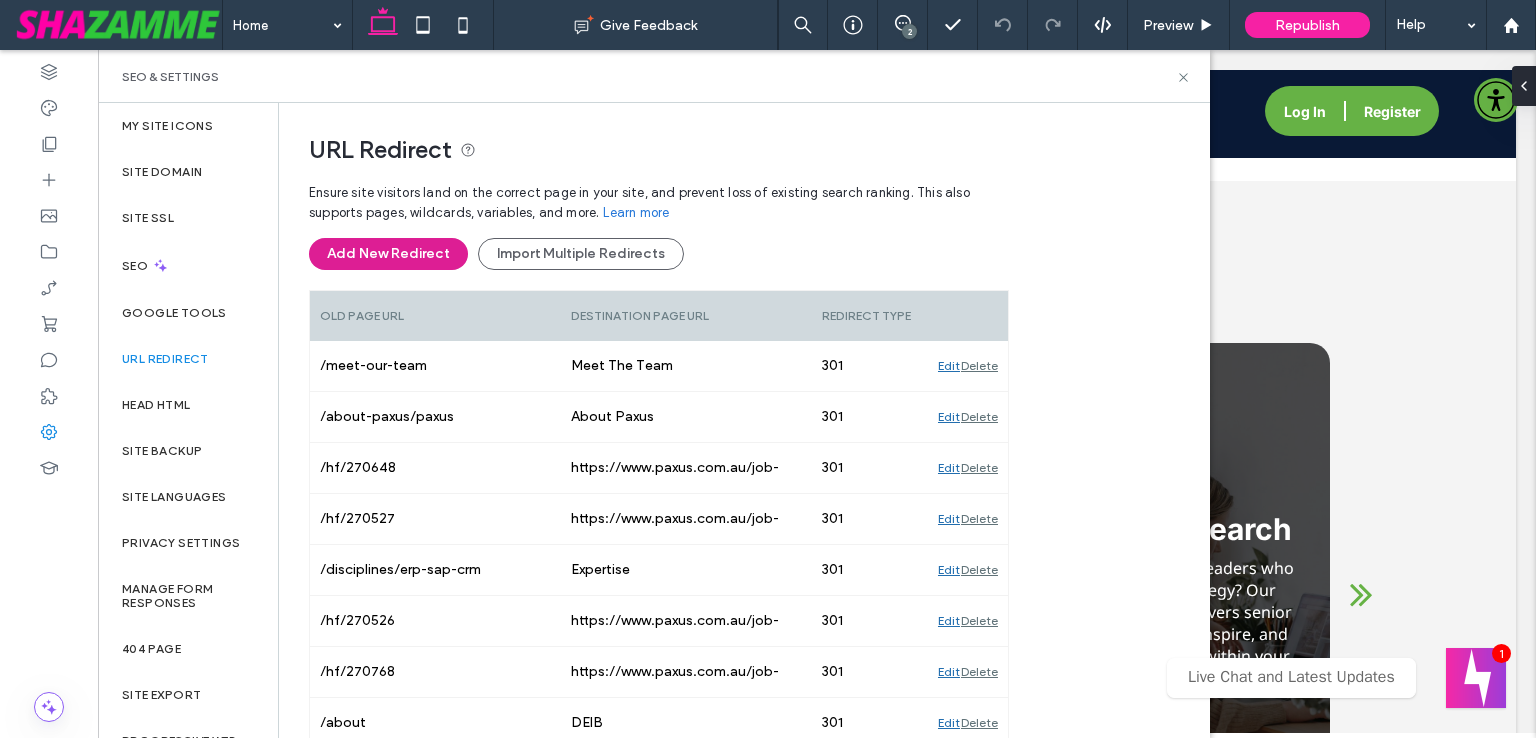 click on "Add New Redirect" at bounding box center (388, 254) 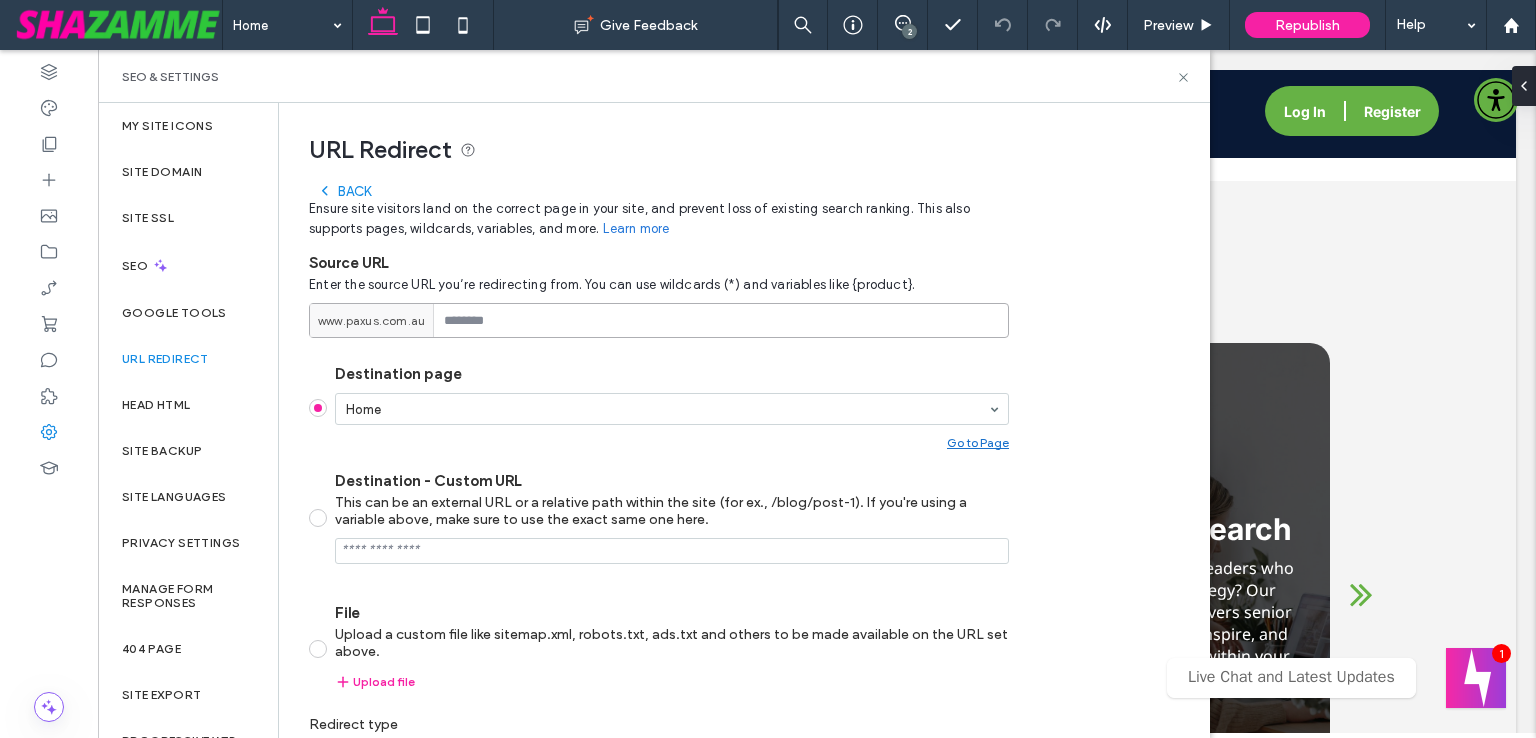 click at bounding box center [659, 320] 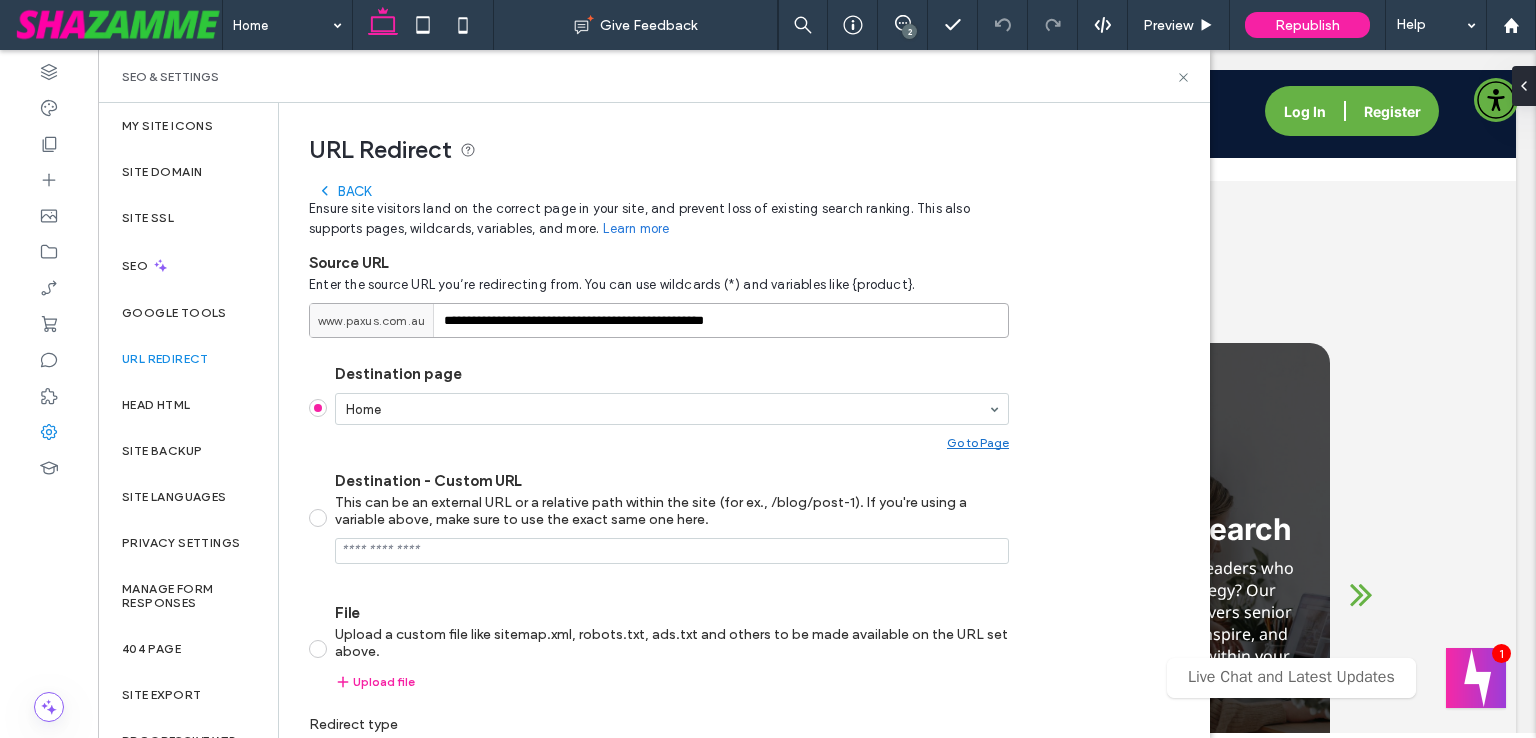 type on "**********" 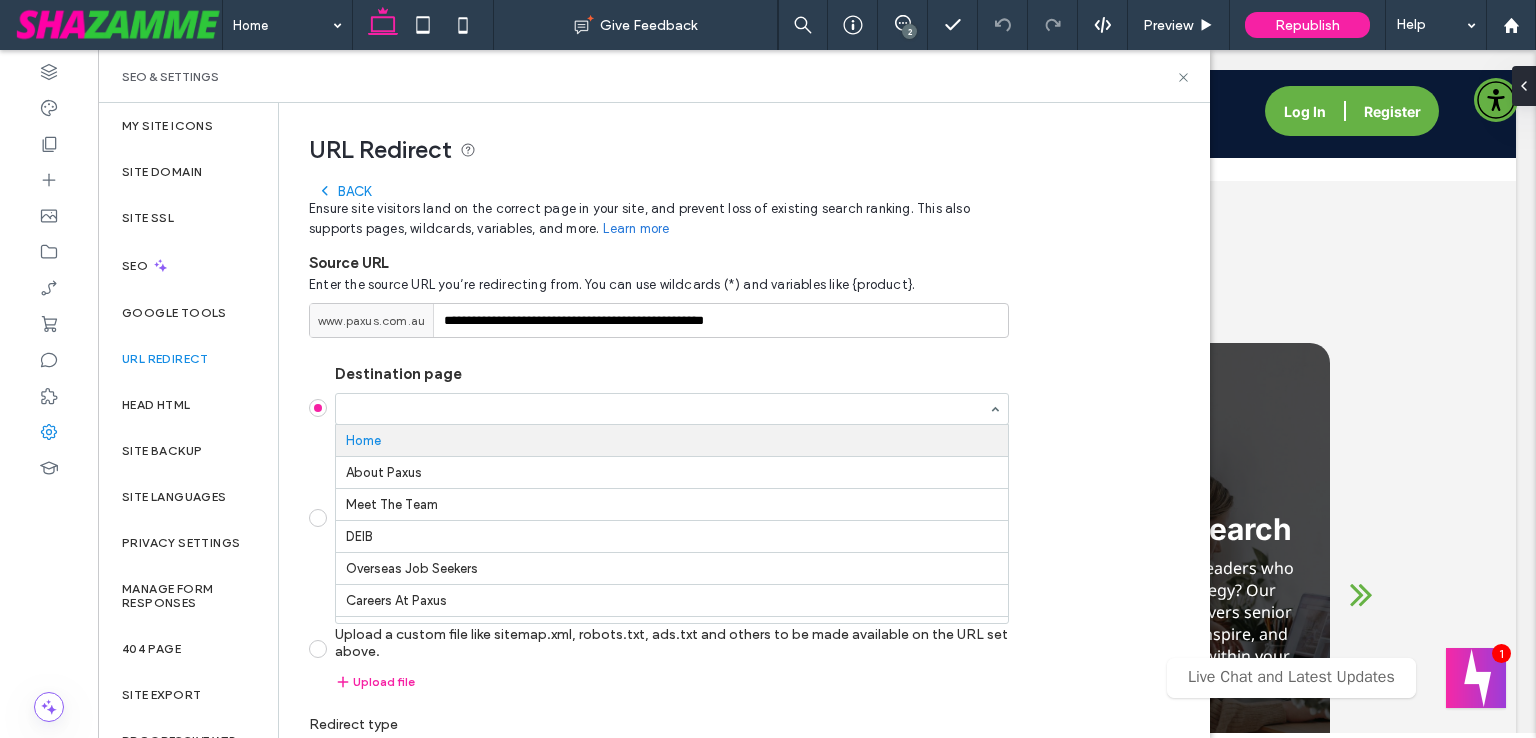 click on "Destination page Home About Paxus Meet The Team DEIB Overseas Job Seekers Careers At Paxus Recruitment Services Contract Recruitment Permanent Recruitment Executive Search Payroll Management Services Consulting Services Talent Solutions Volume Recruitment Recruiter On Demand (ROD) Training  Graduate / Intern Programs Unbundled & On-demand Service Statement Of Work (SOW) Managed Service Provider (MSP) International Recruitment IT Staff Augmentation International Recruitment Our Sectors Government Energy Industrial Professional Services Financial Services Technology Education Health & Life Sciences Defences Expertise Tech & Digital Sales & Marketing Finance HR & Recruitment Executive Leadership Customer Success Procurement Office Administration & Business Support Engineering Business Transformation, Policy & Project Services Case Studies Case Study Future Ready Case Study Vocational Training Articles White papers Salary Guide Contractor Hub Contract Your Way Contact Us Footy Tipping Footy Tipping 1 LOGIN" at bounding box center (667, 409) 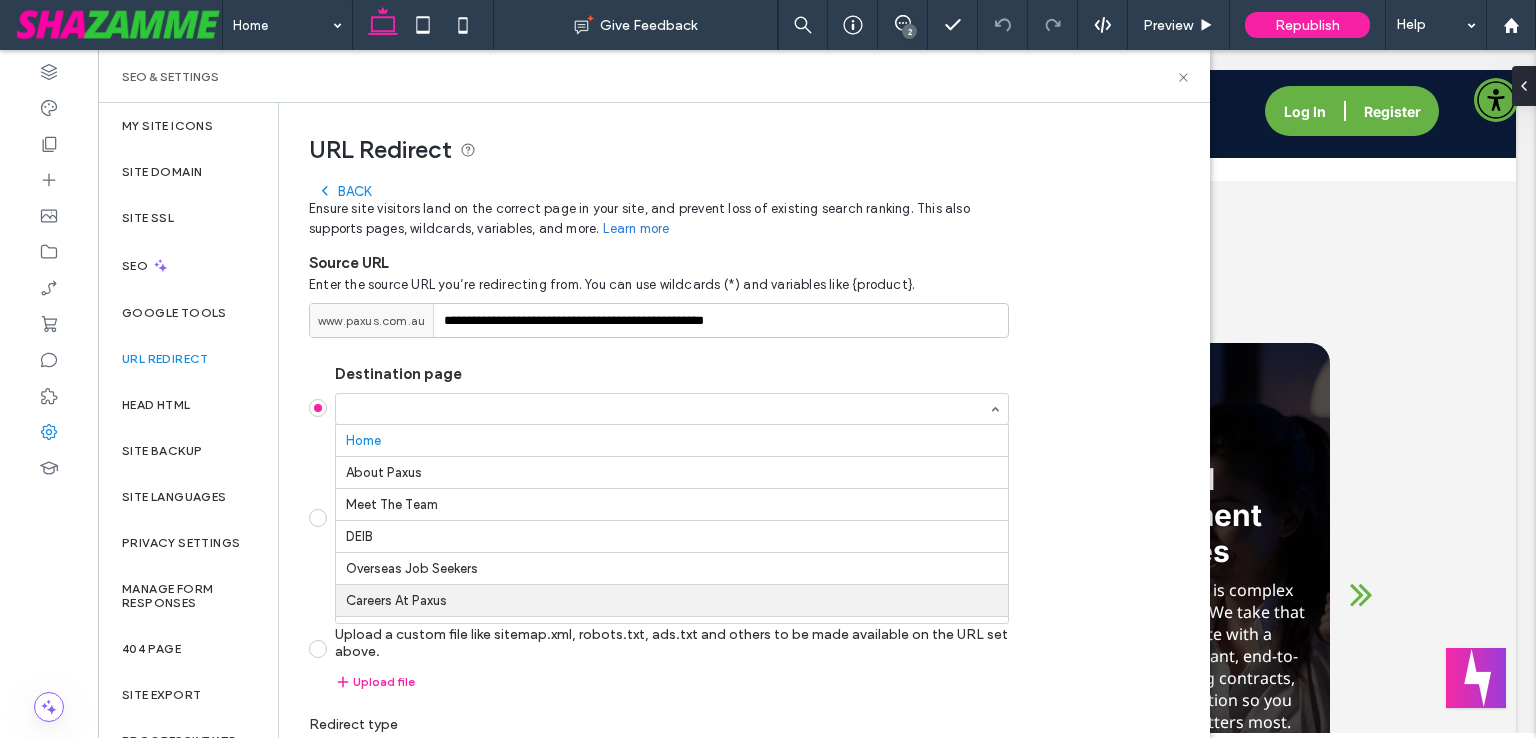 scroll, scrollTop: 164, scrollLeft: 0, axis: vertical 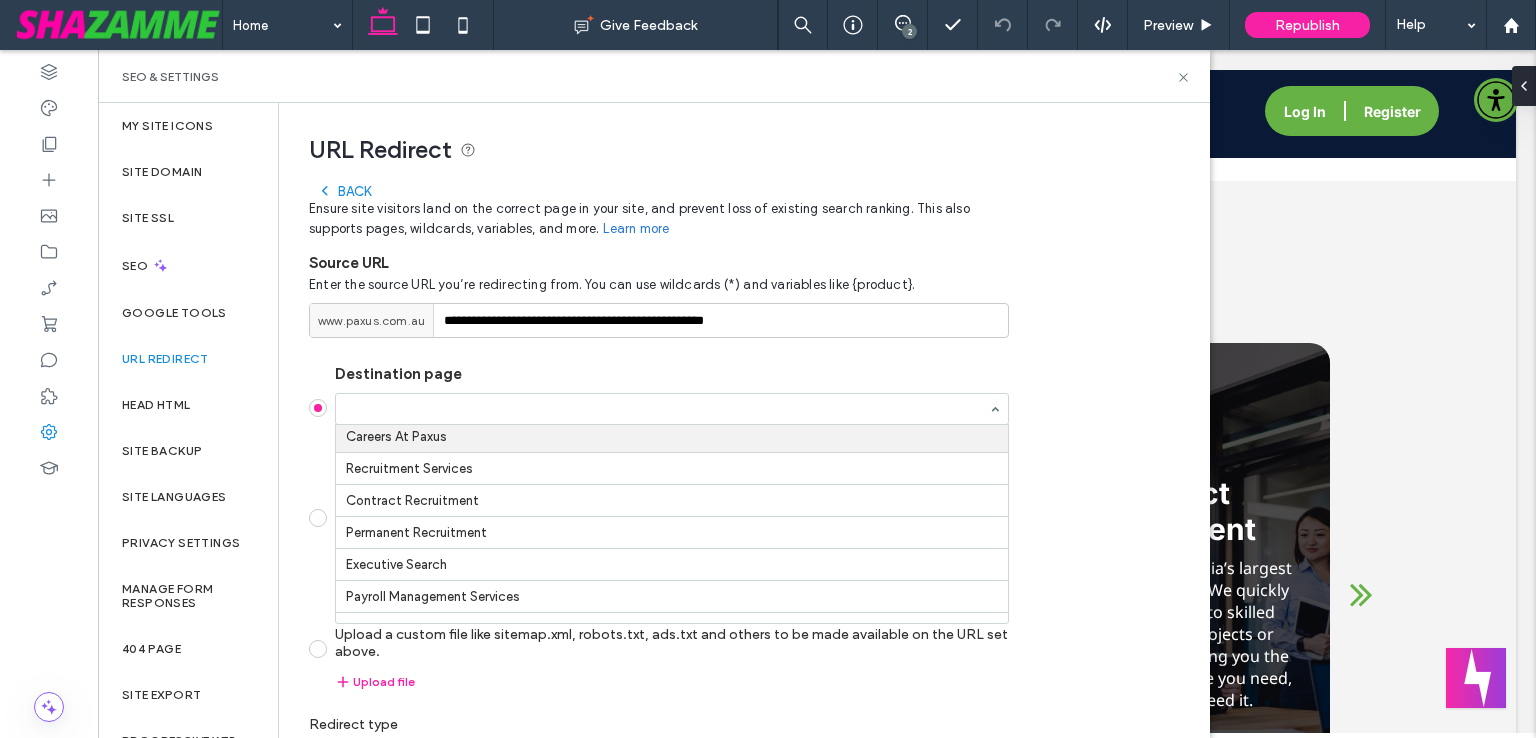 click on "Destination page" at bounding box center [672, 374] 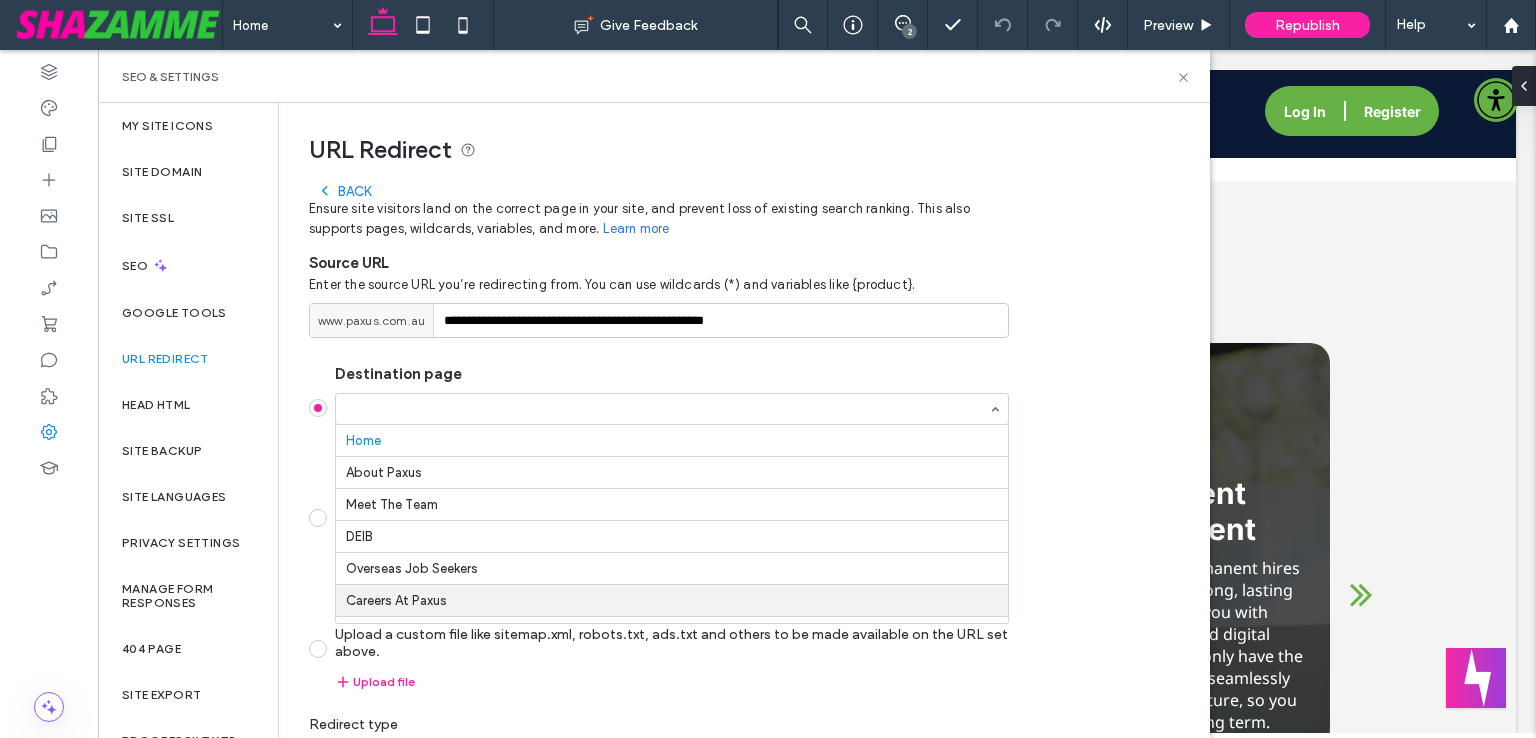 scroll, scrollTop: 164, scrollLeft: 0, axis: vertical 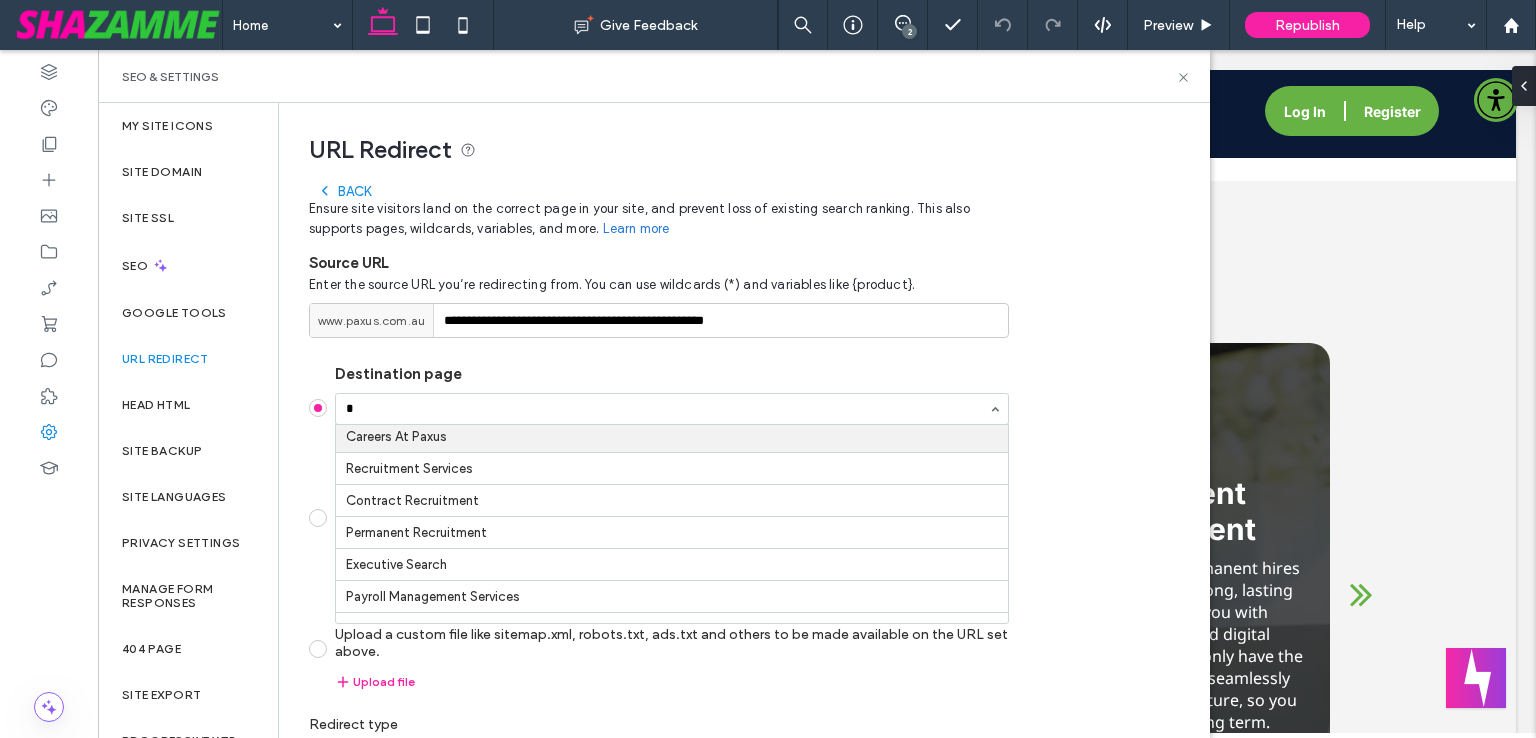 type on "**" 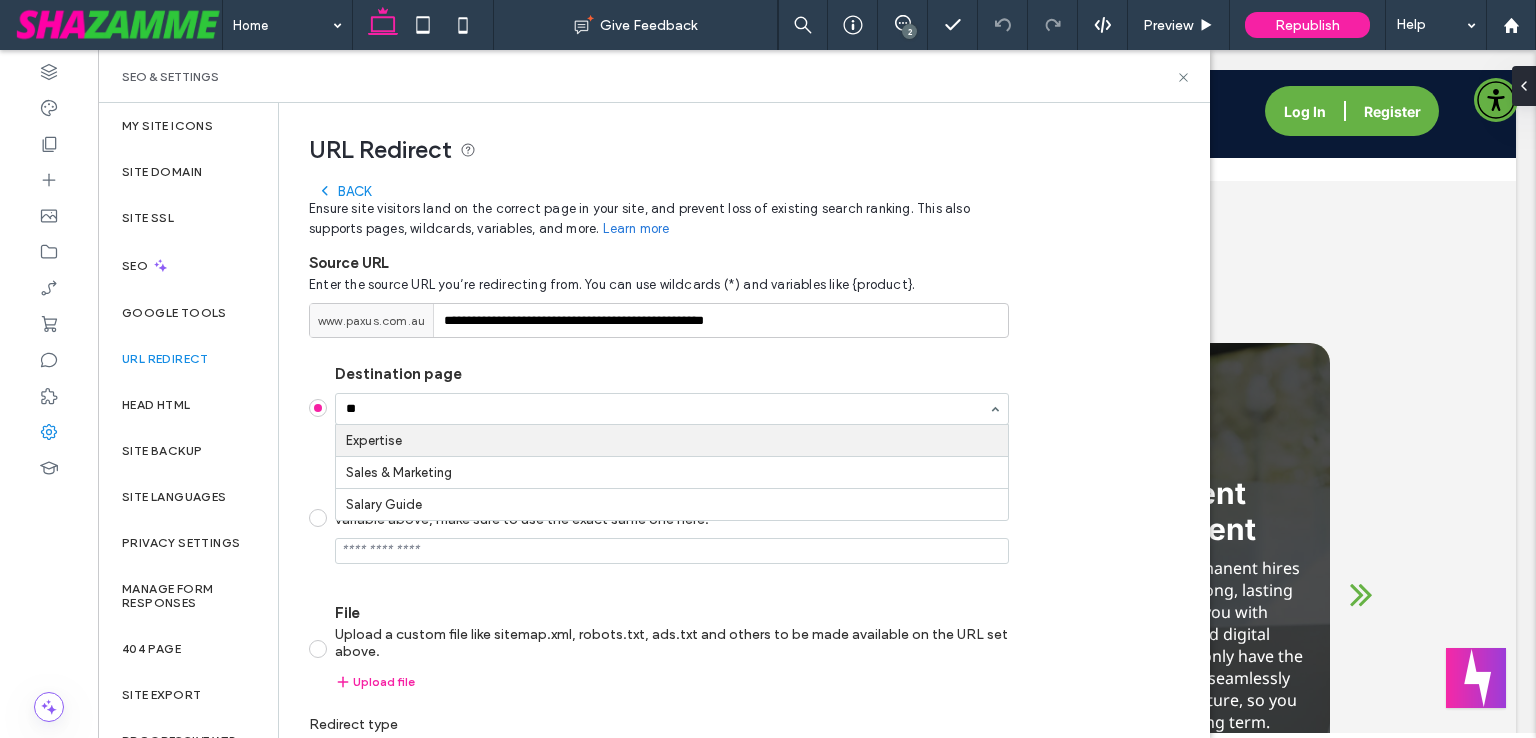 scroll, scrollTop: 0, scrollLeft: 0, axis: both 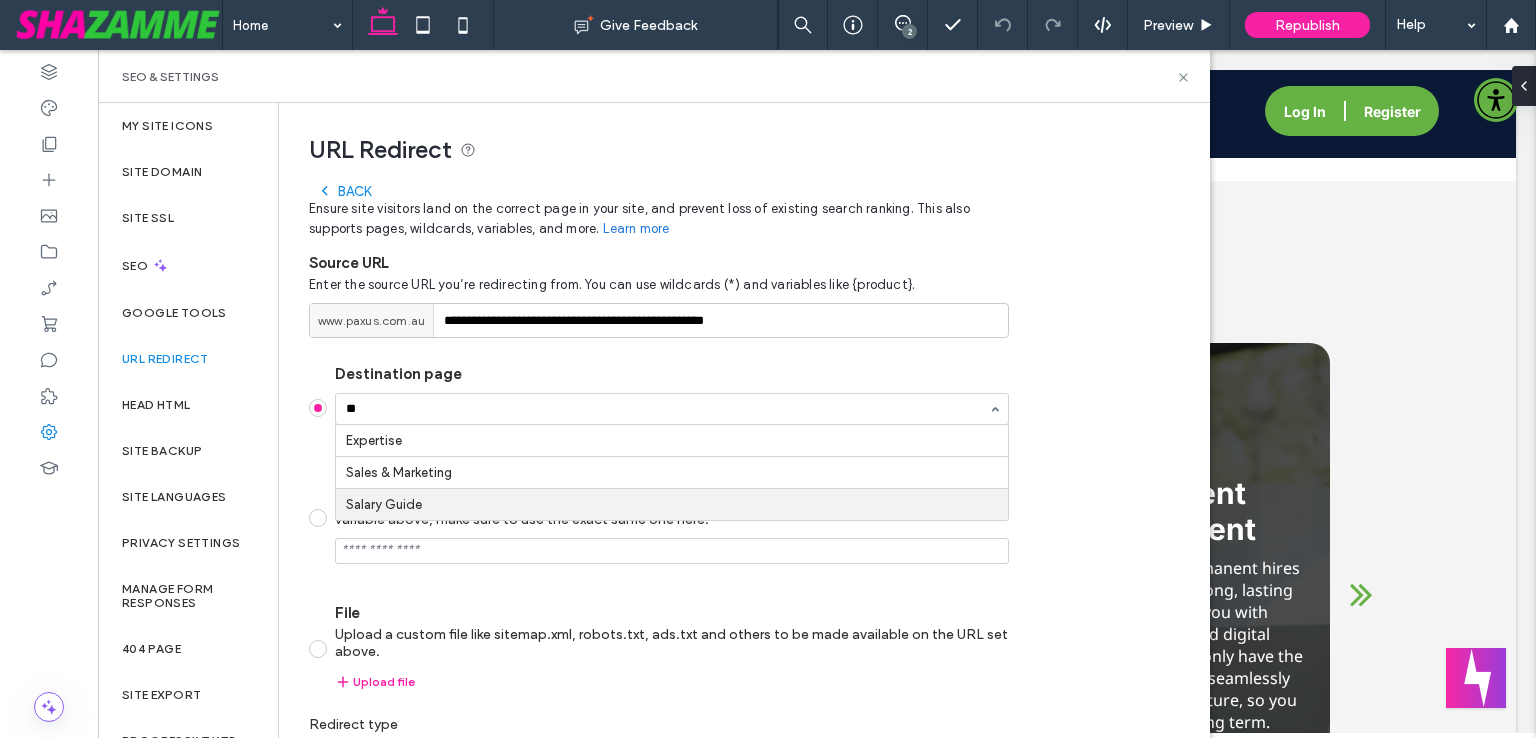 type 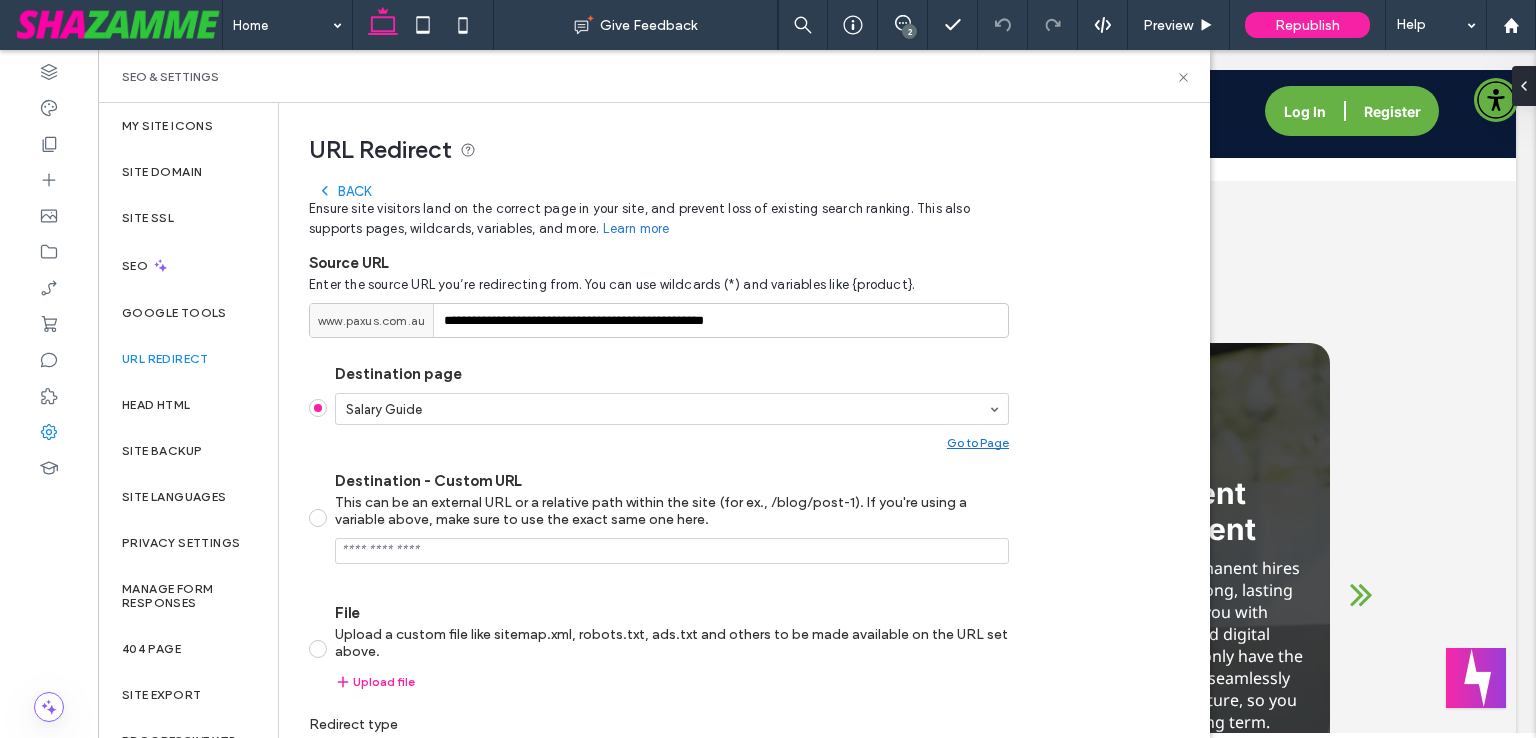 scroll, scrollTop: 116, scrollLeft: 0, axis: vertical 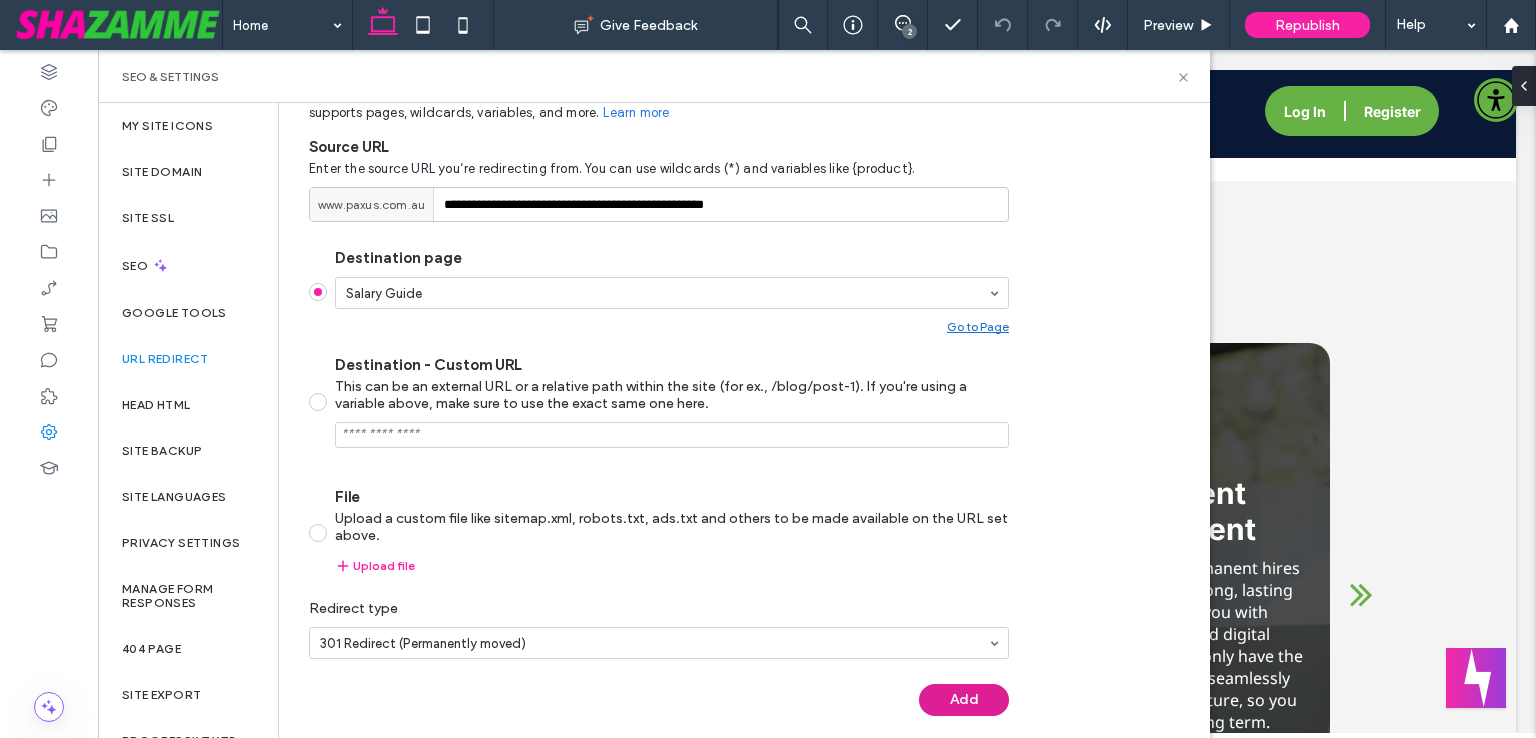 click on "Add" at bounding box center [964, 700] 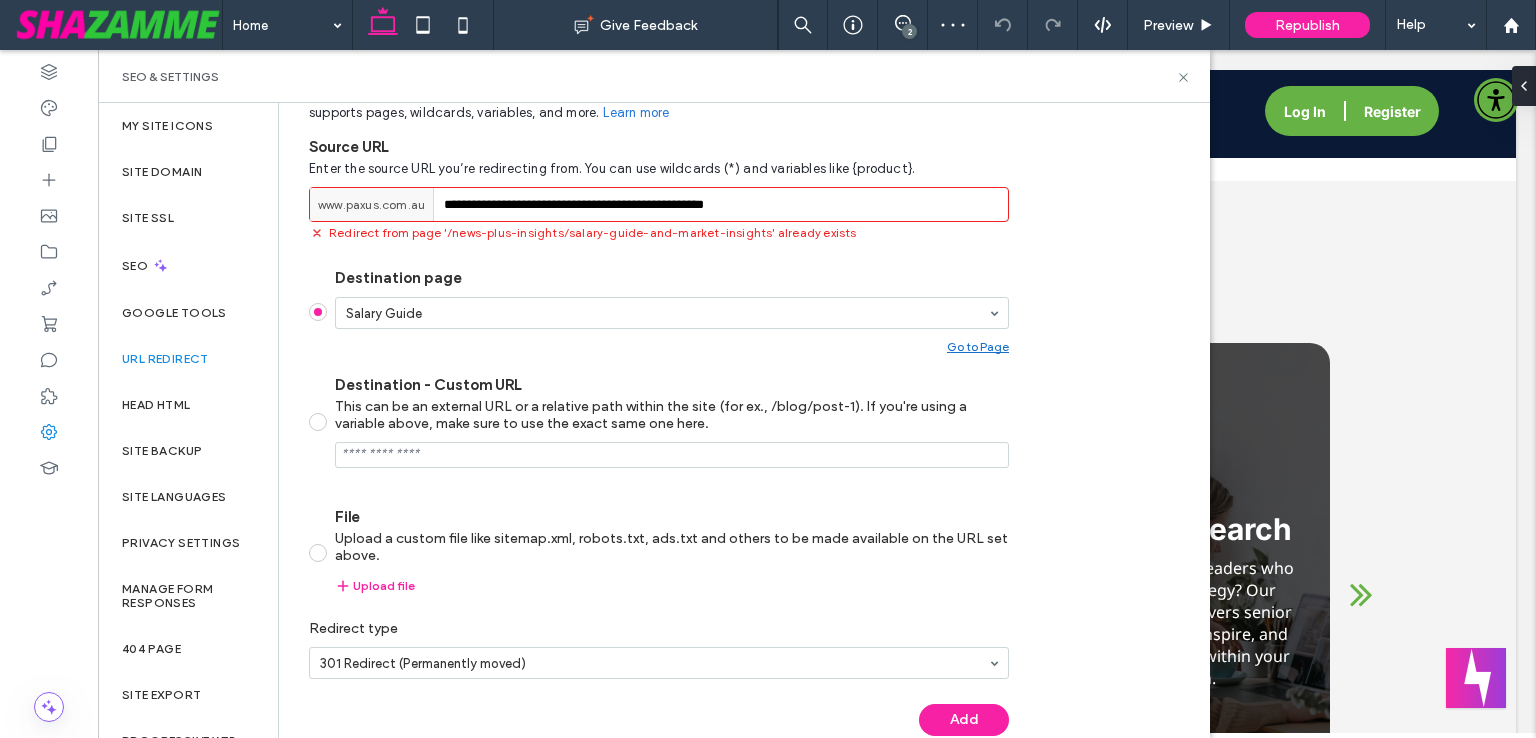 scroll, scrollTop: 3836, scrollLeft: 0, axis: vertical 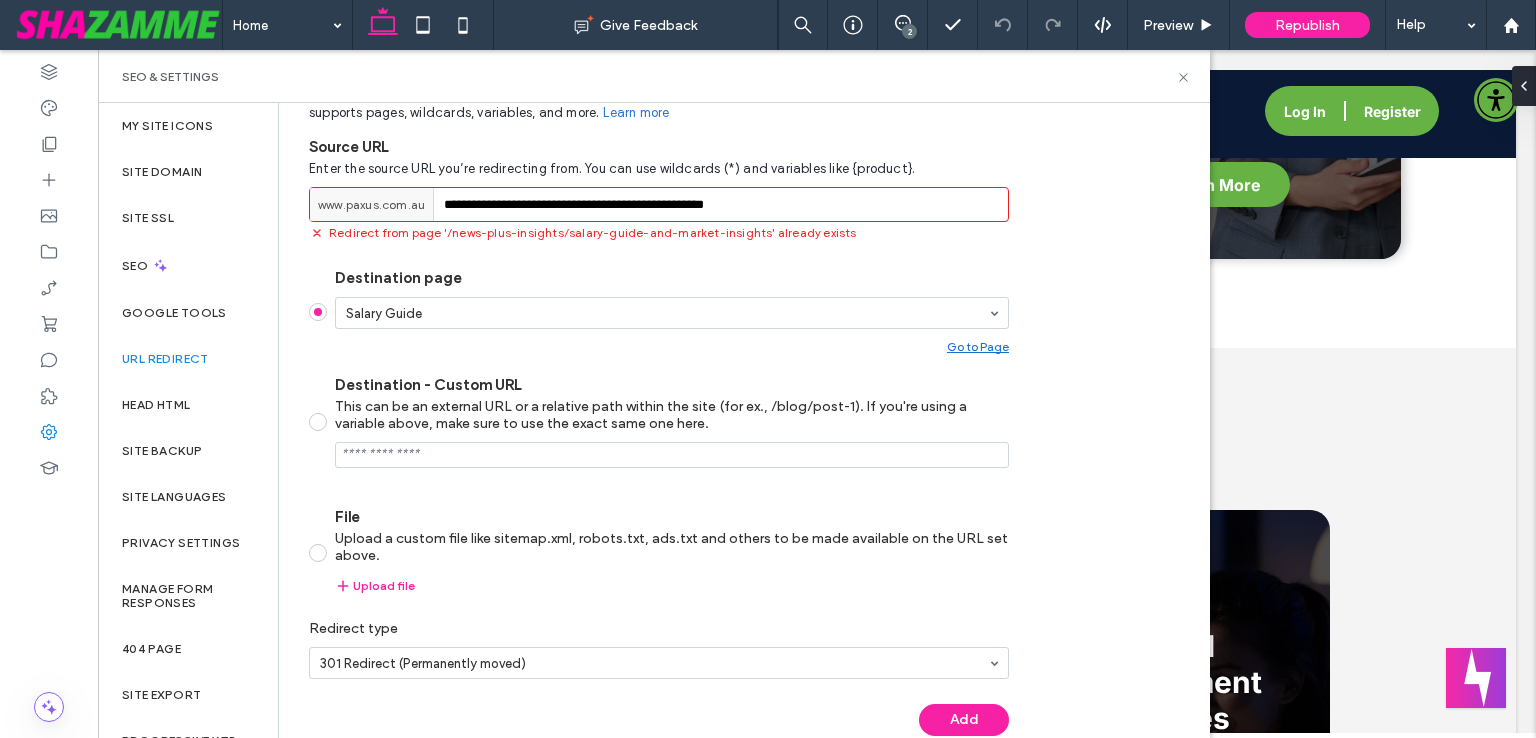 click on "URL Redirect" at bounding box center [188, 359] 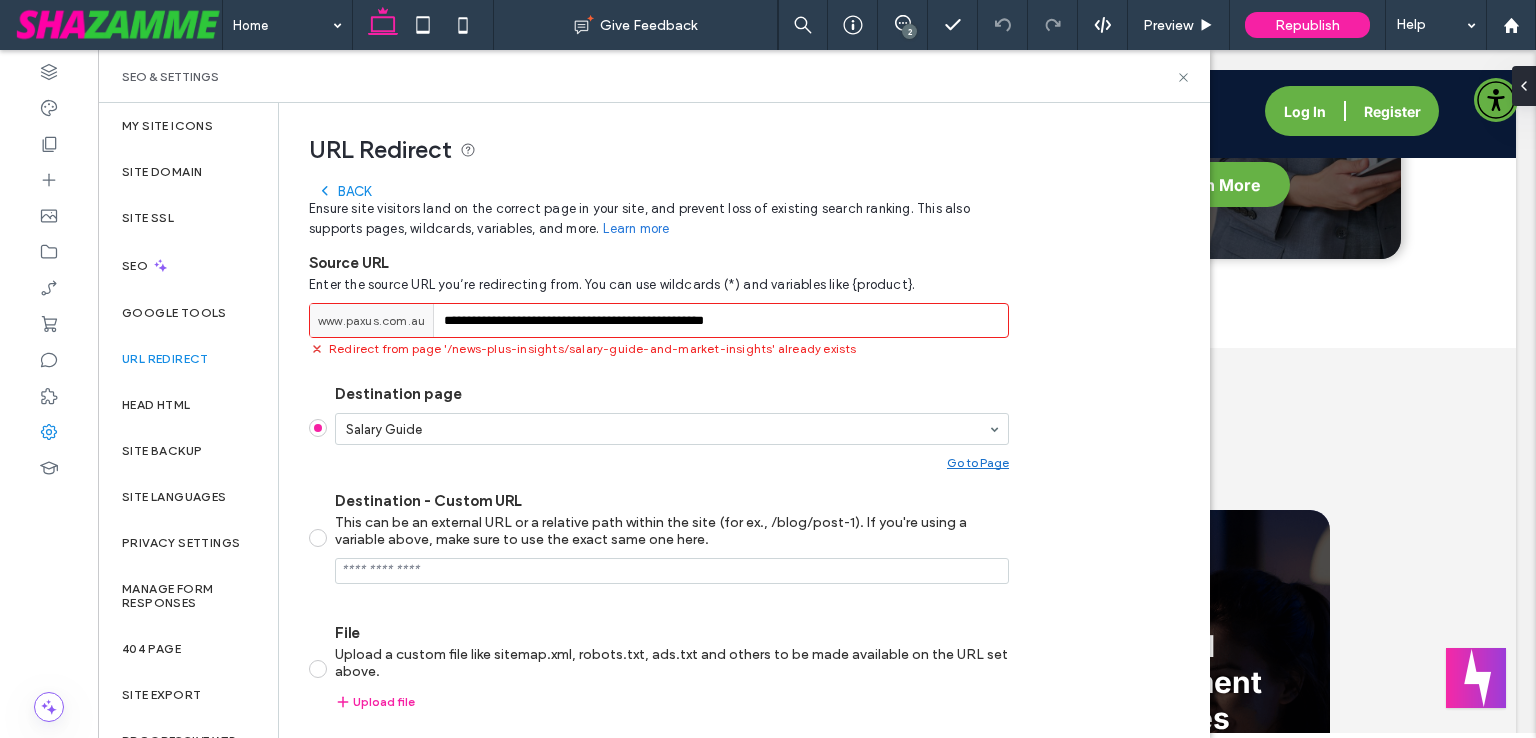 click 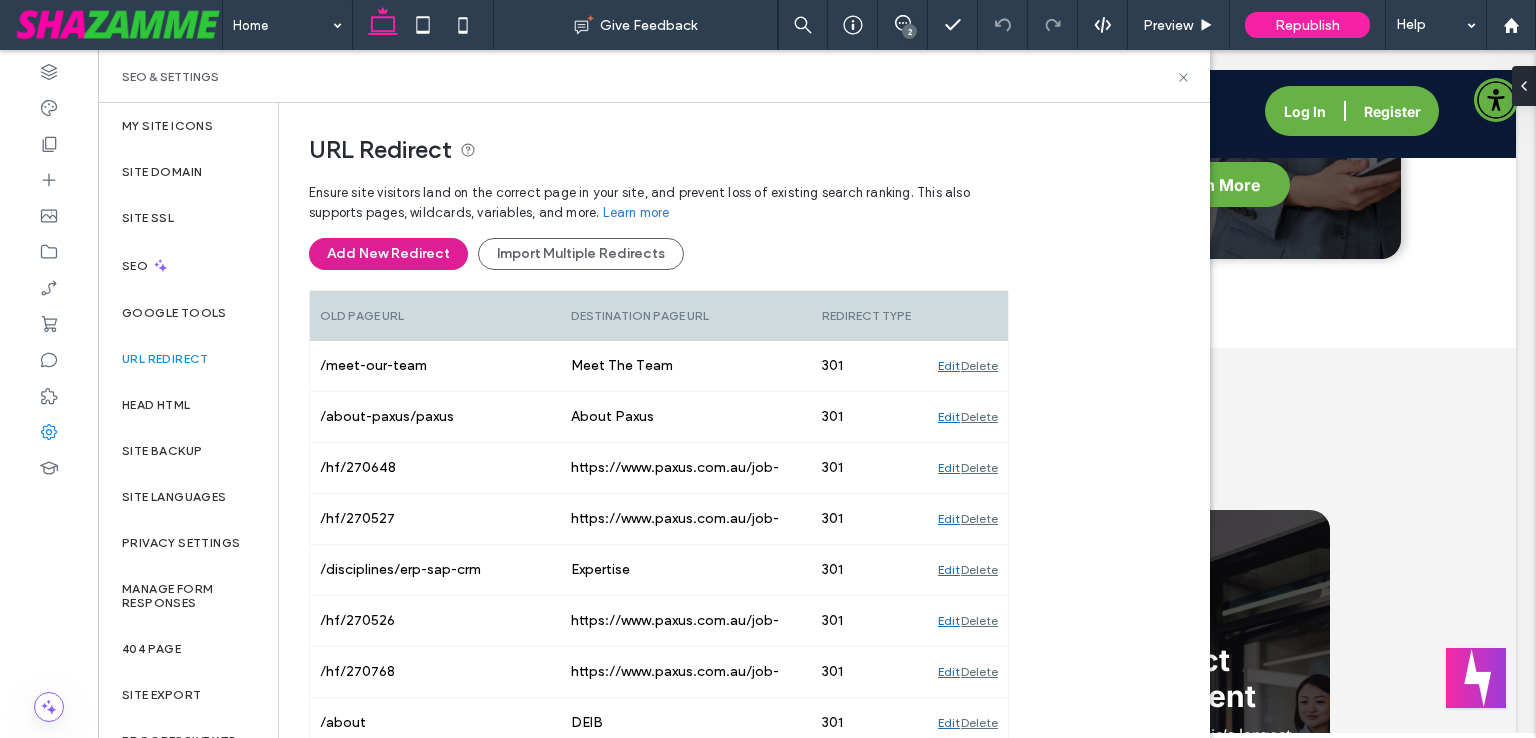 click on "Add New Redirect" at bounding box center [388, 254] 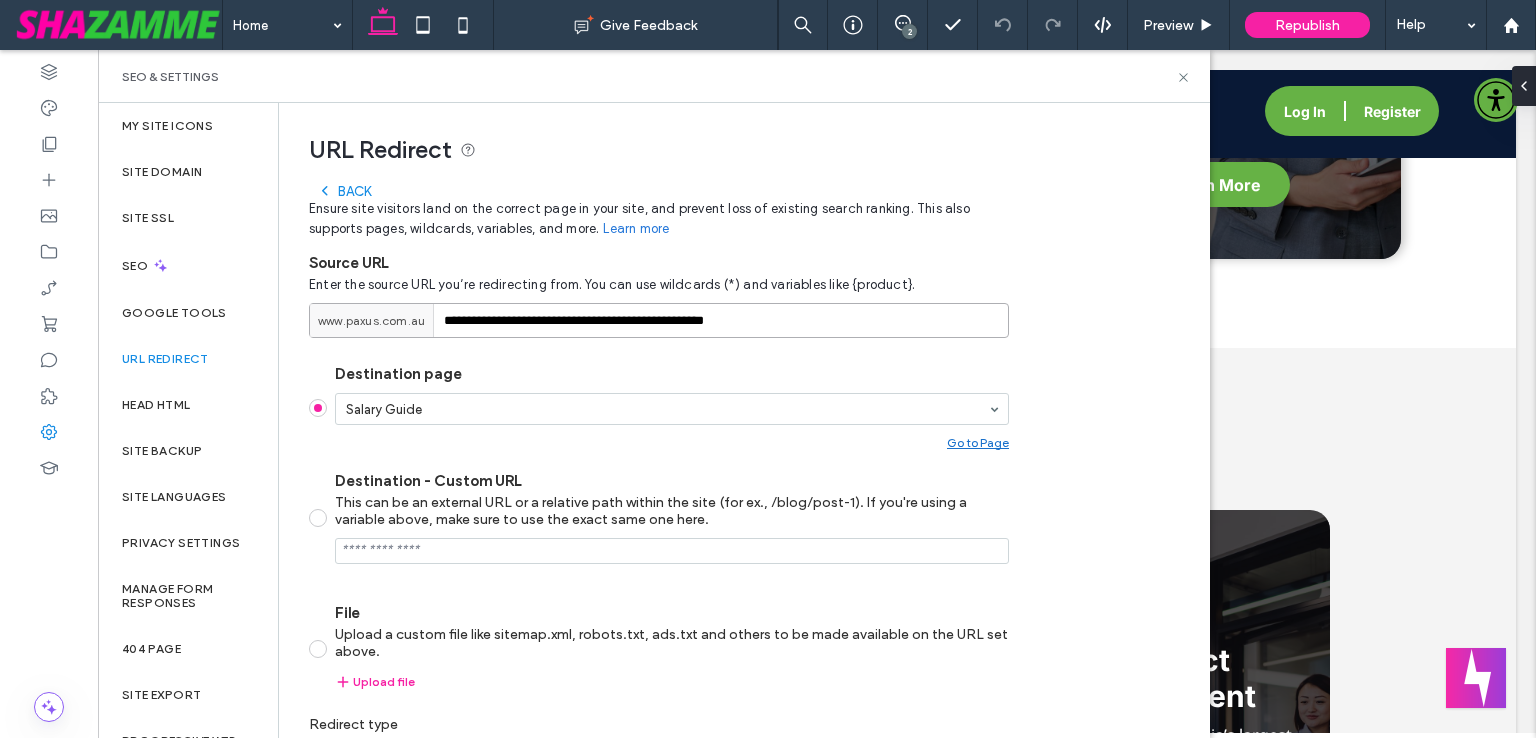 click on "**********" at bounding box center (659, 320) 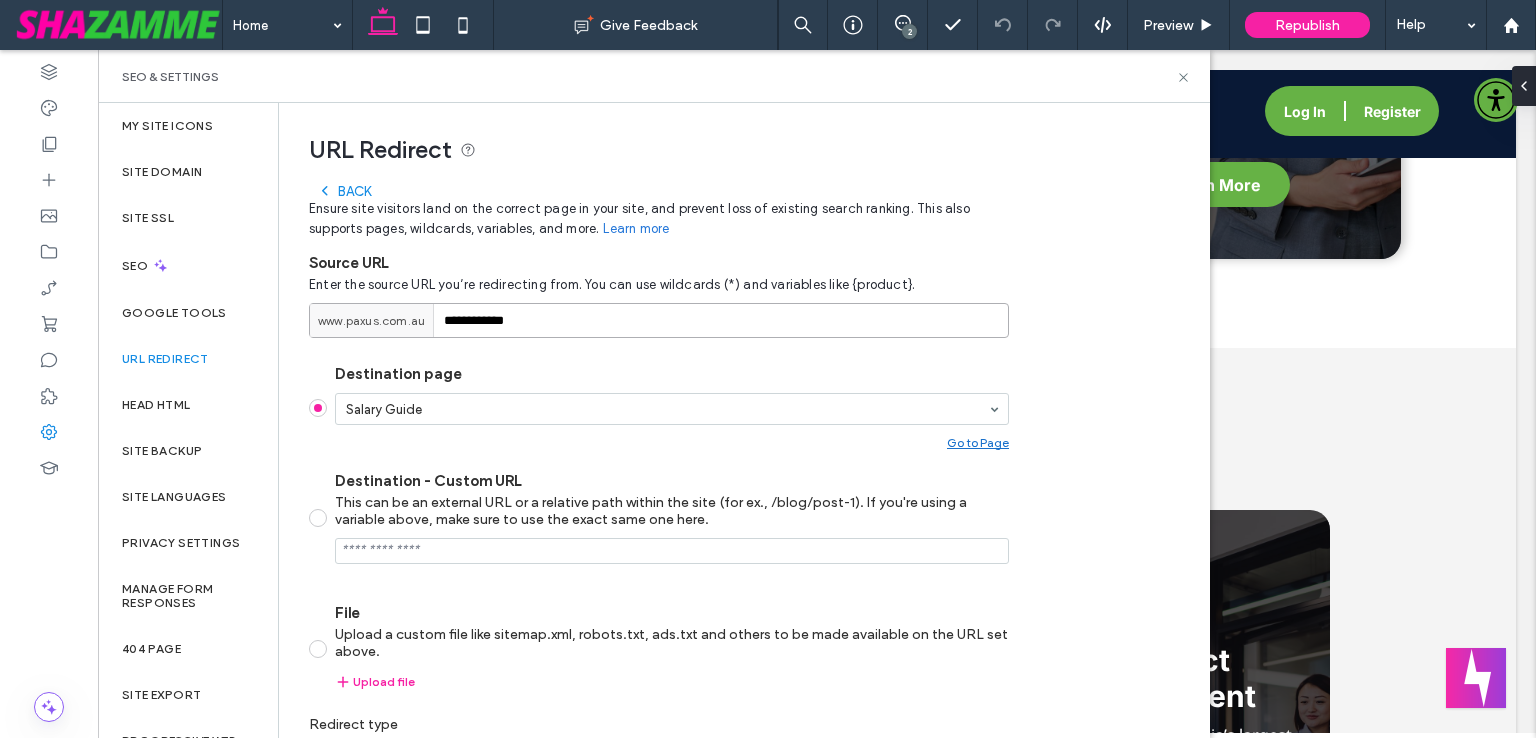 type on "**********" 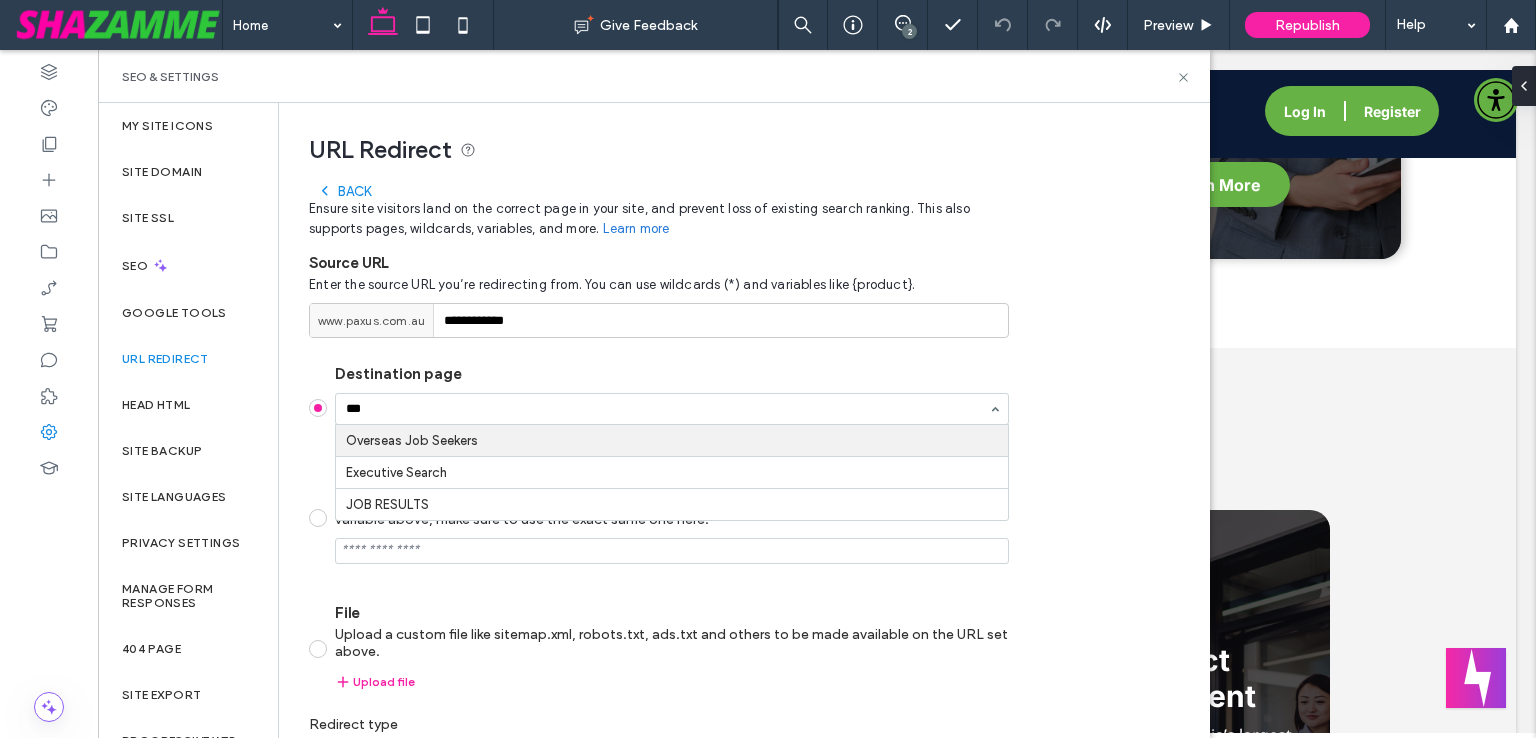 scroll, scrollTop: 0, scrollLeft: 0, axis: both 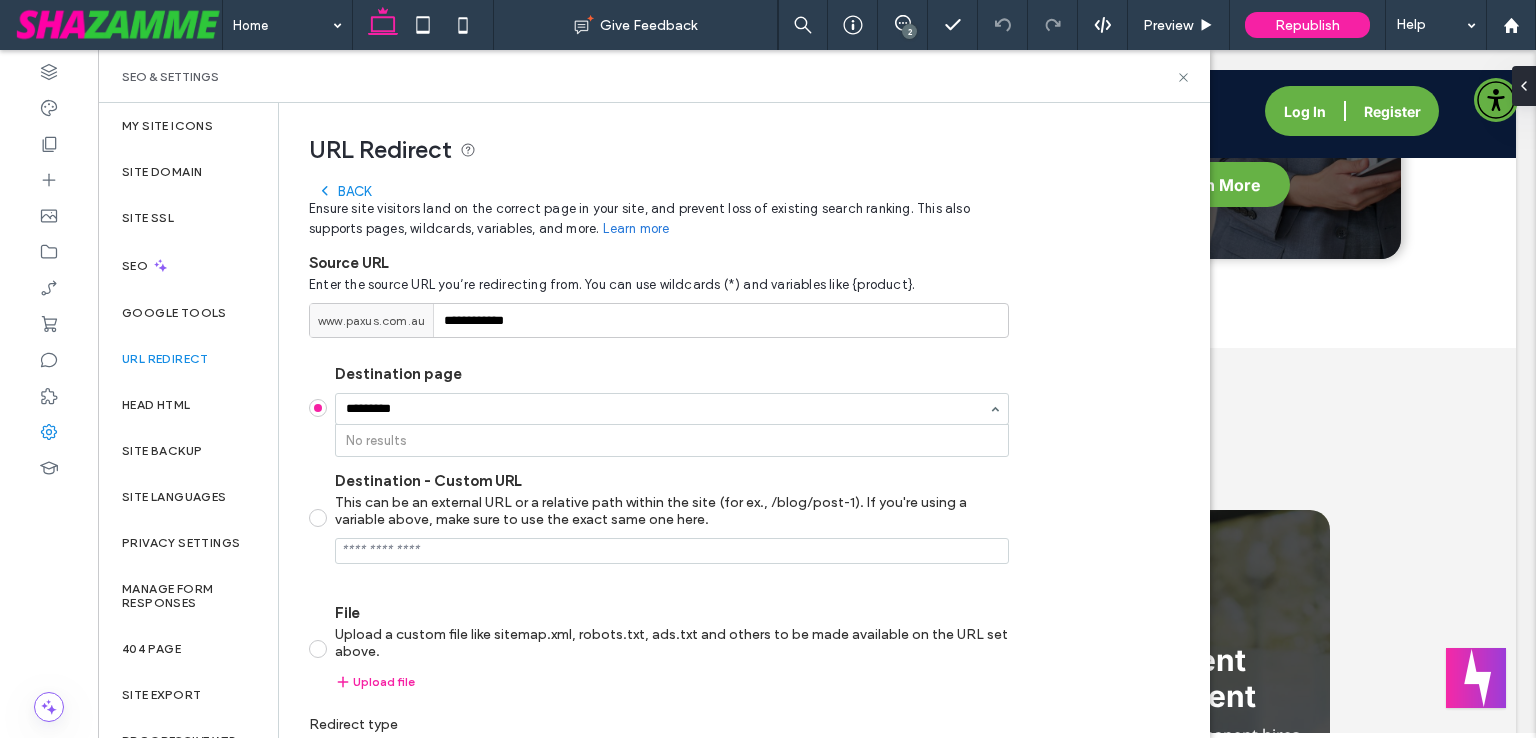 type on "*********" 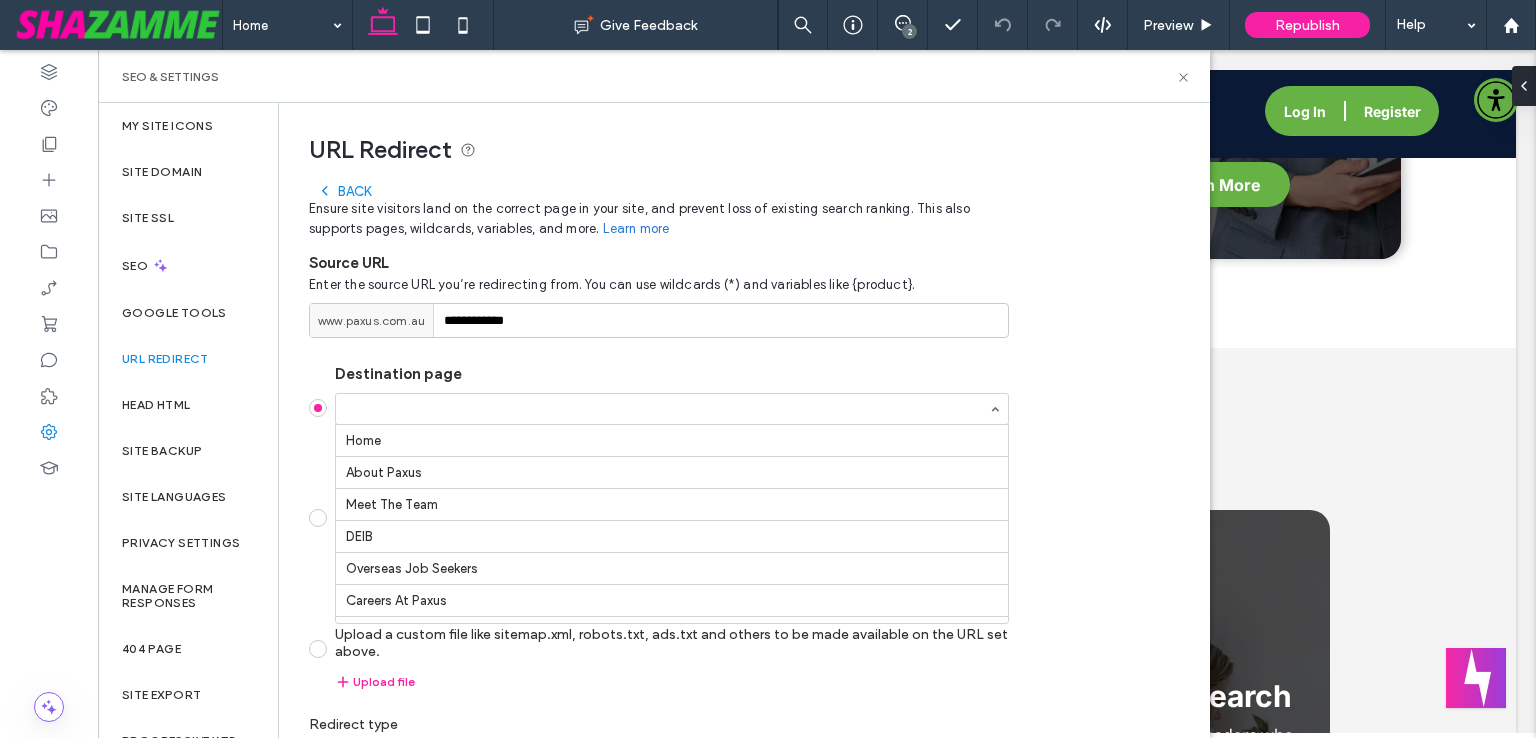 scroll, scrollTop: 1968, scrollLeft: 0, axis: vertical 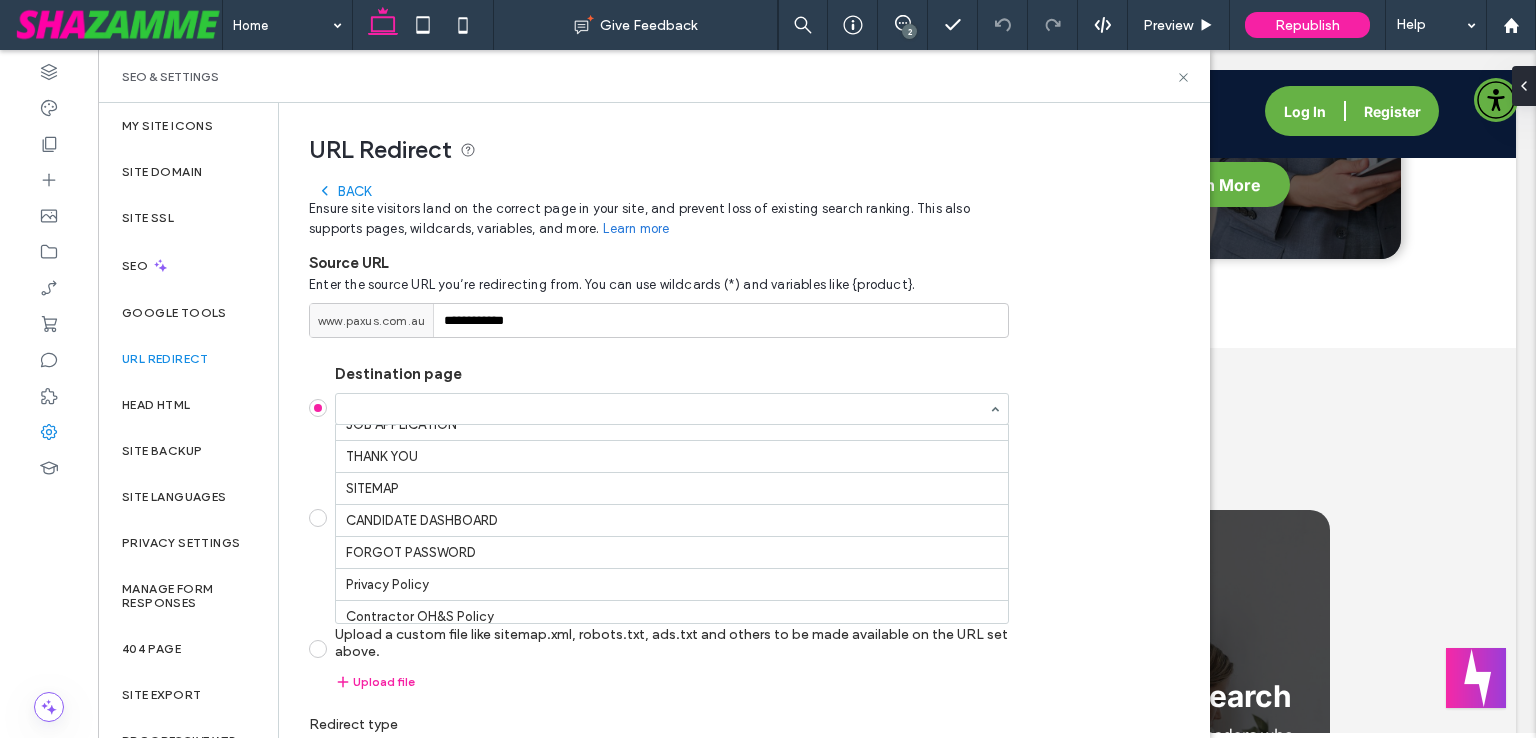 click on "Destination page" at bounding box center [672, 374] 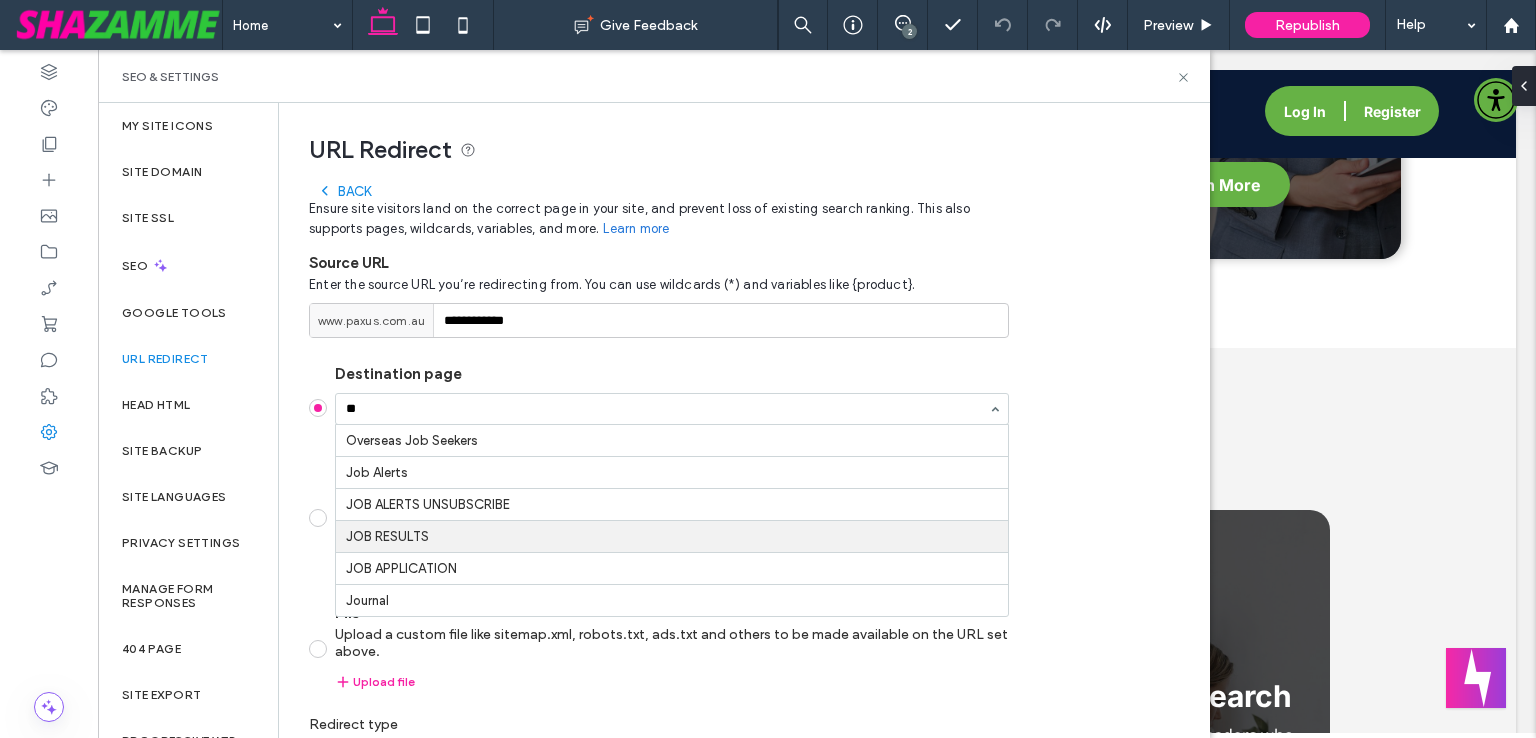 scroll, scrollTop: 0, scrollLeft: 0, axis: both 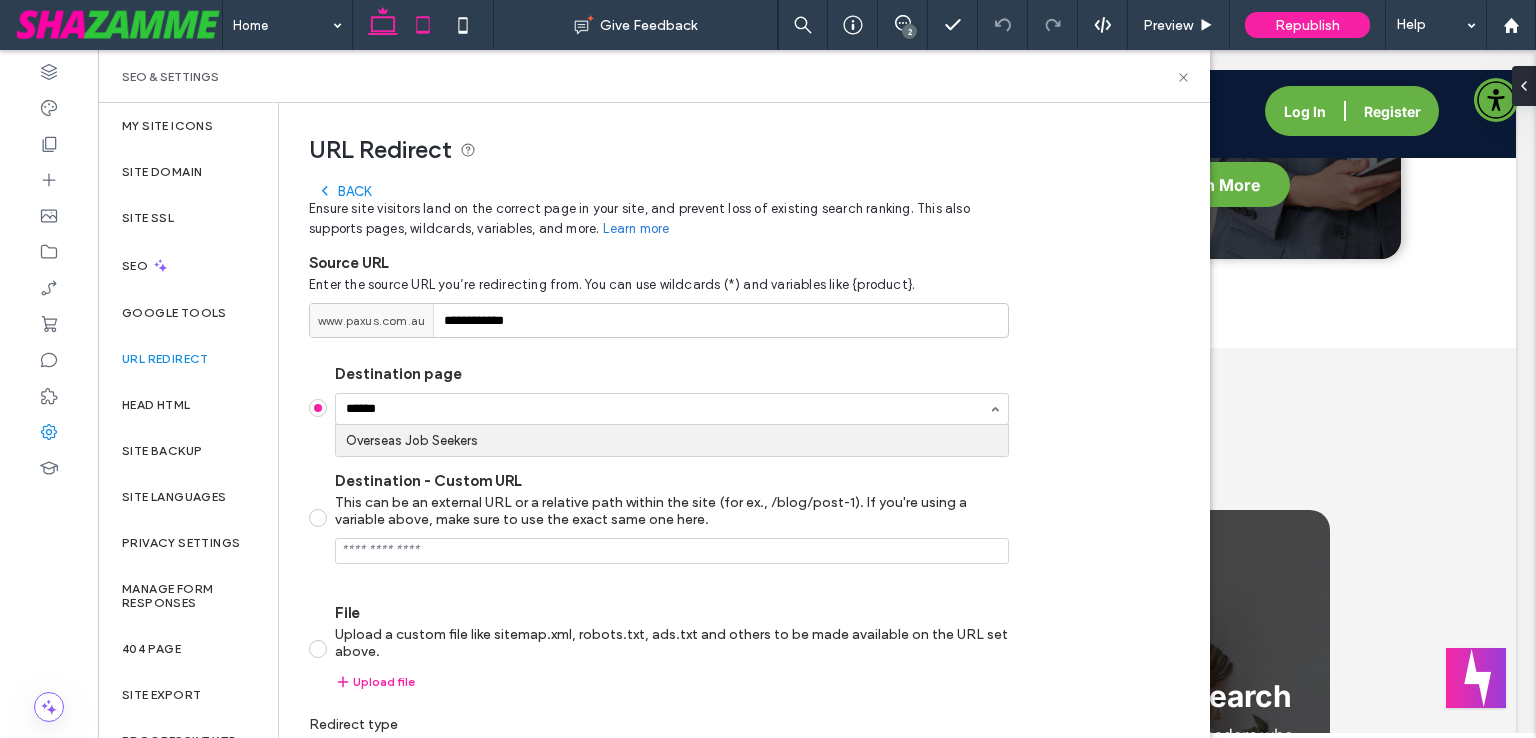 type on "******" 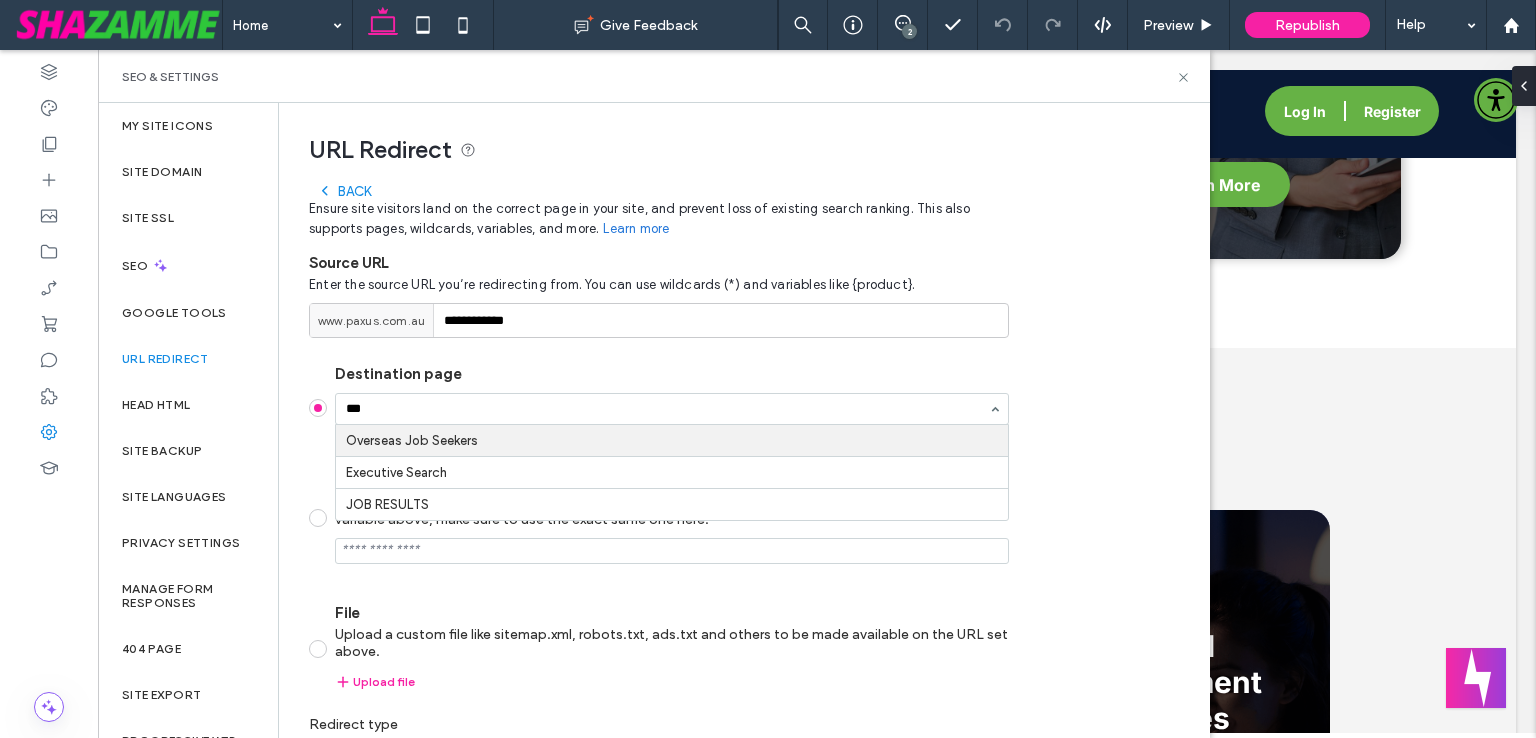 scroll, scrollTop: 0, scrollLeft: 0, axis: both 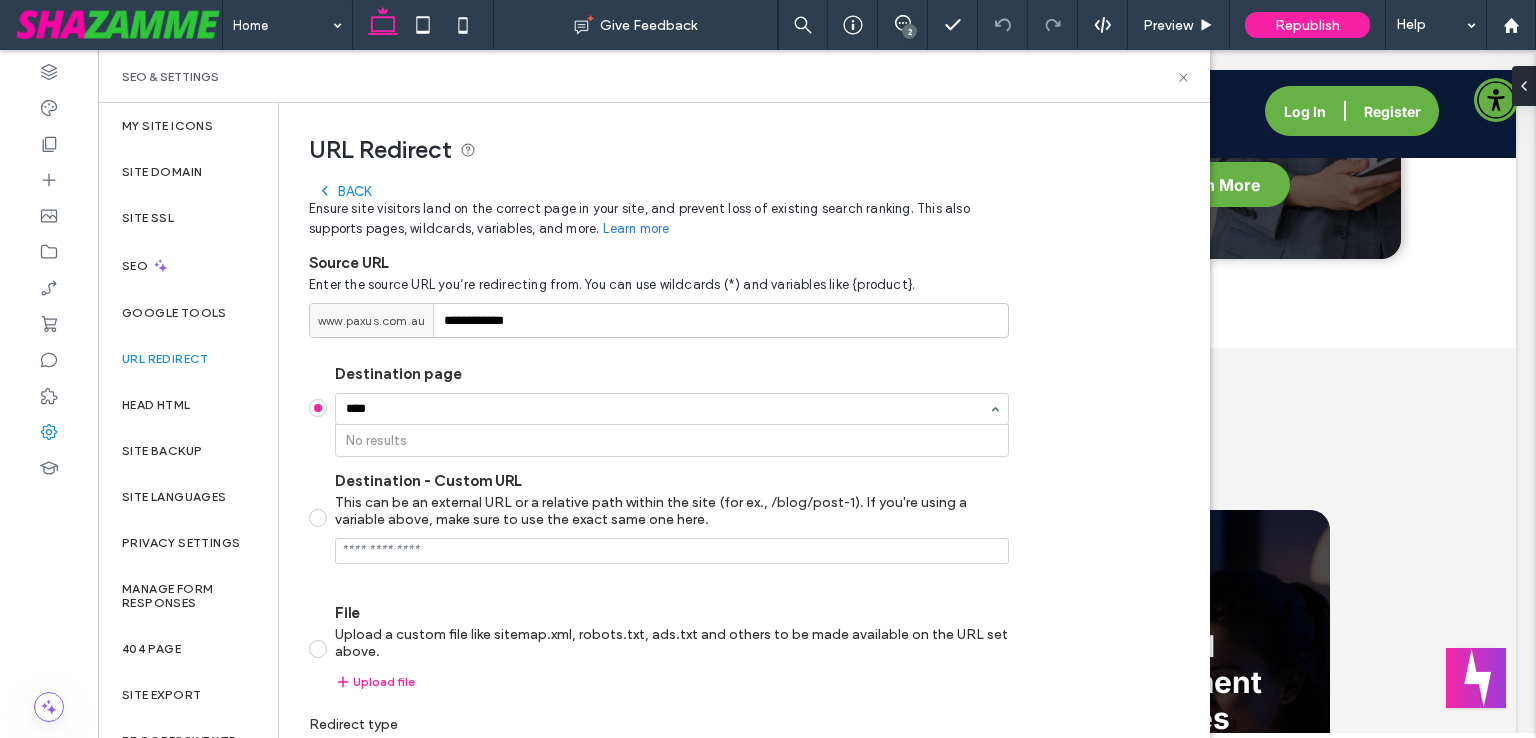 click on "****" at bounding box center (672, 409) 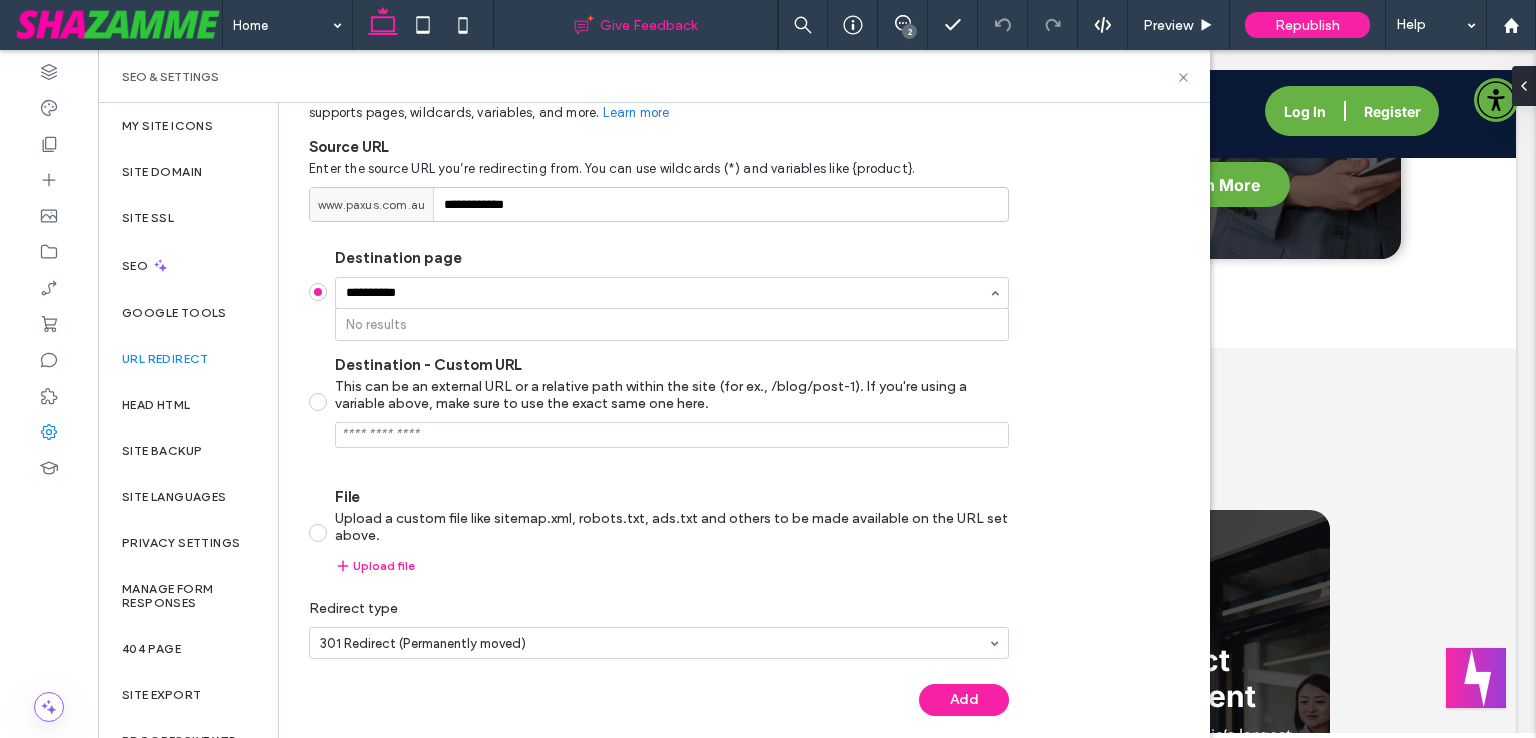 type on "**********" 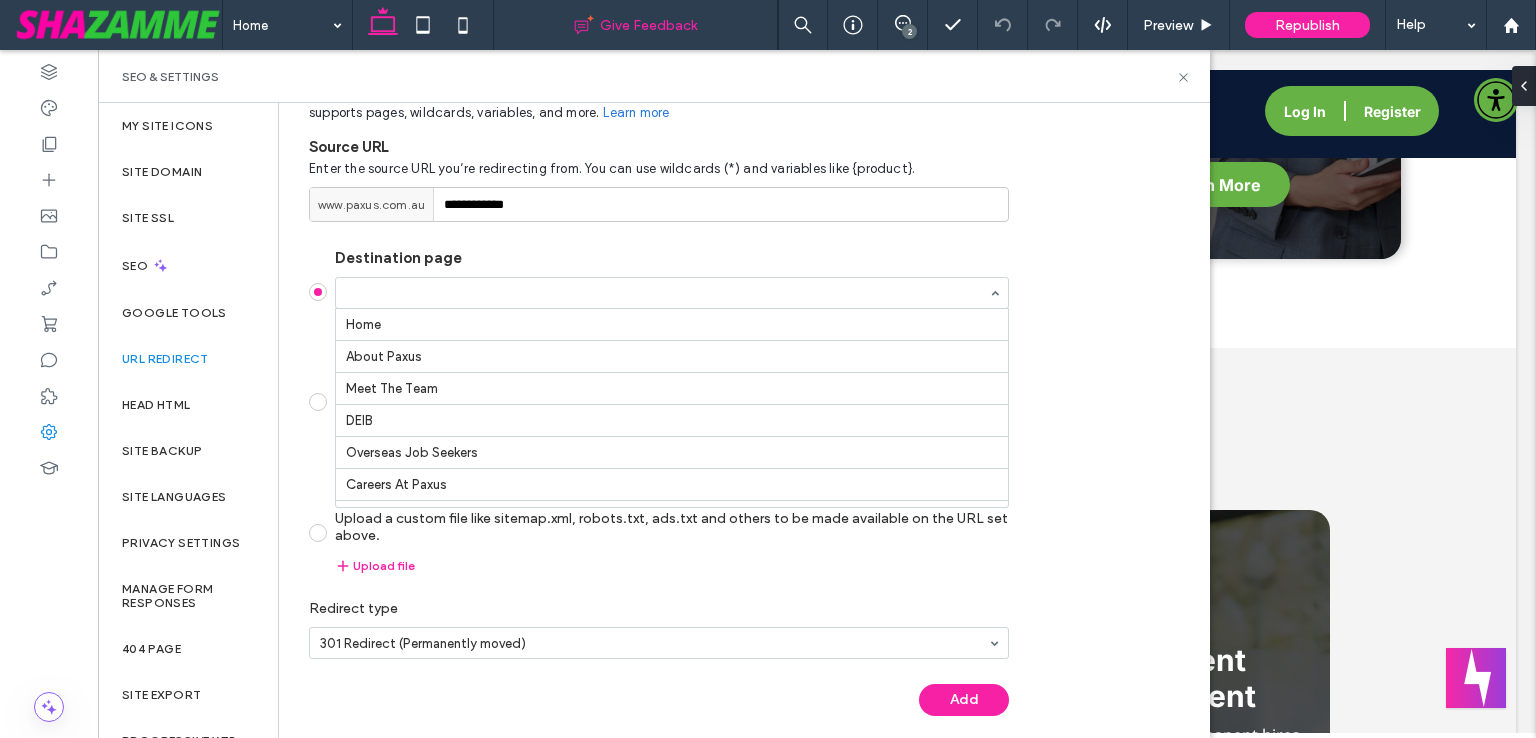 scroll, scrollTop: 295, scrollLeft: 0, axis: vertical 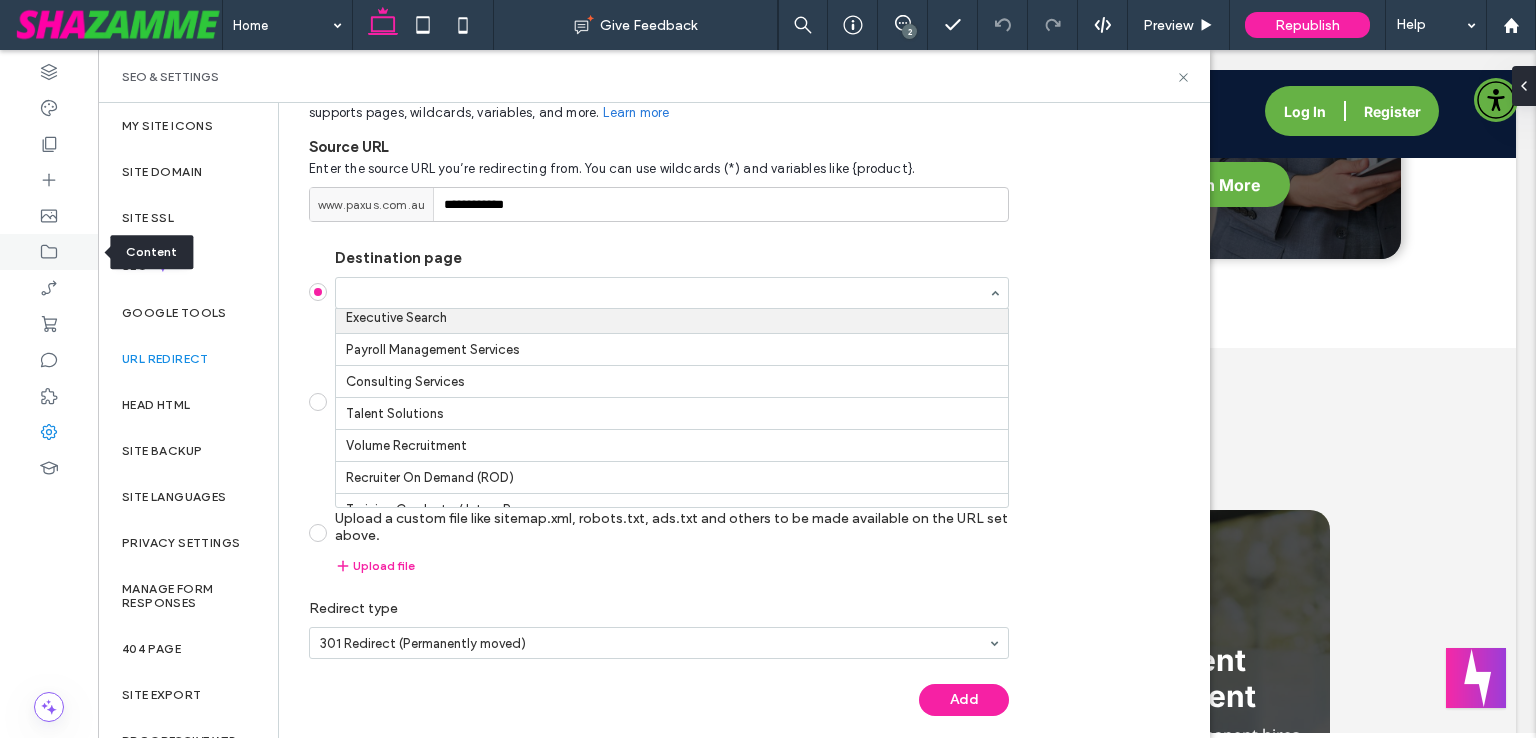 click at bounding box center (49, 252) 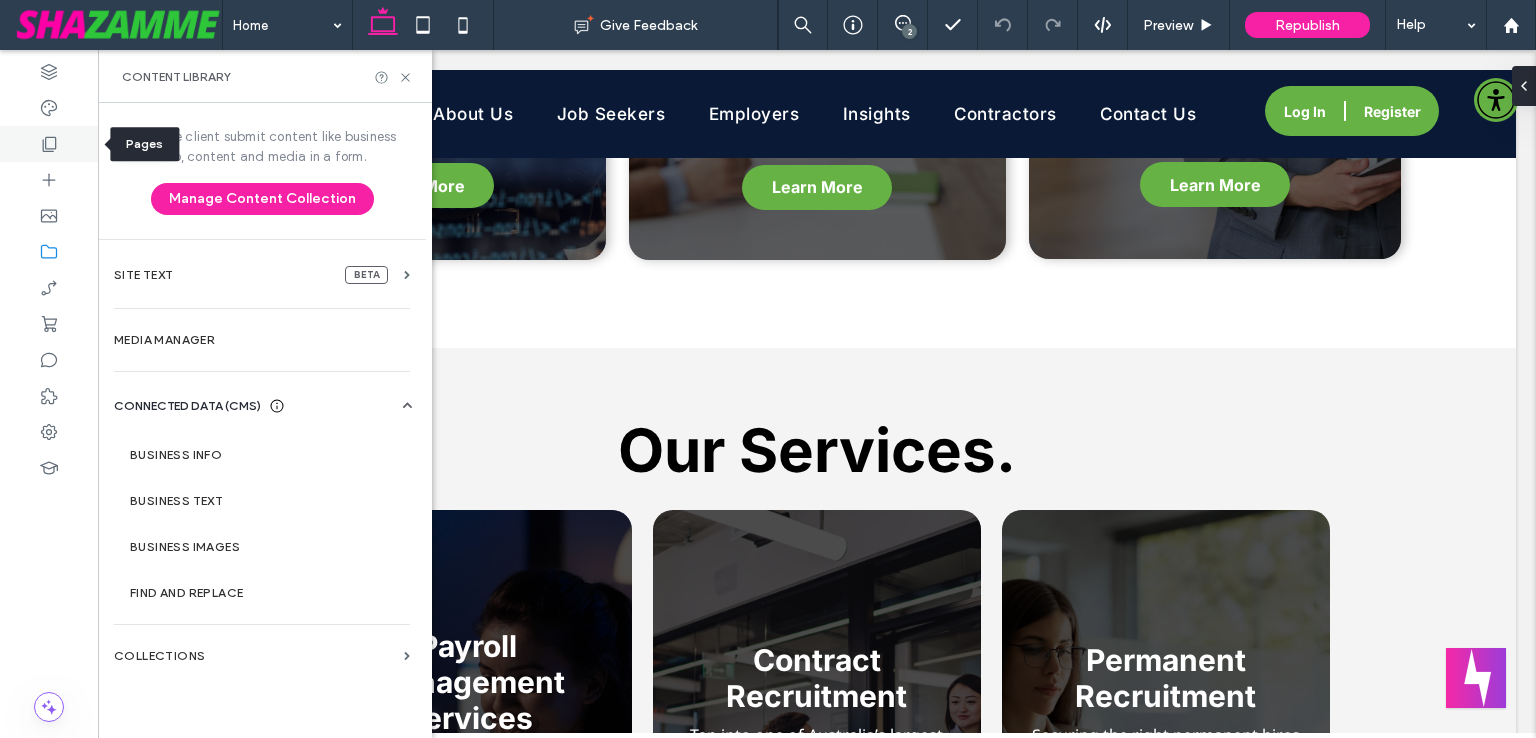 click at bounding box center [49, 144] 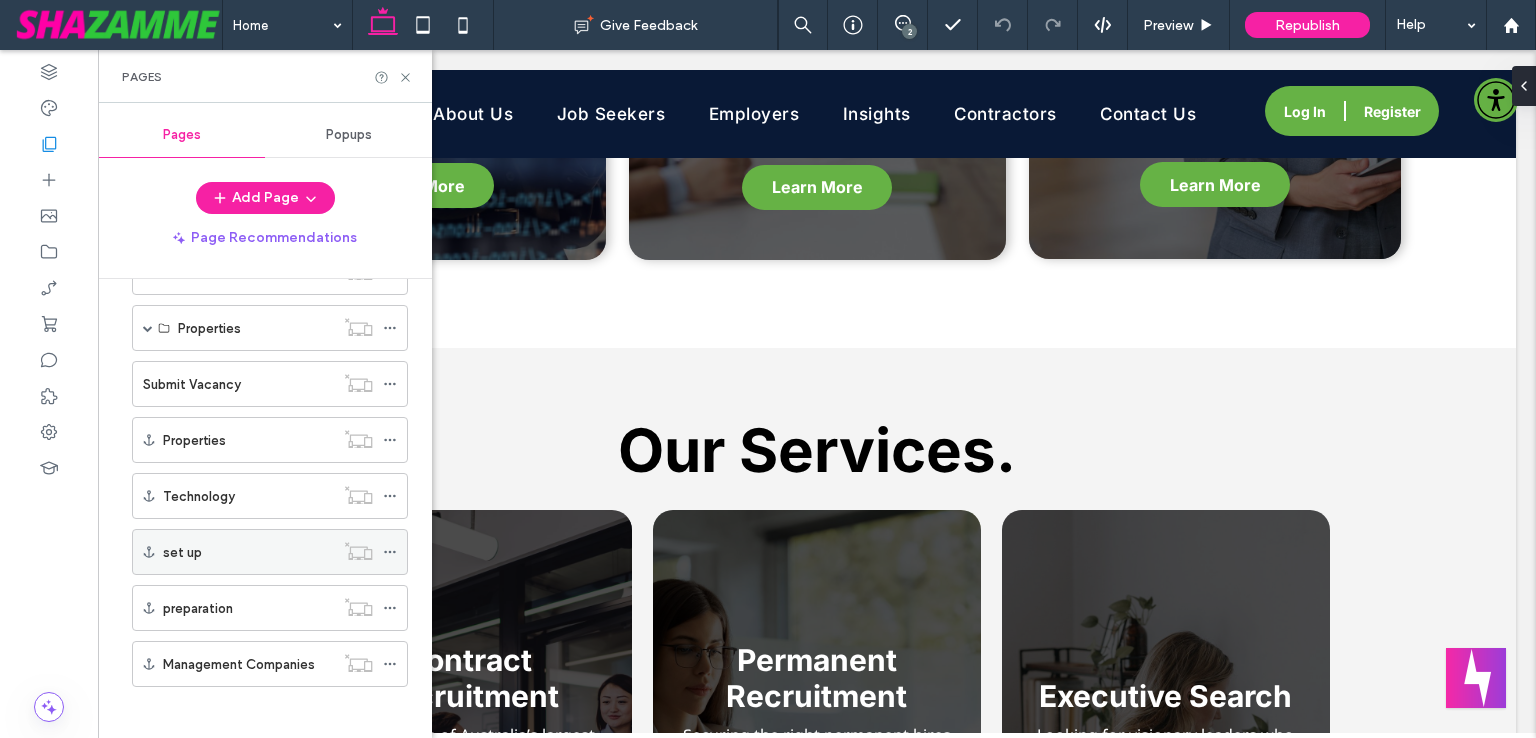 scroll, scrollTop: 292, scrollLeft: 0, axis: vertical 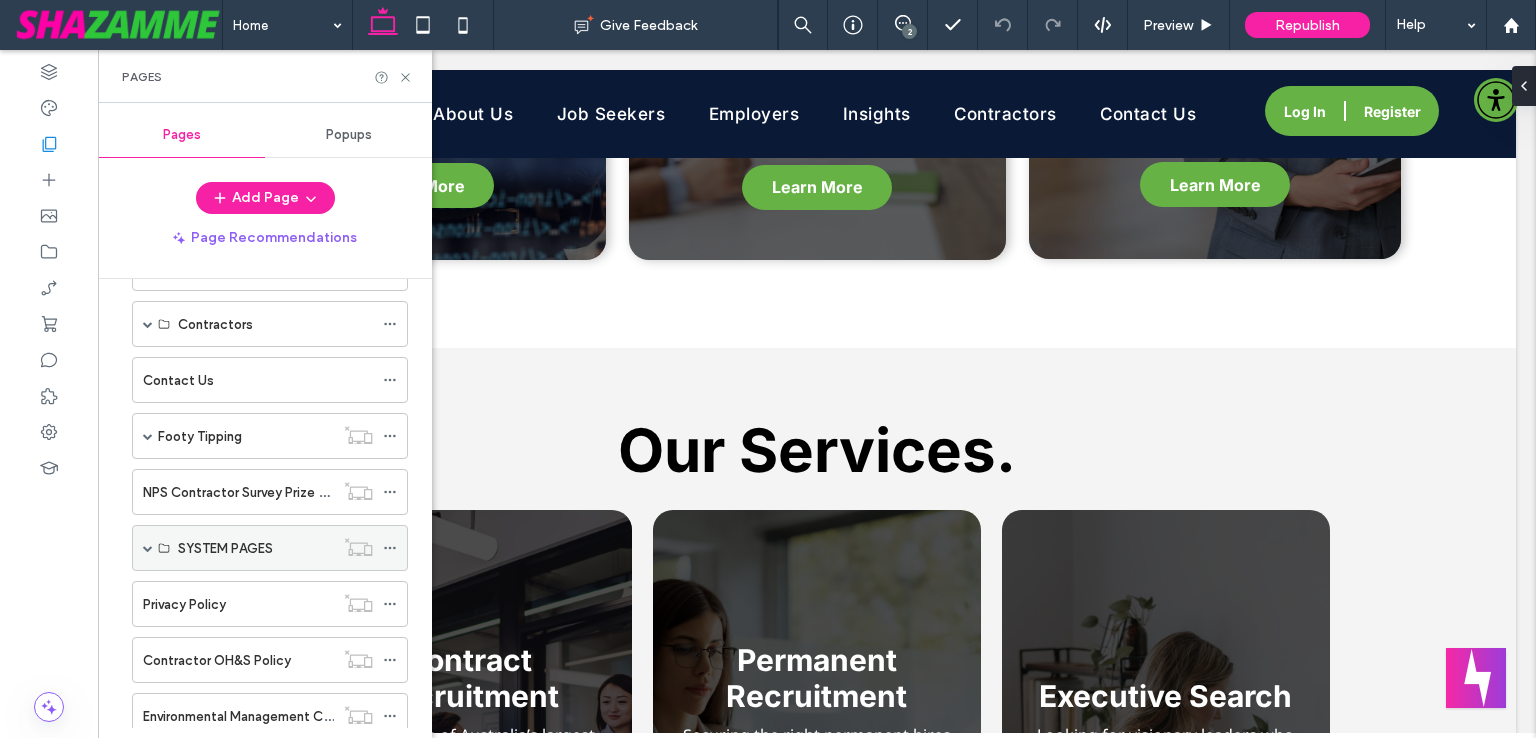 click at bounding box center (148, 548) 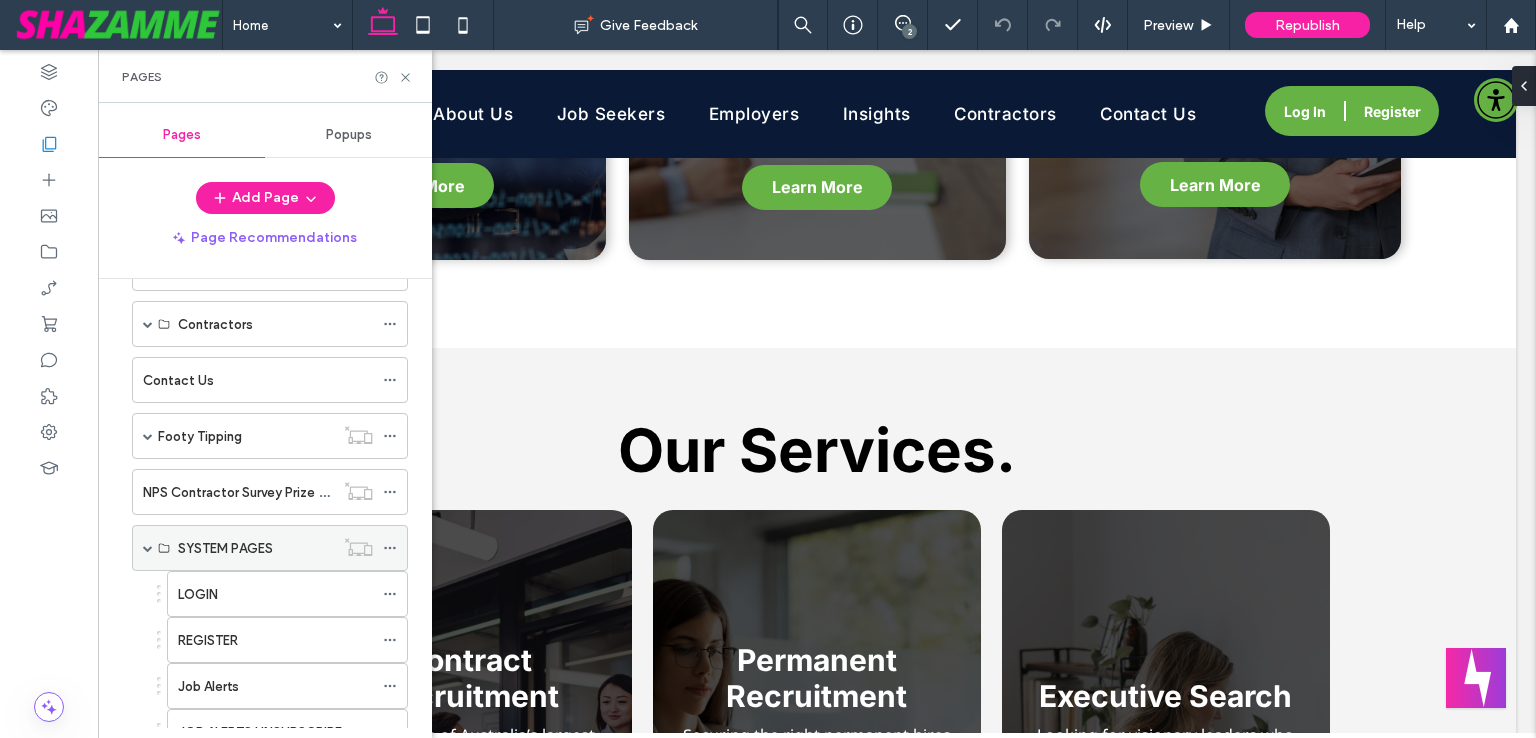 scroll, scrollTop: 792, scrollLeft: 0, axis: vertical 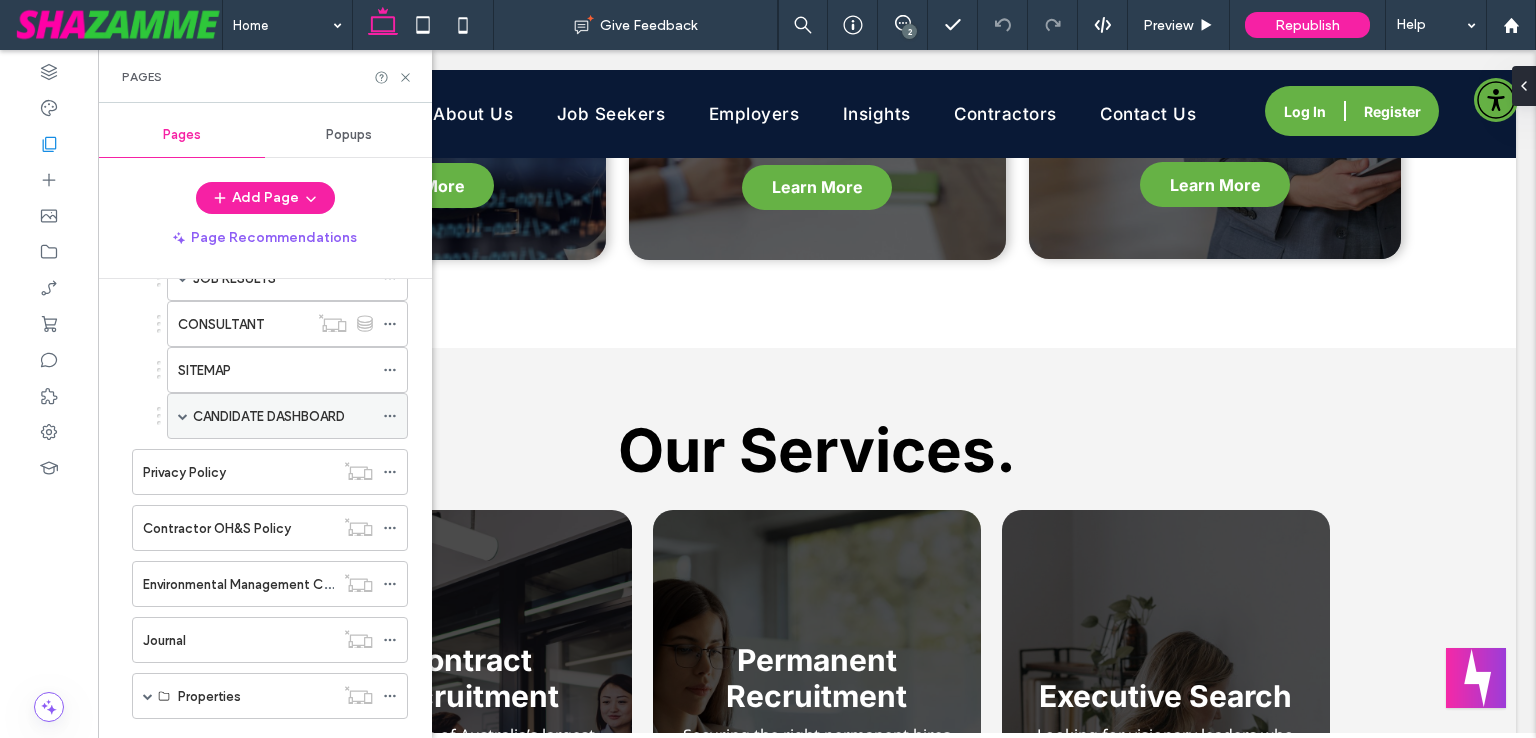 click at bounding box center [183, 416] 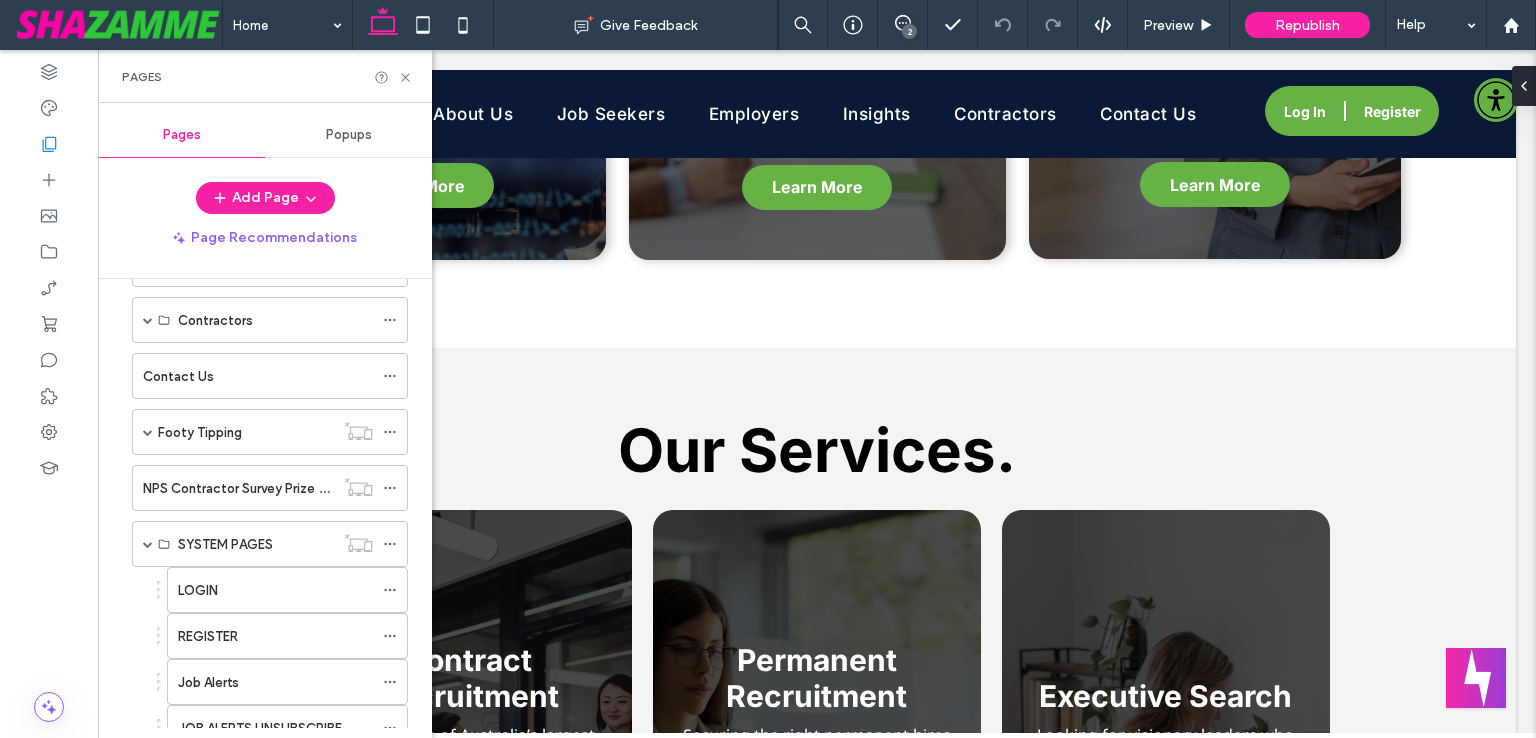 scroll, scrollTop: 292, scrollLeft: 0, axis: vertical 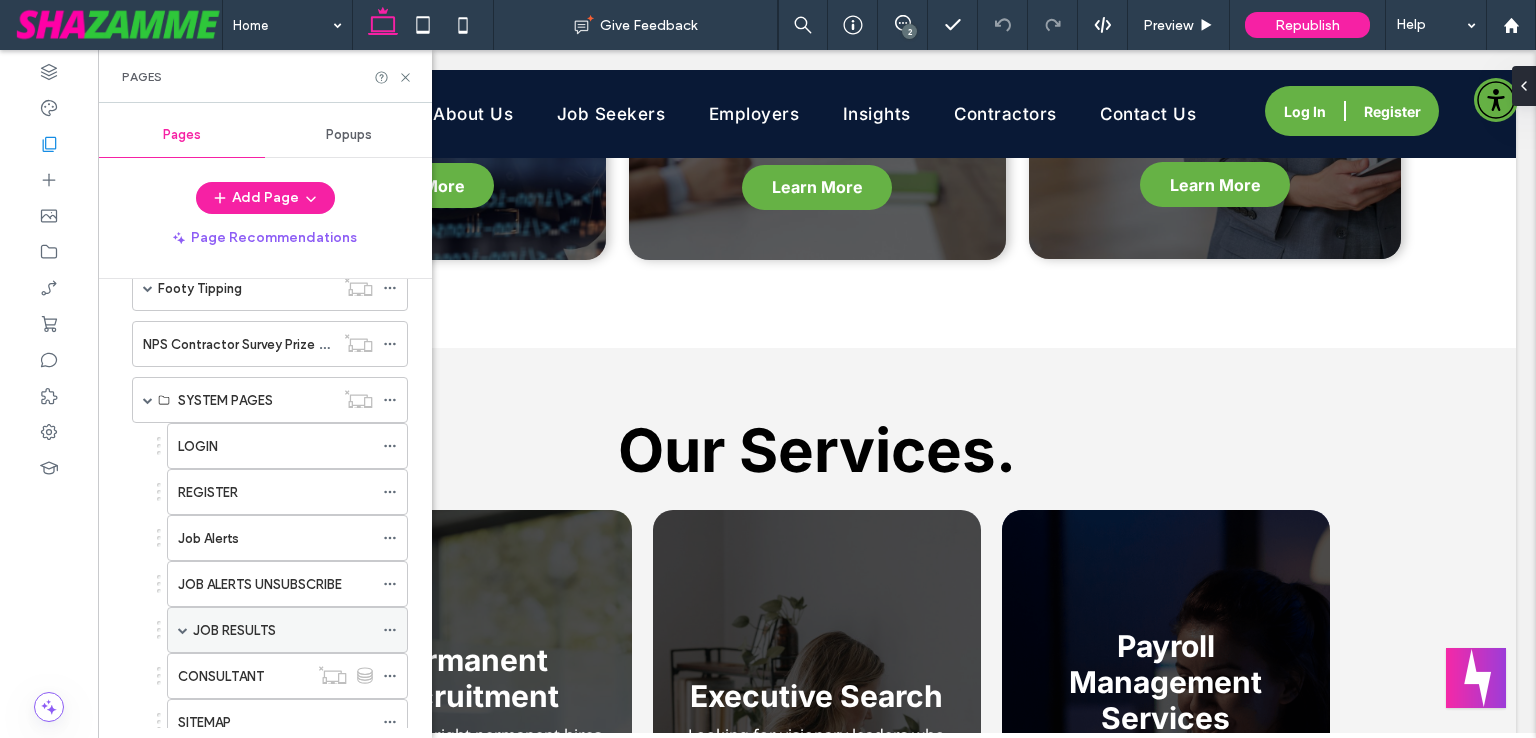 click on "JOB RESULTS" at bounding box center (234, 630) 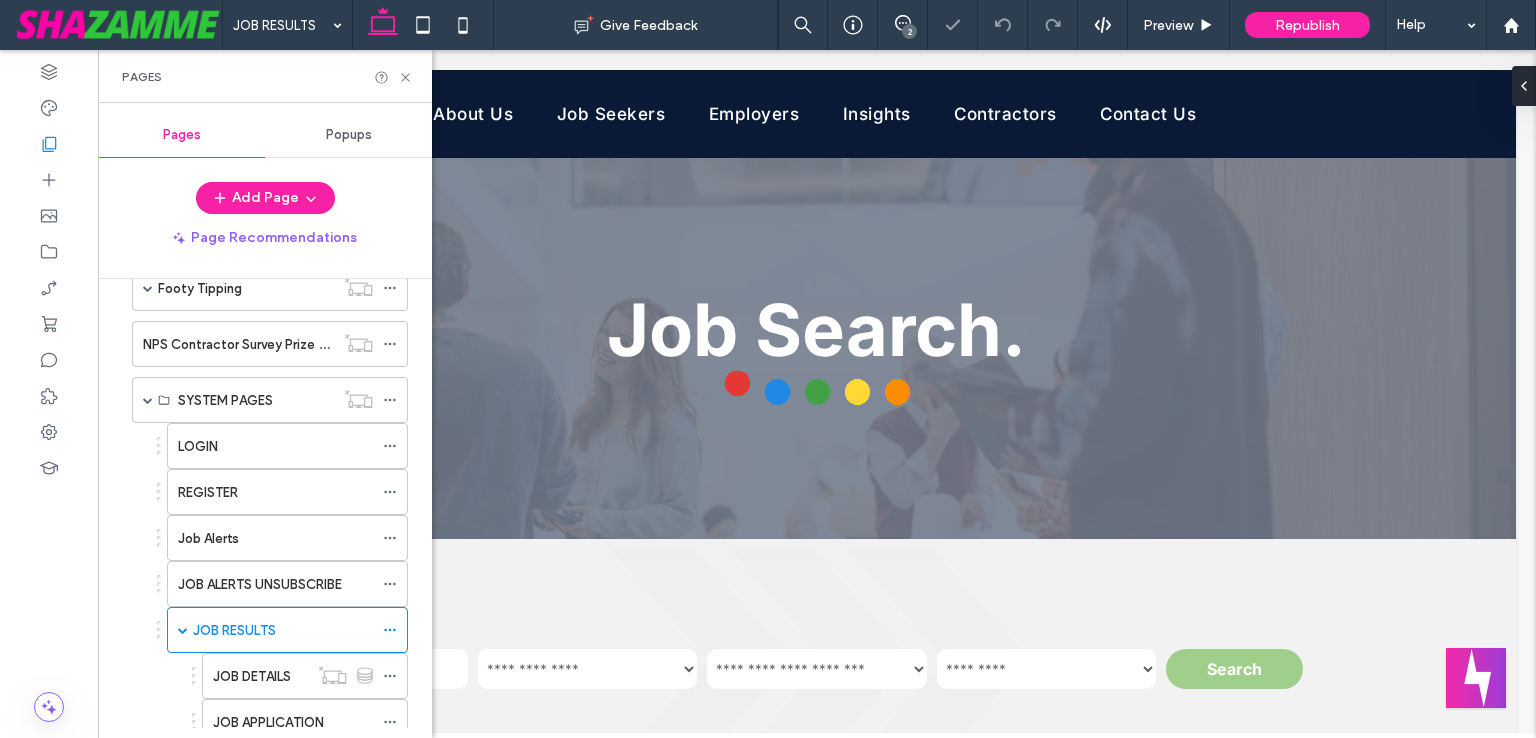 scroll, scrollTop: 0, scrollLeft: 0, axis: both 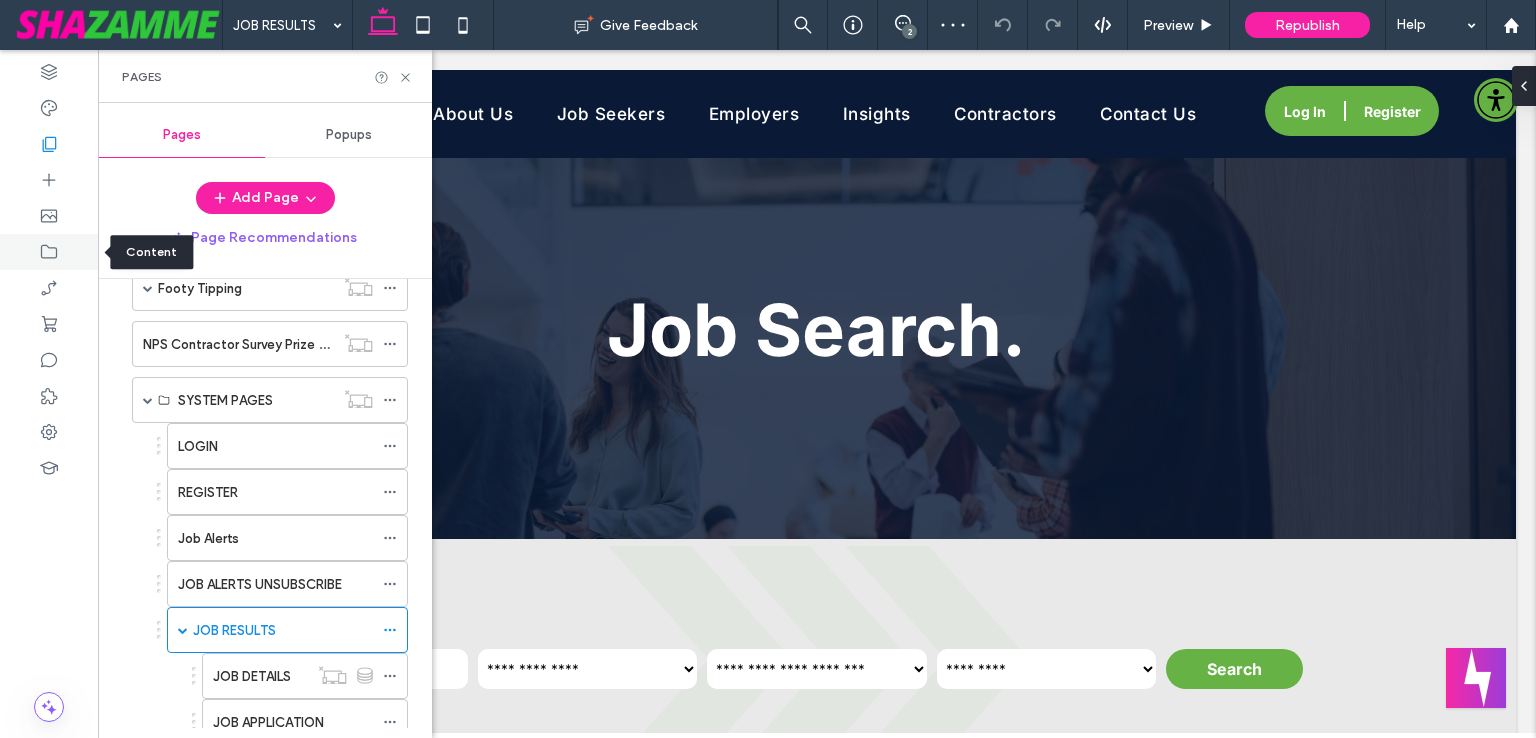 click at bounding box center [49, 252] 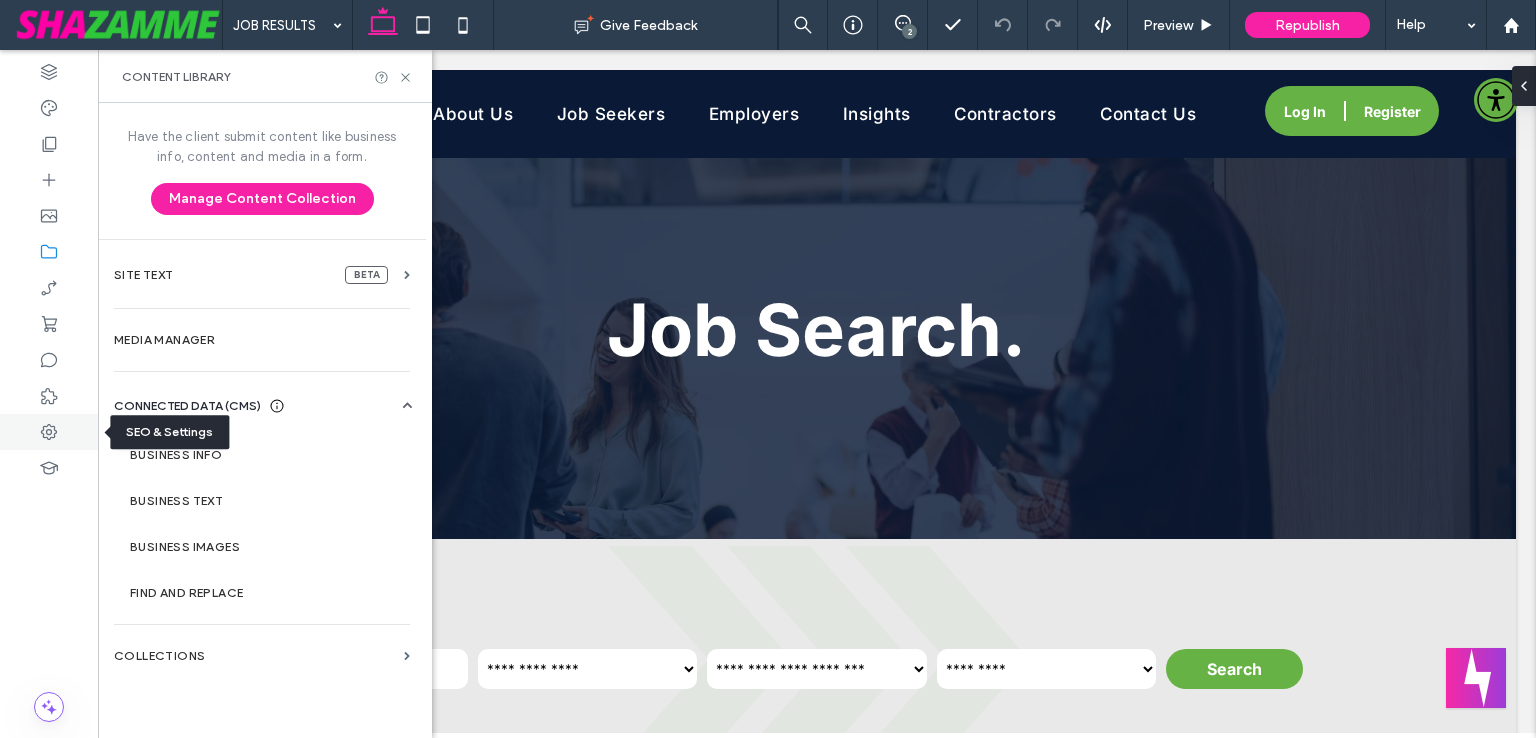 click at bounding box center (49, 432) 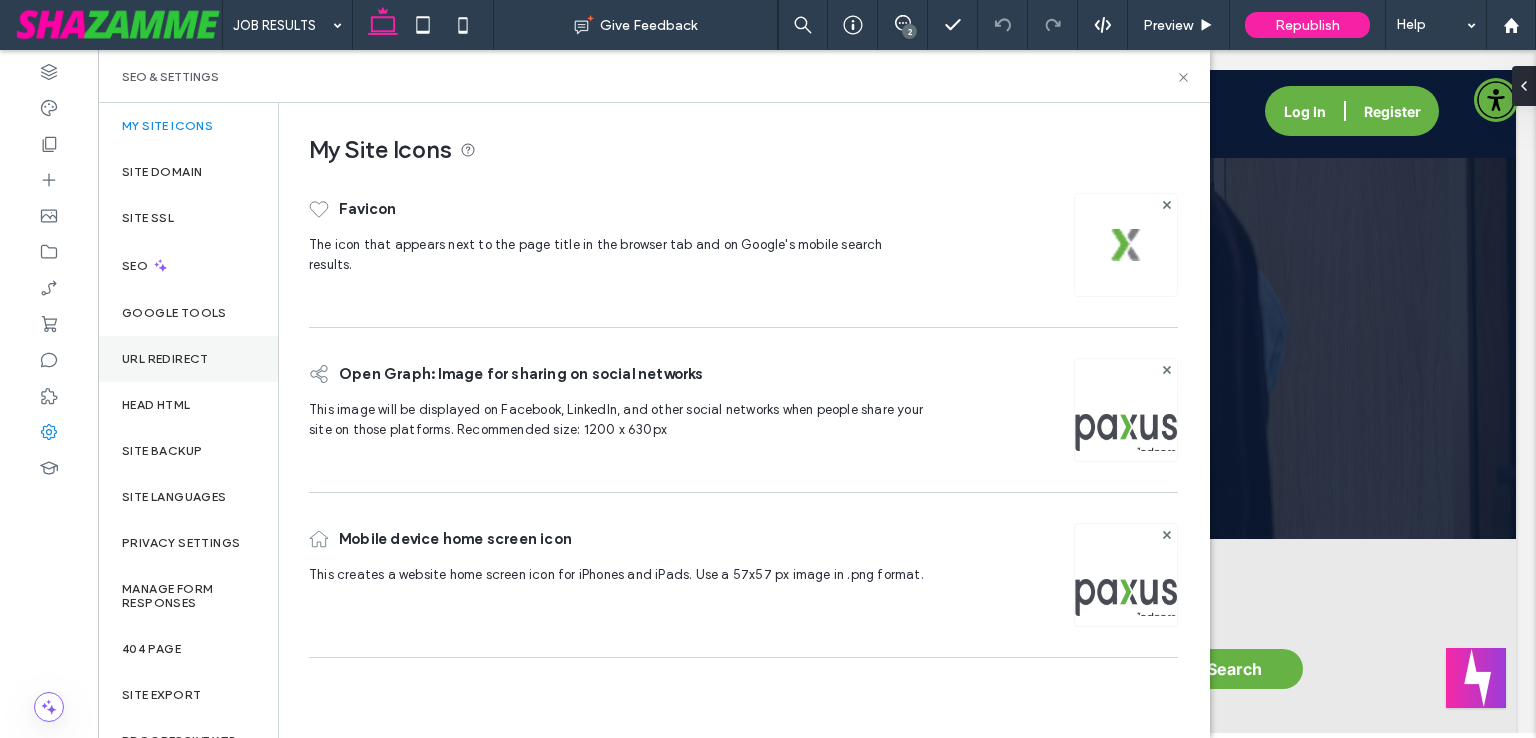 click on "URL Redirect" at bounding box center [165, 359] 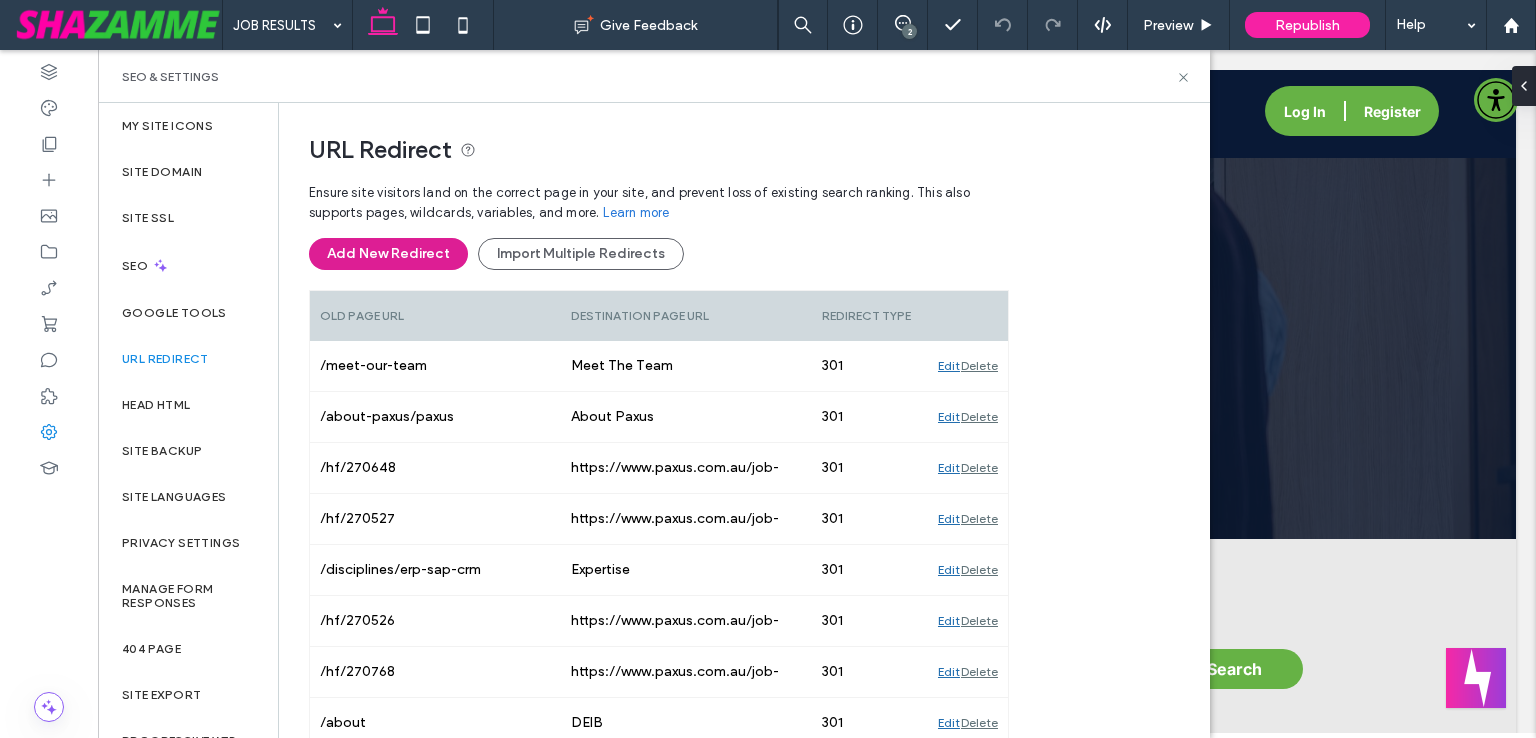 click on "Add New Redirect" at bounding box center (388, 254) 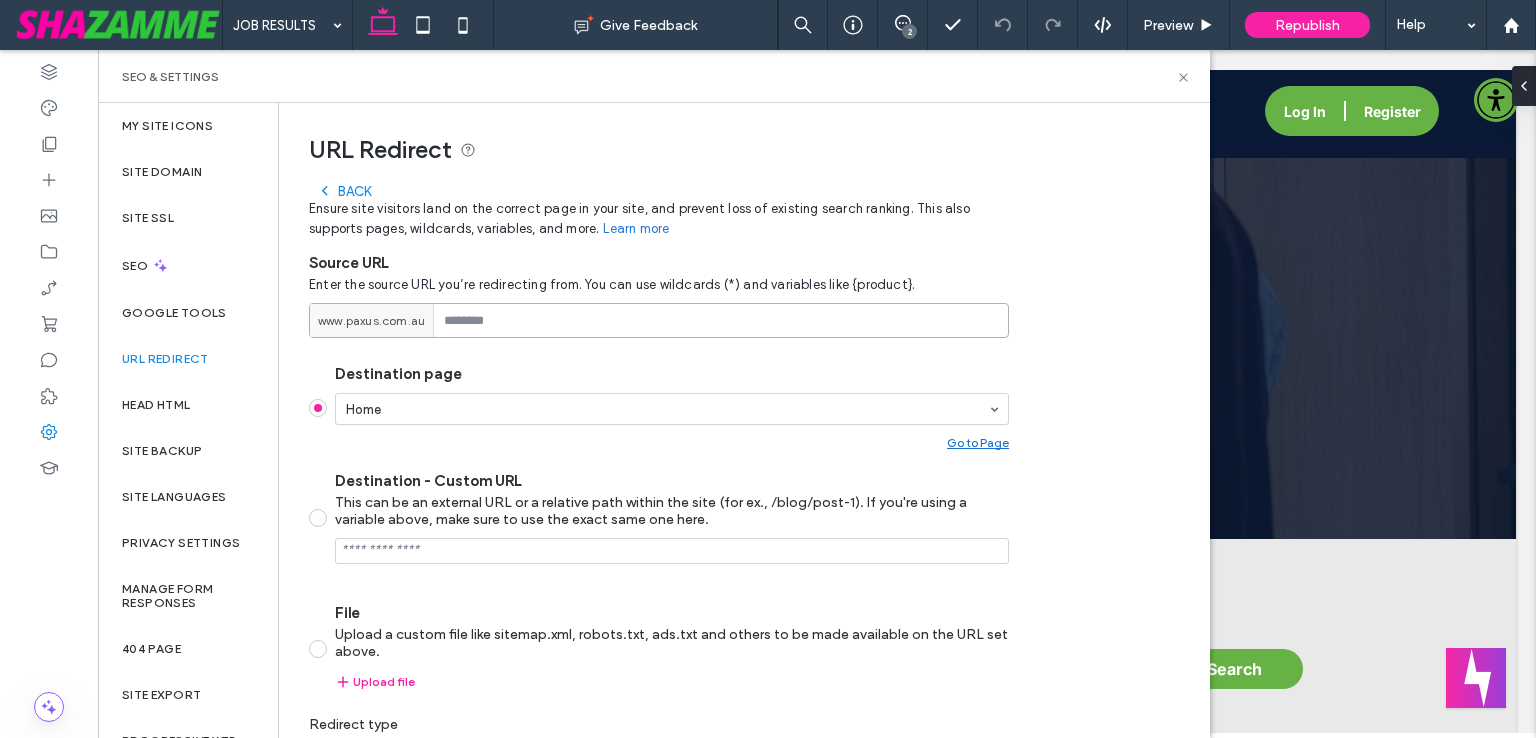 click at bounding box center [659, 320] 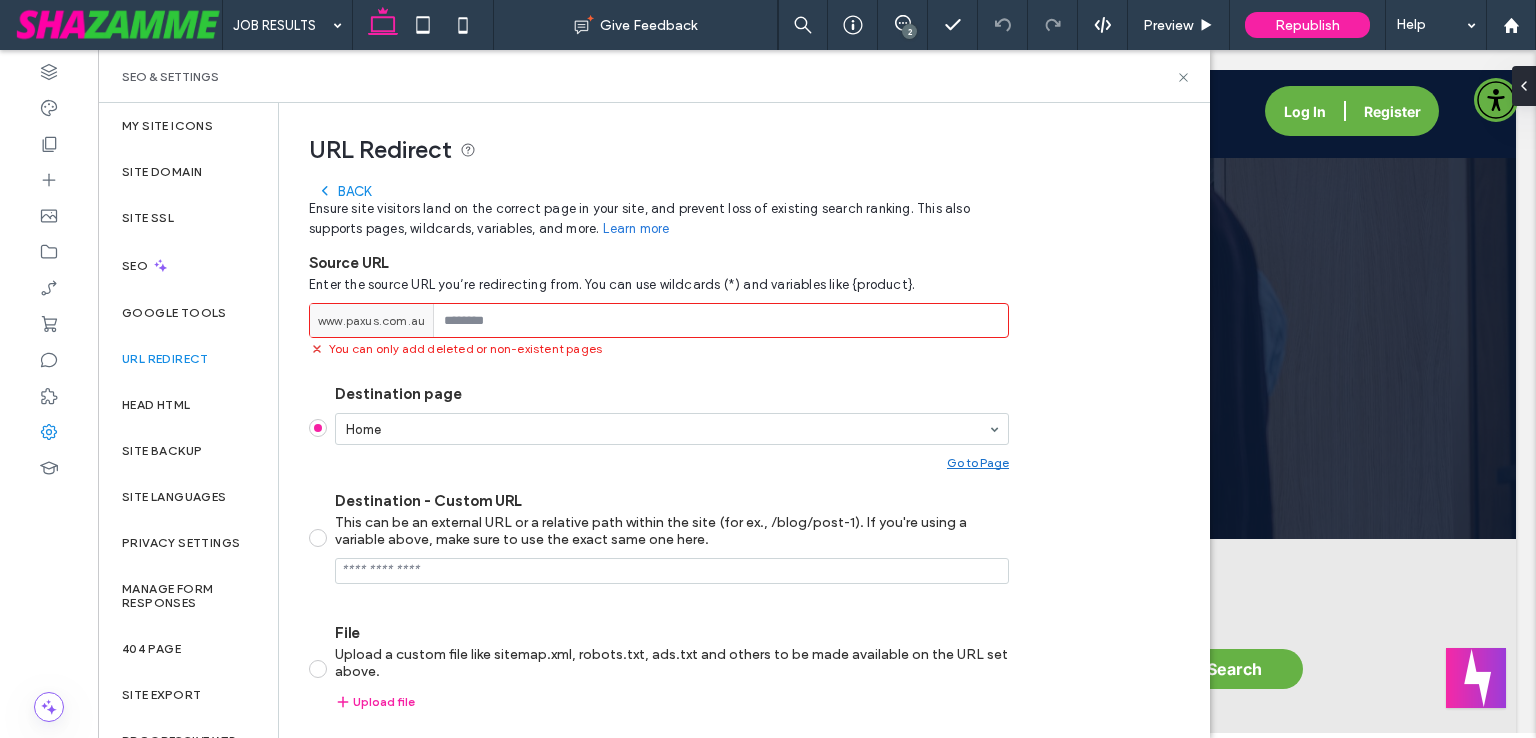 paste on "**********" 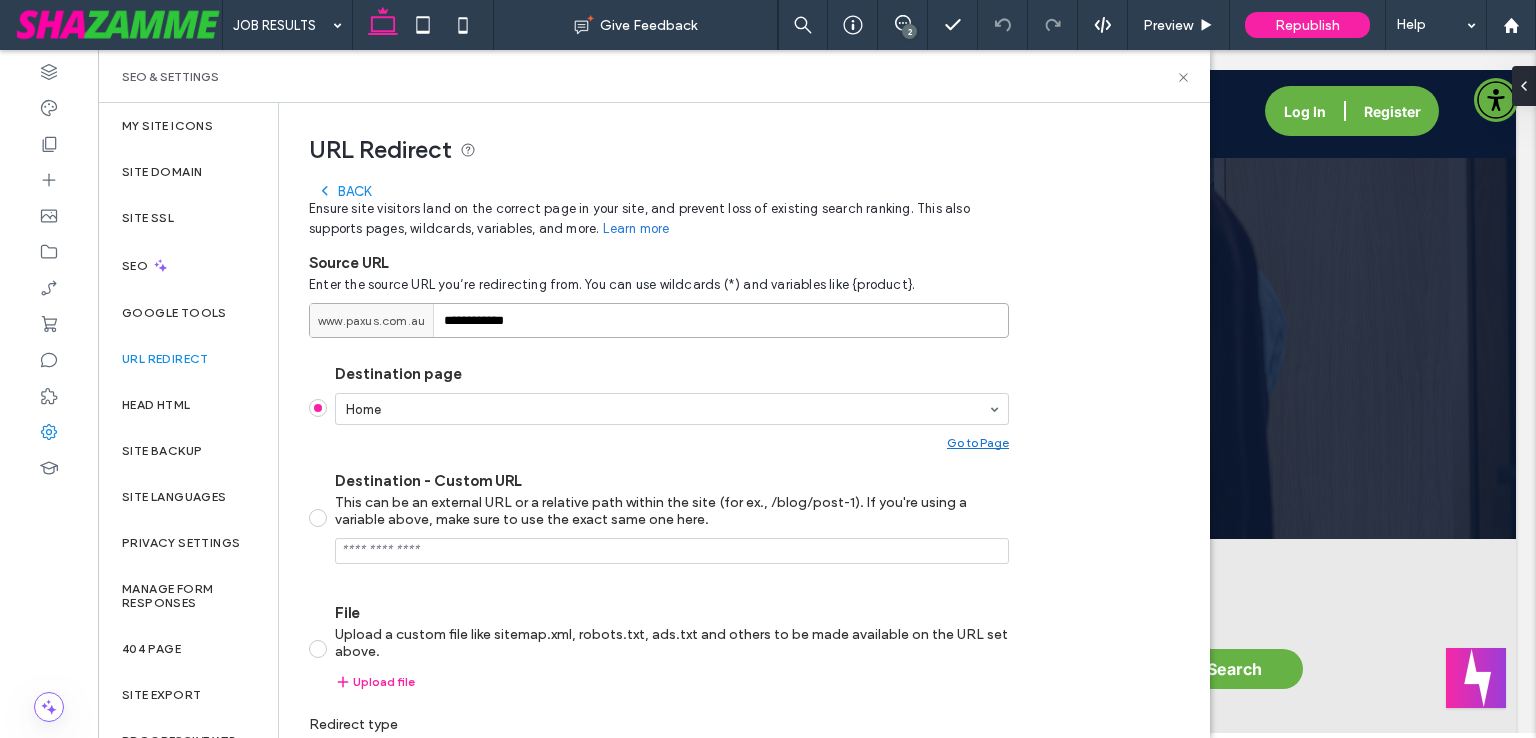 type on "**********" 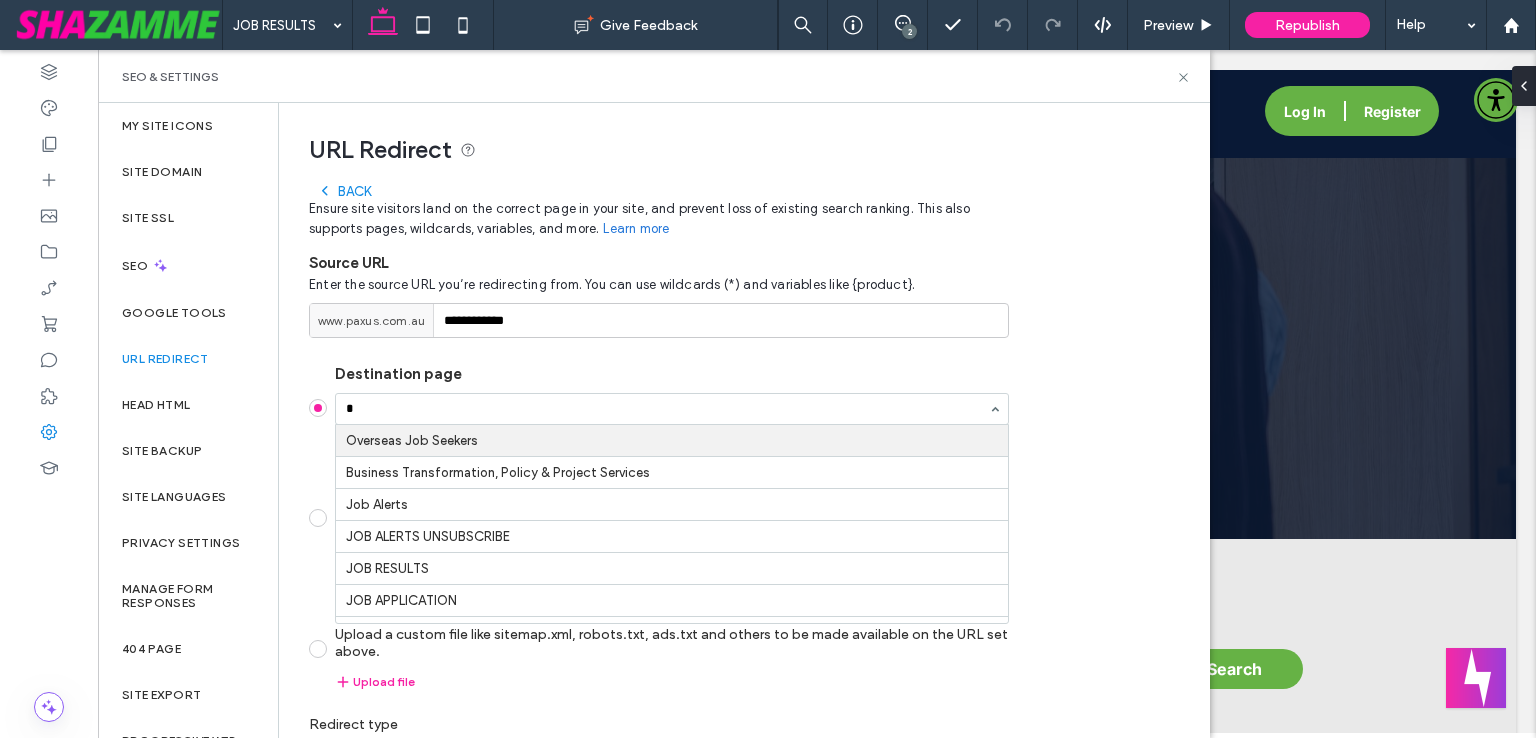 type on "**" 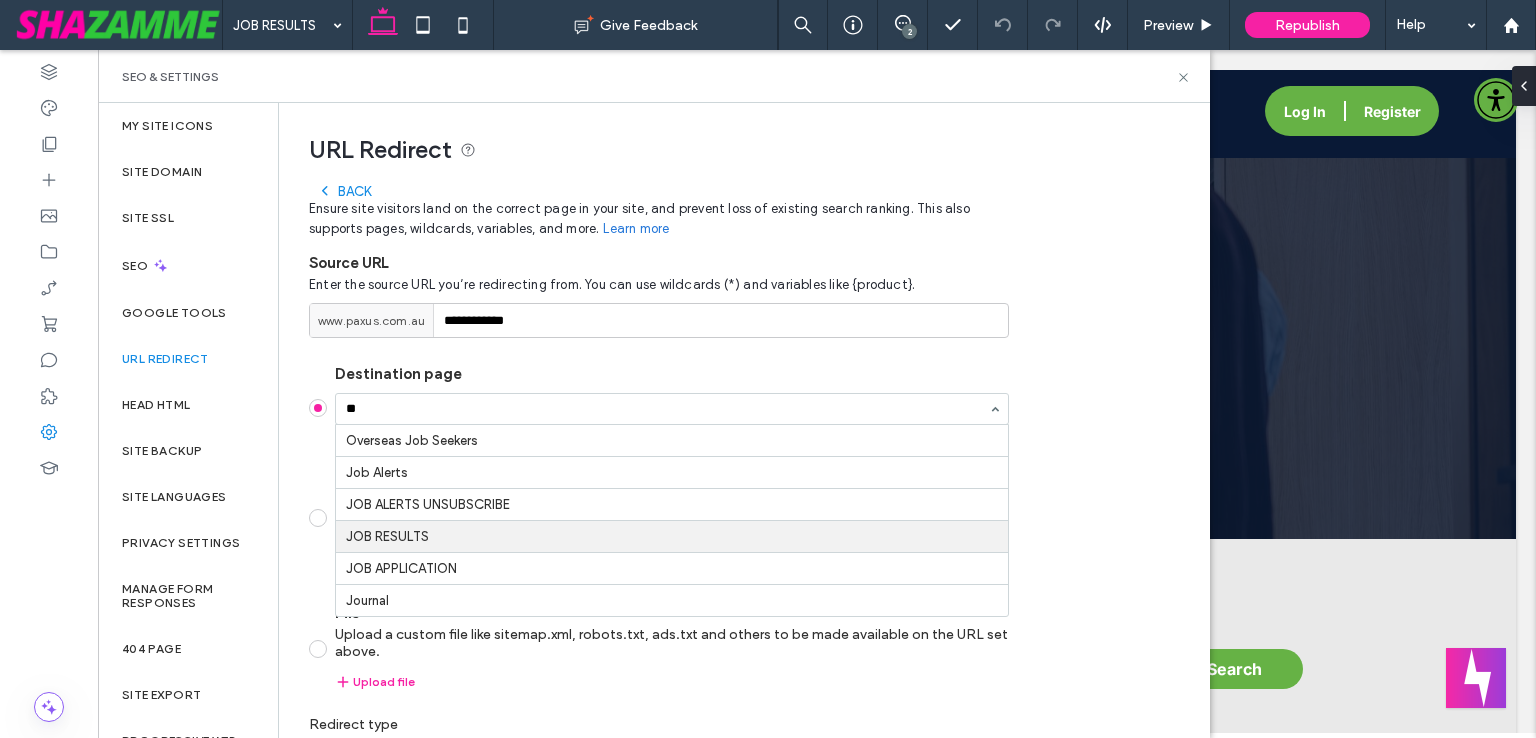 type 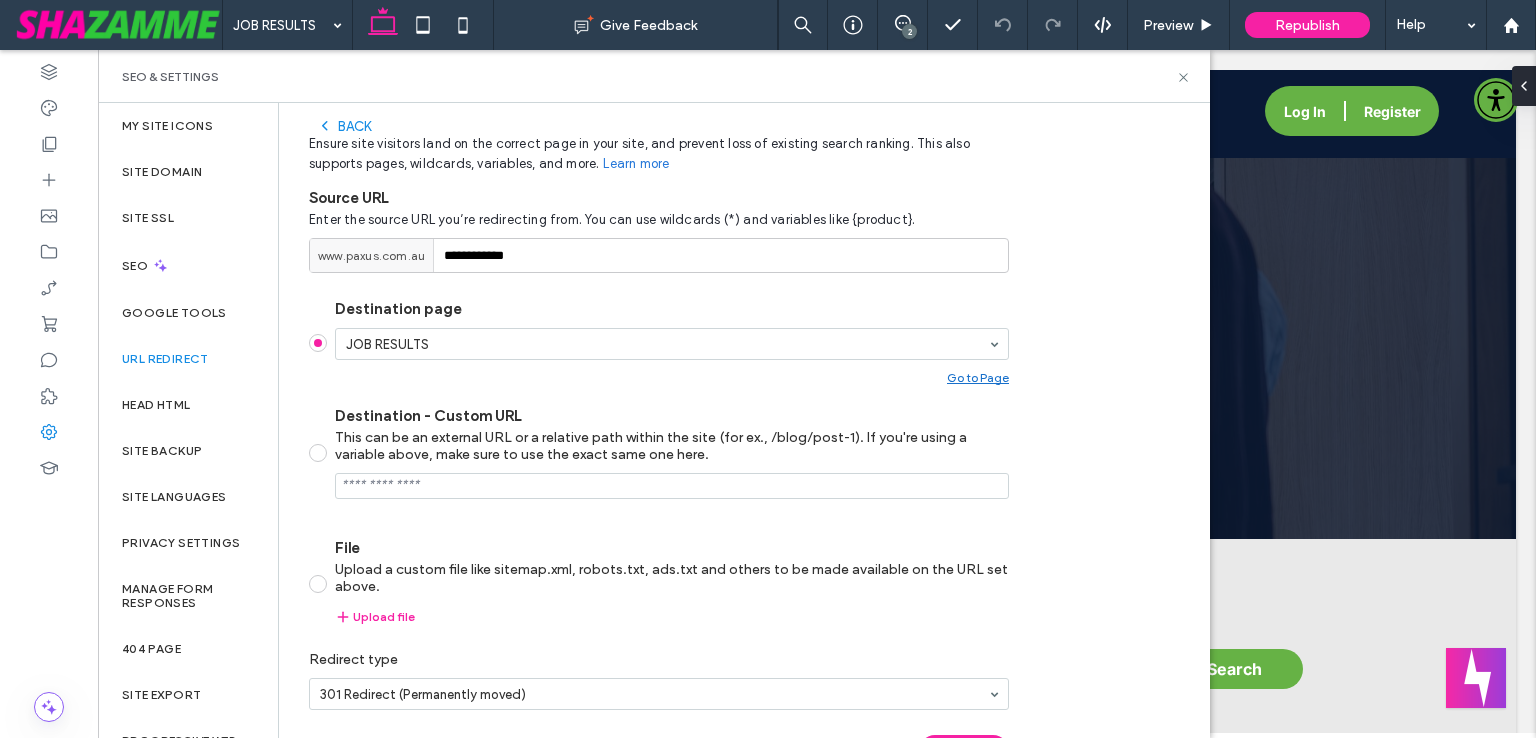 scroll, scrollTop: 116, scrollLeft: 0, axis: vertical 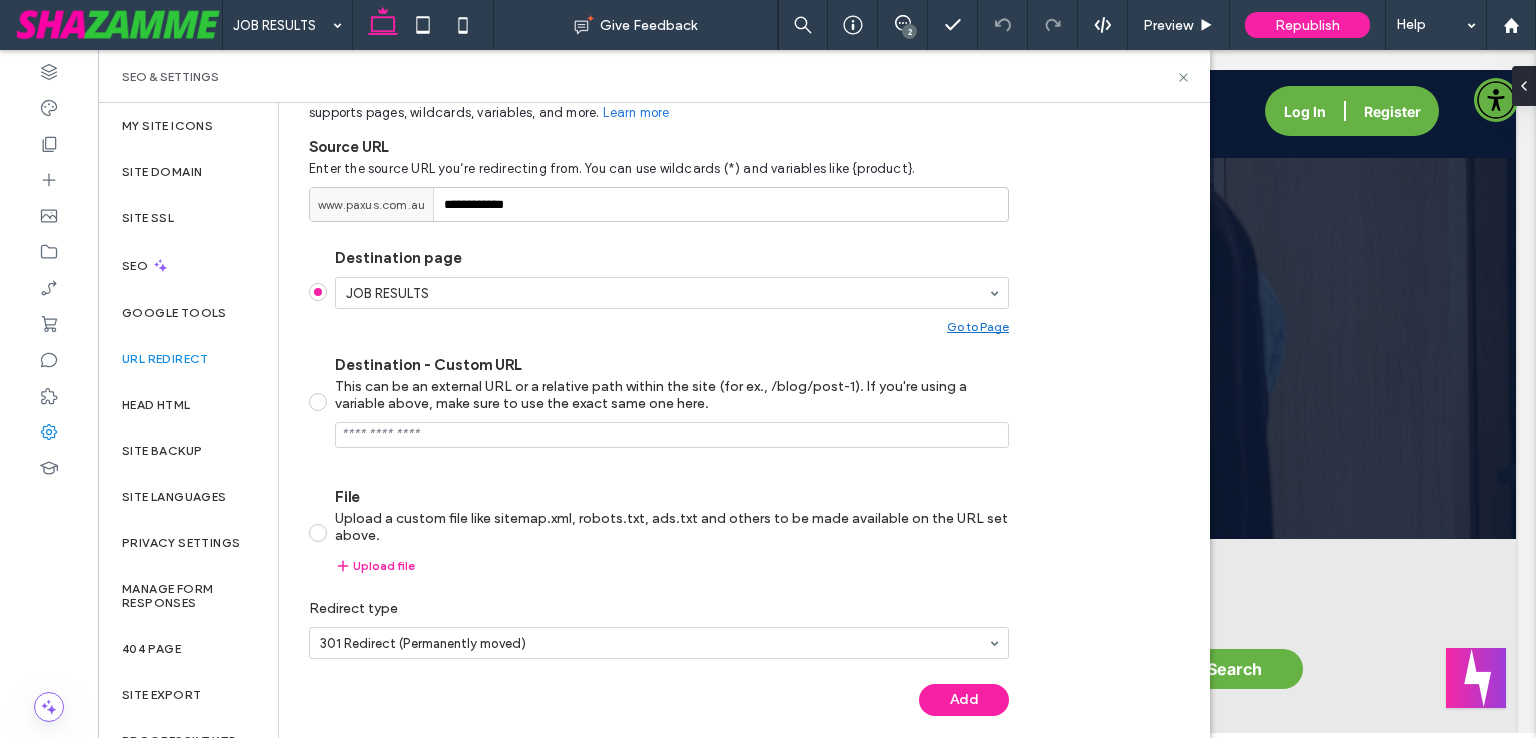 click on "Add" at bounding box center [964, 700] 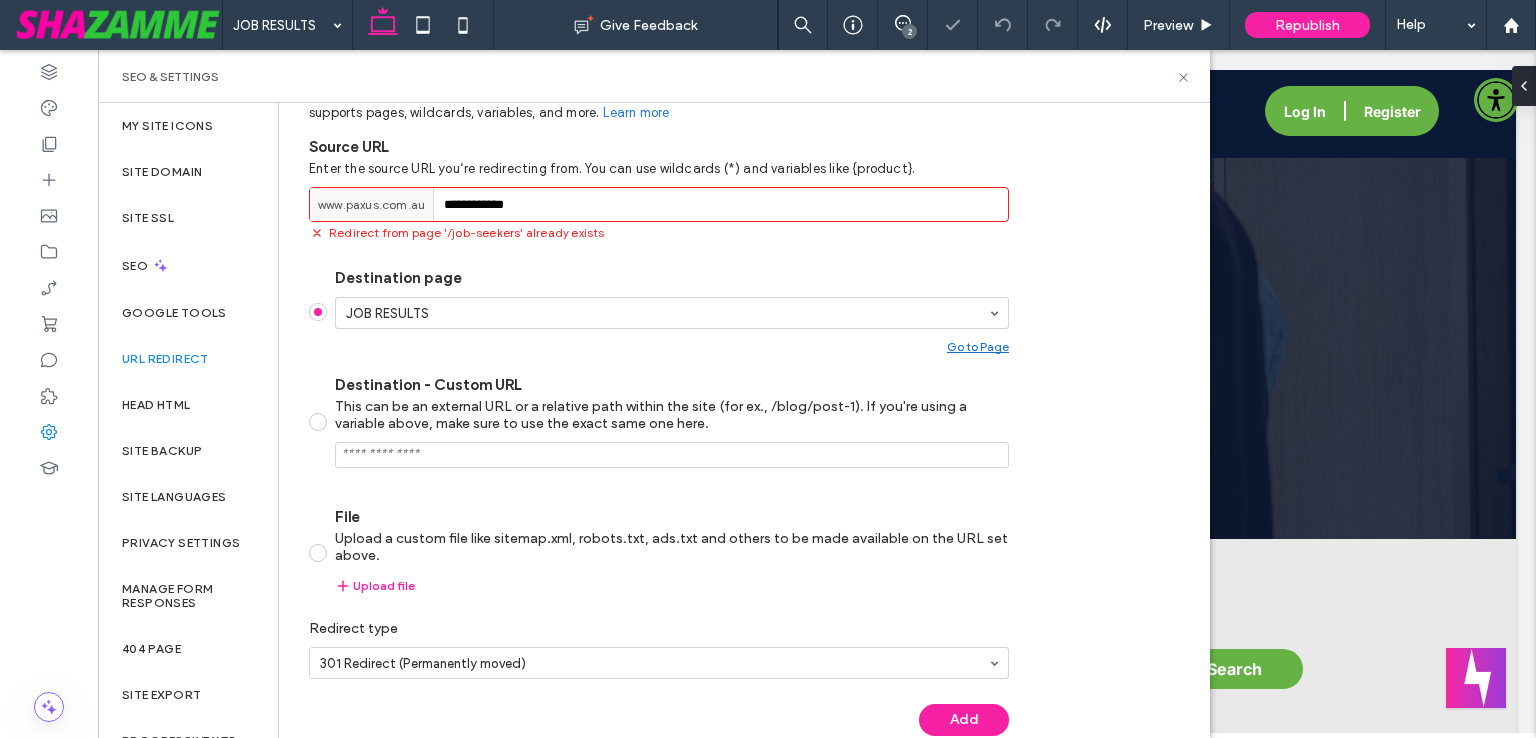 scroll, scrollTop: 0, scrollLeft: 0, axis: both 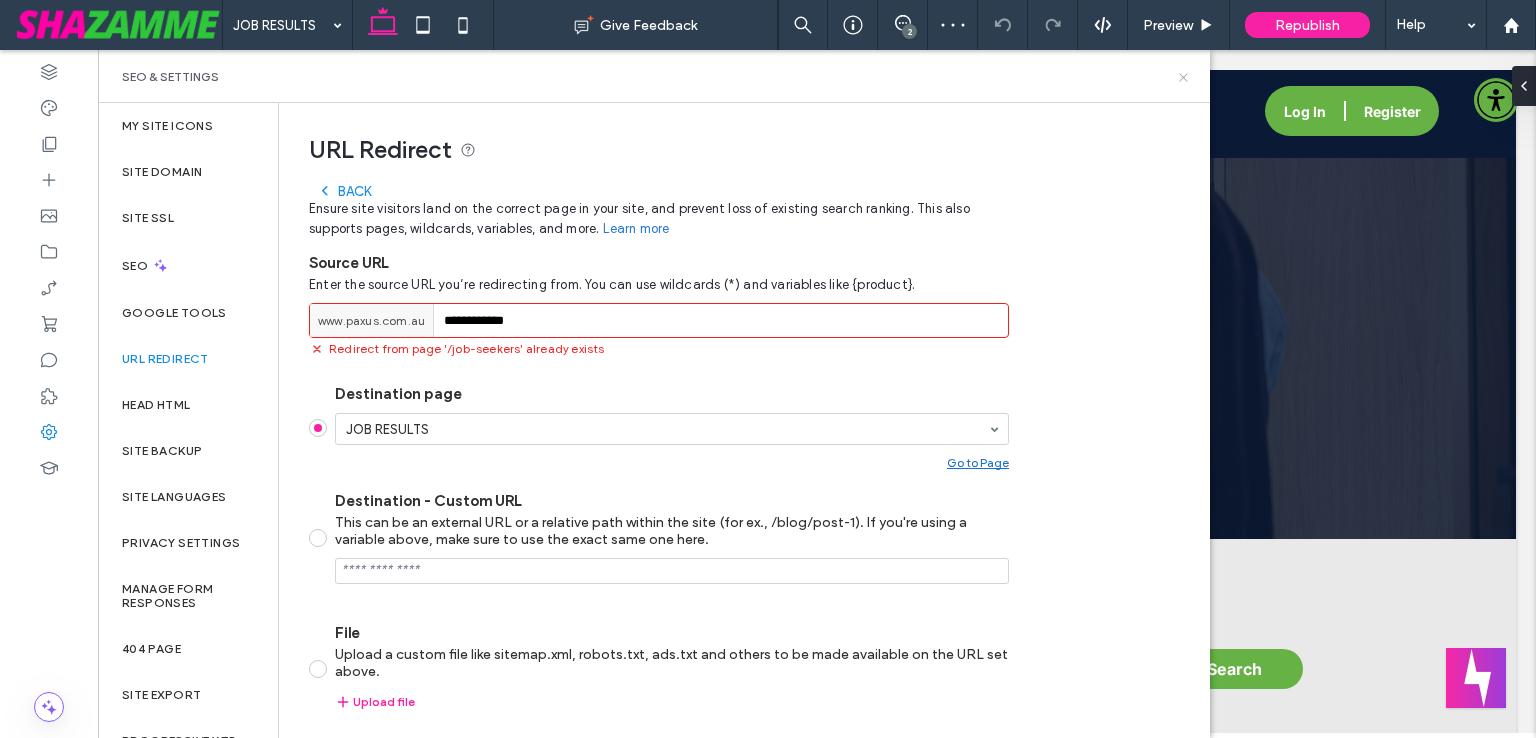 click 